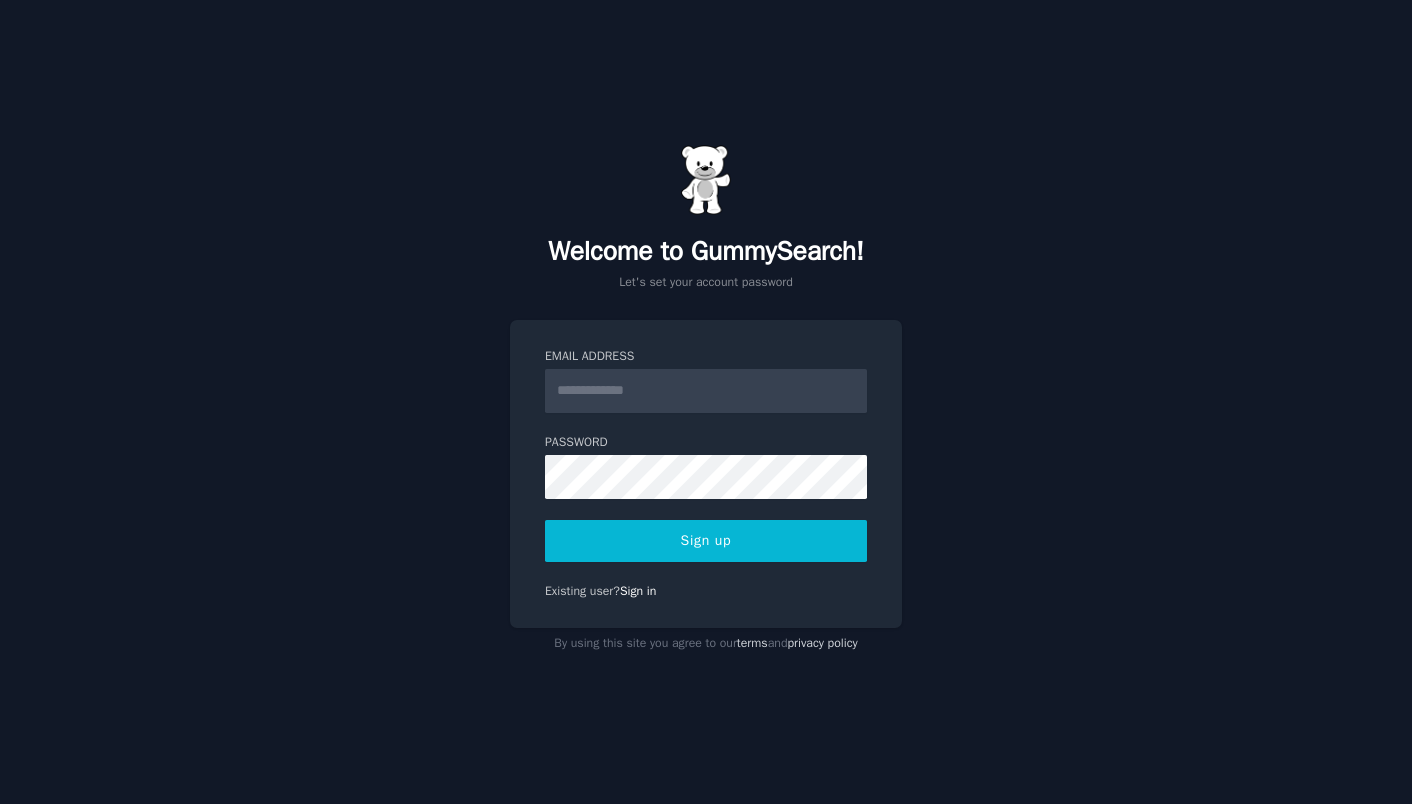 scroll, scrollTop: 0, scrollLeft: 0, axis: both 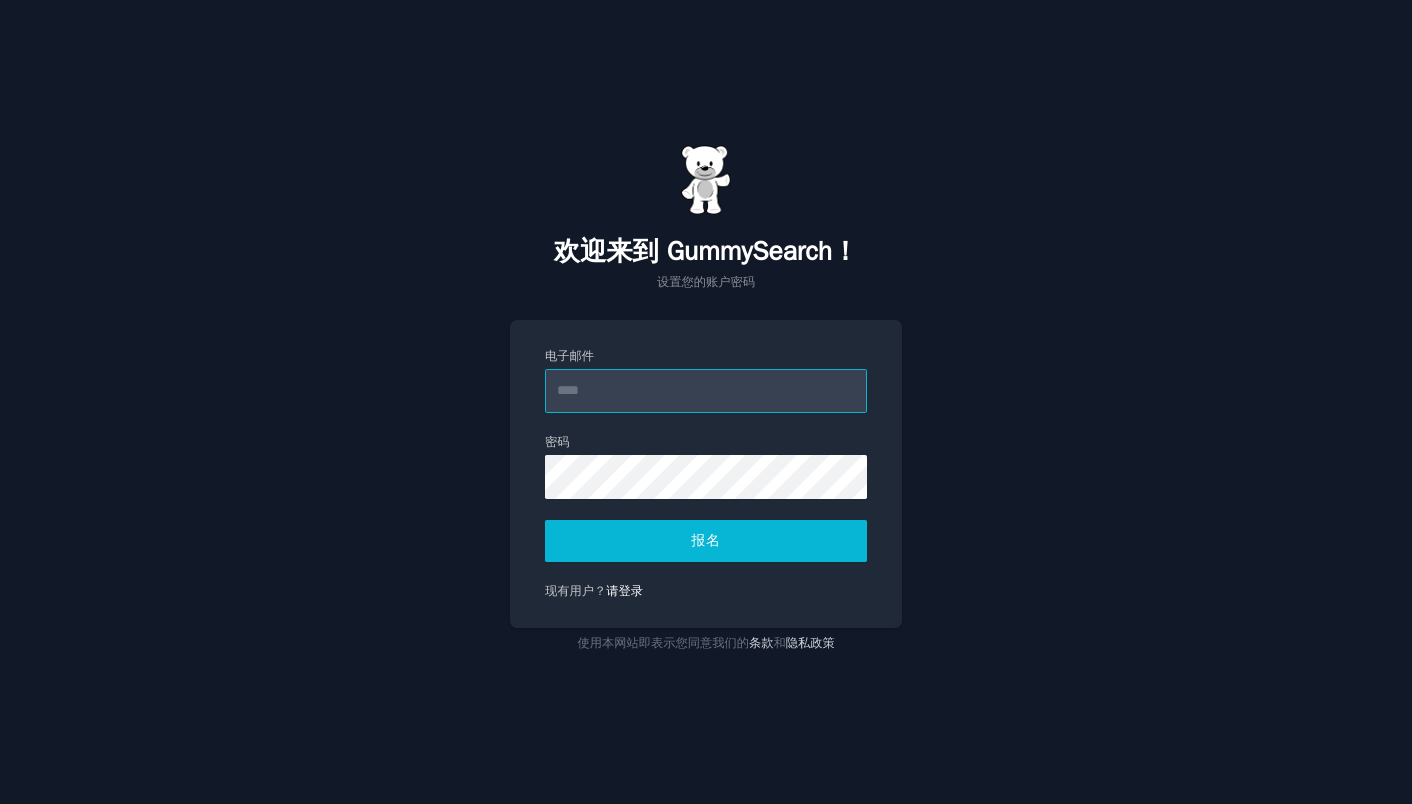 click on "电子邮件" at bounding box center [706, 391] 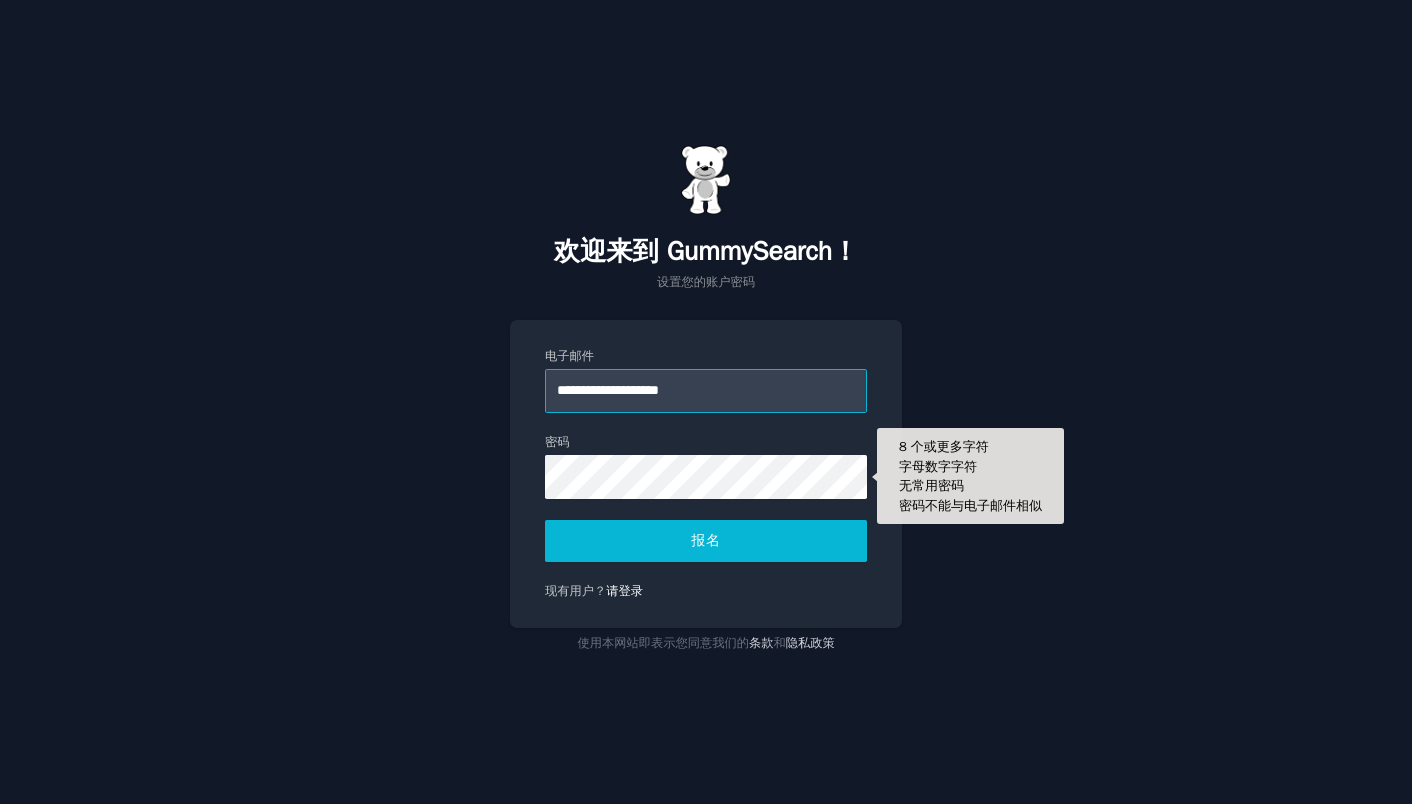 type on "**********" 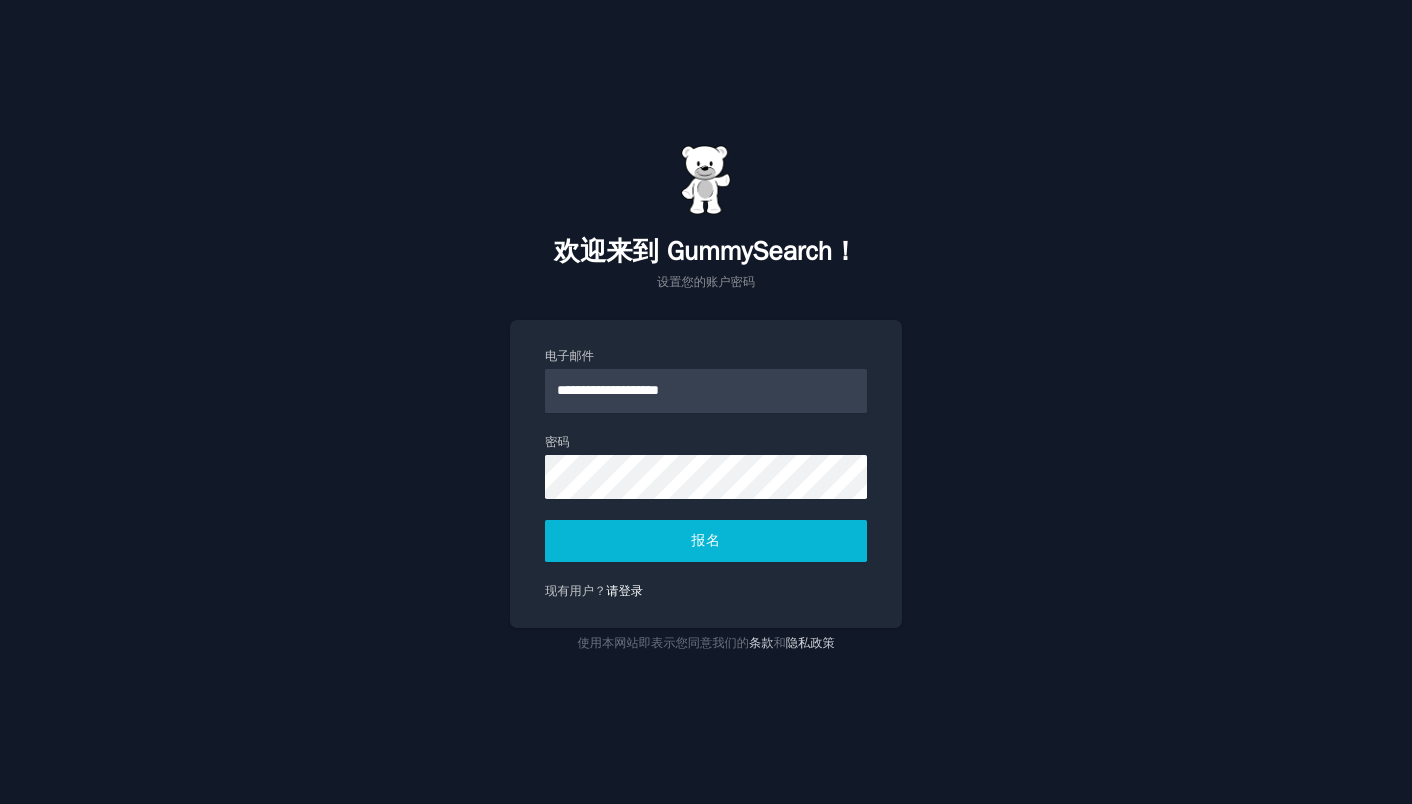 click on "报名" at bounding box center (705, 540) 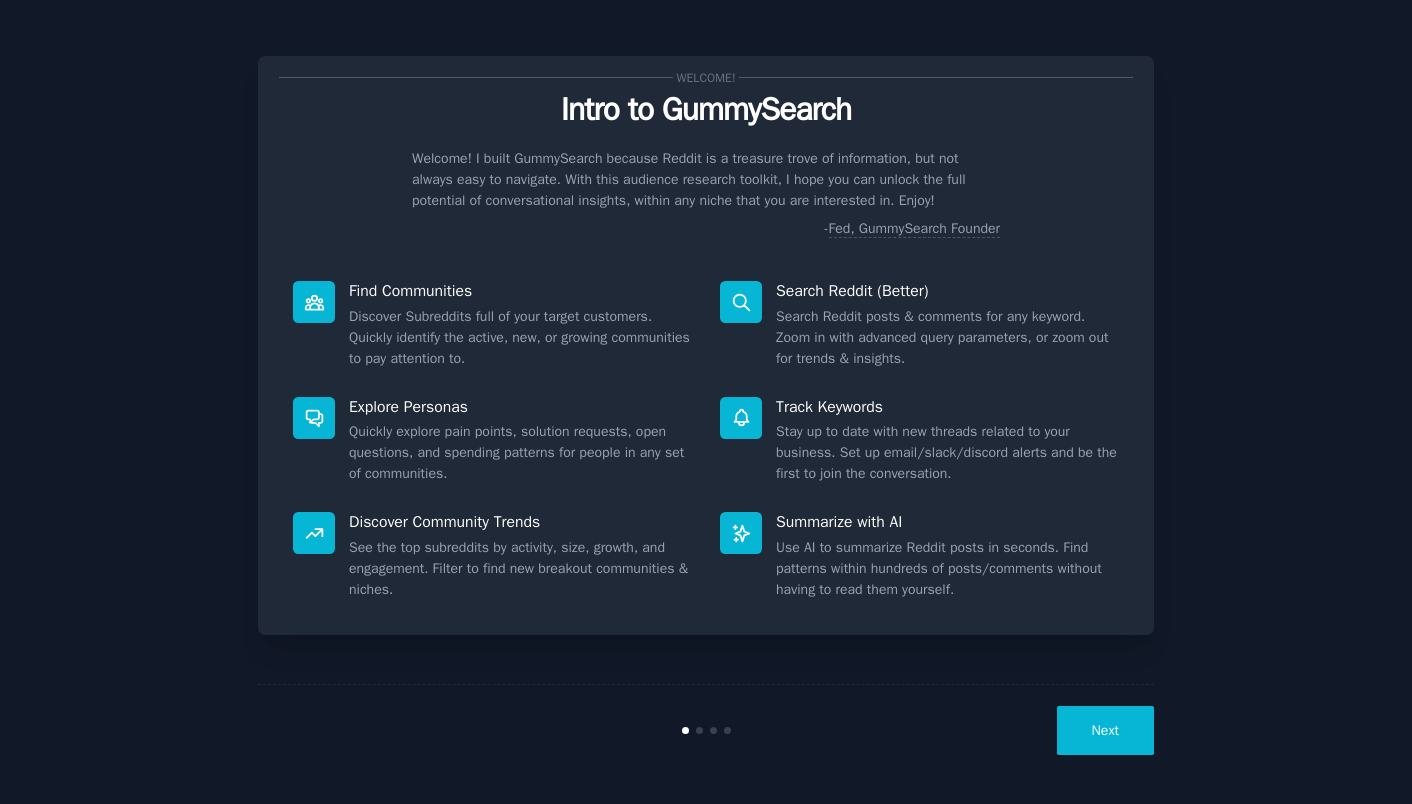 scroll, scrollTop: 0, scrollLeft: 0, axis: both 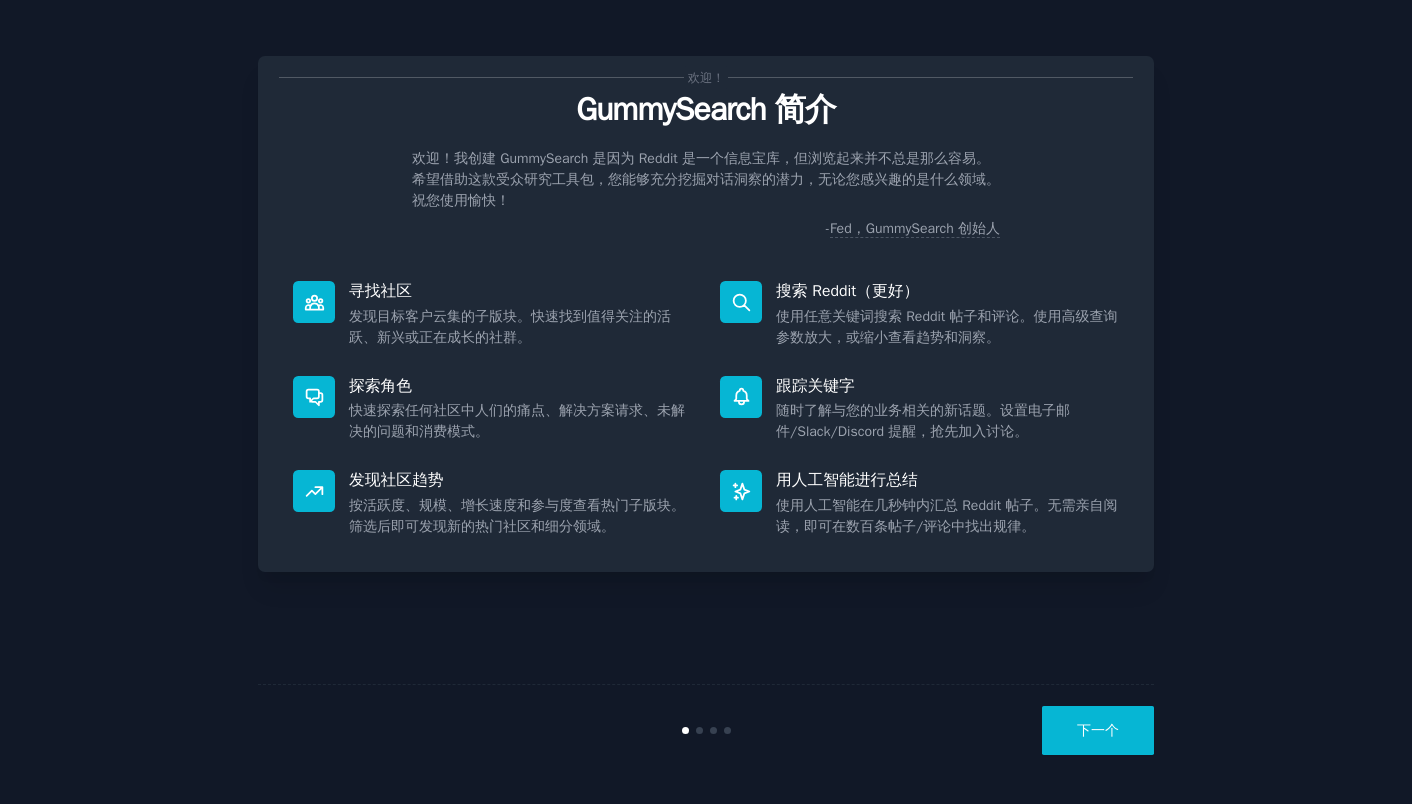 click on "下一个" at bounding box center [1098, 730] 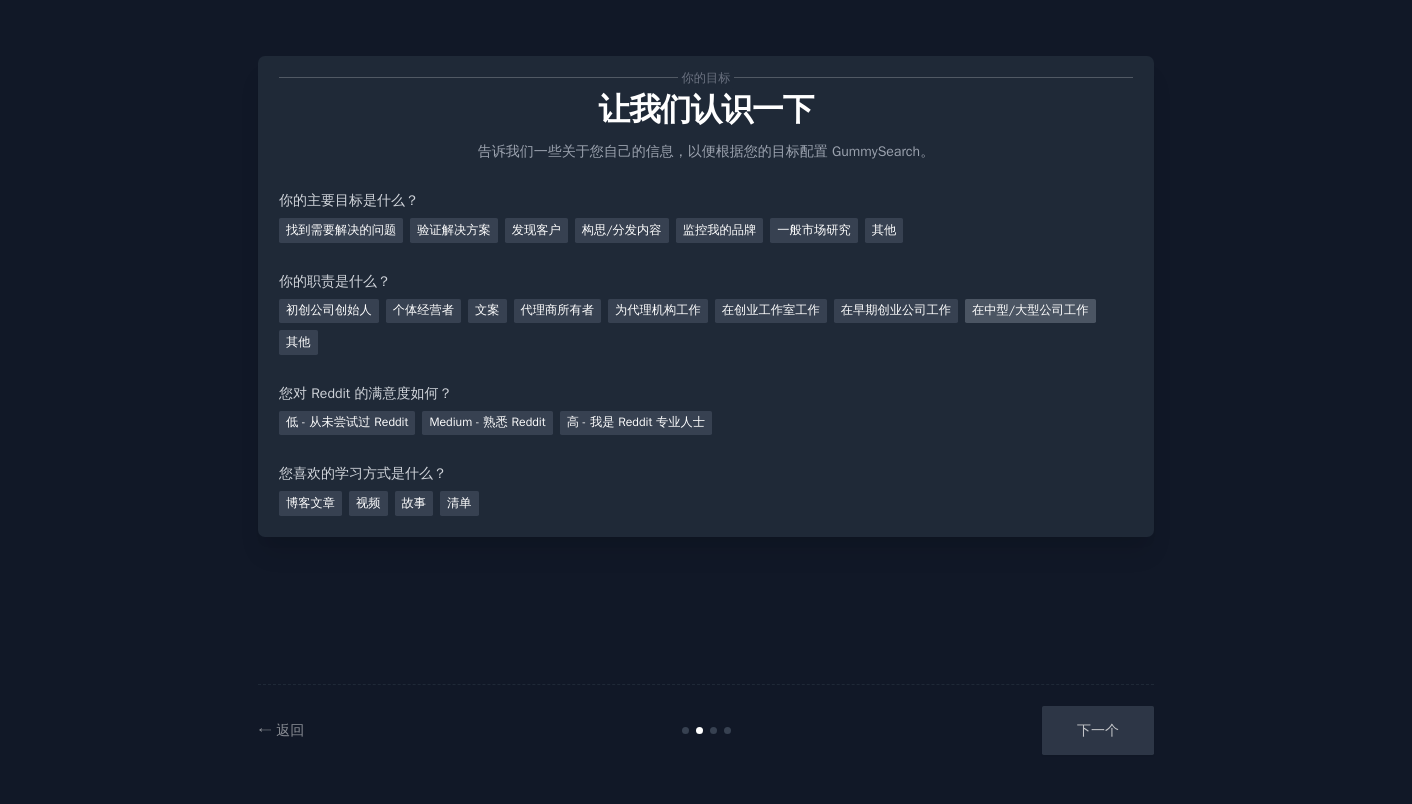 click on "在中型/大型公司工作" at bounding box center (1030, 310) 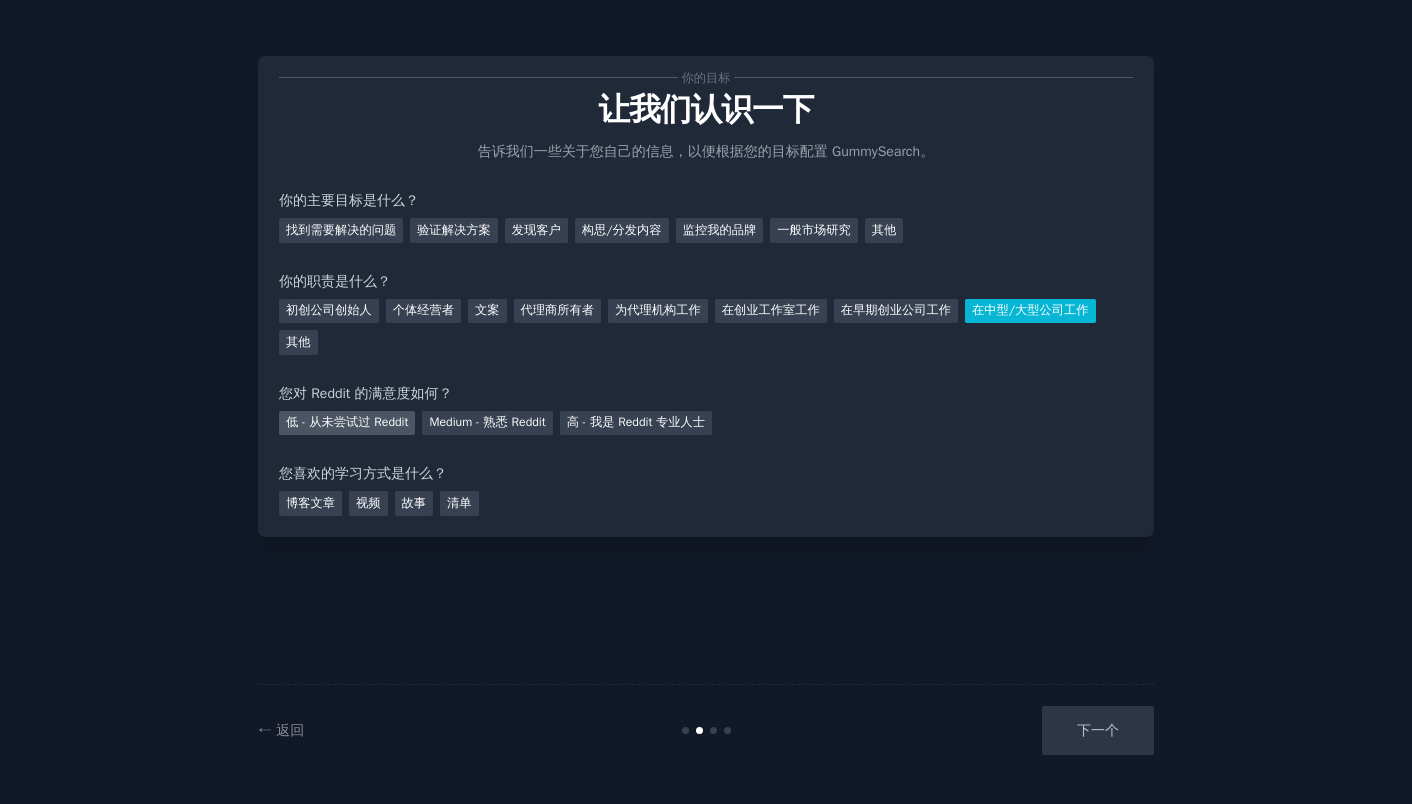 click on "低 - 从未尝试过 Reddit" at bounding box center (347, 422) 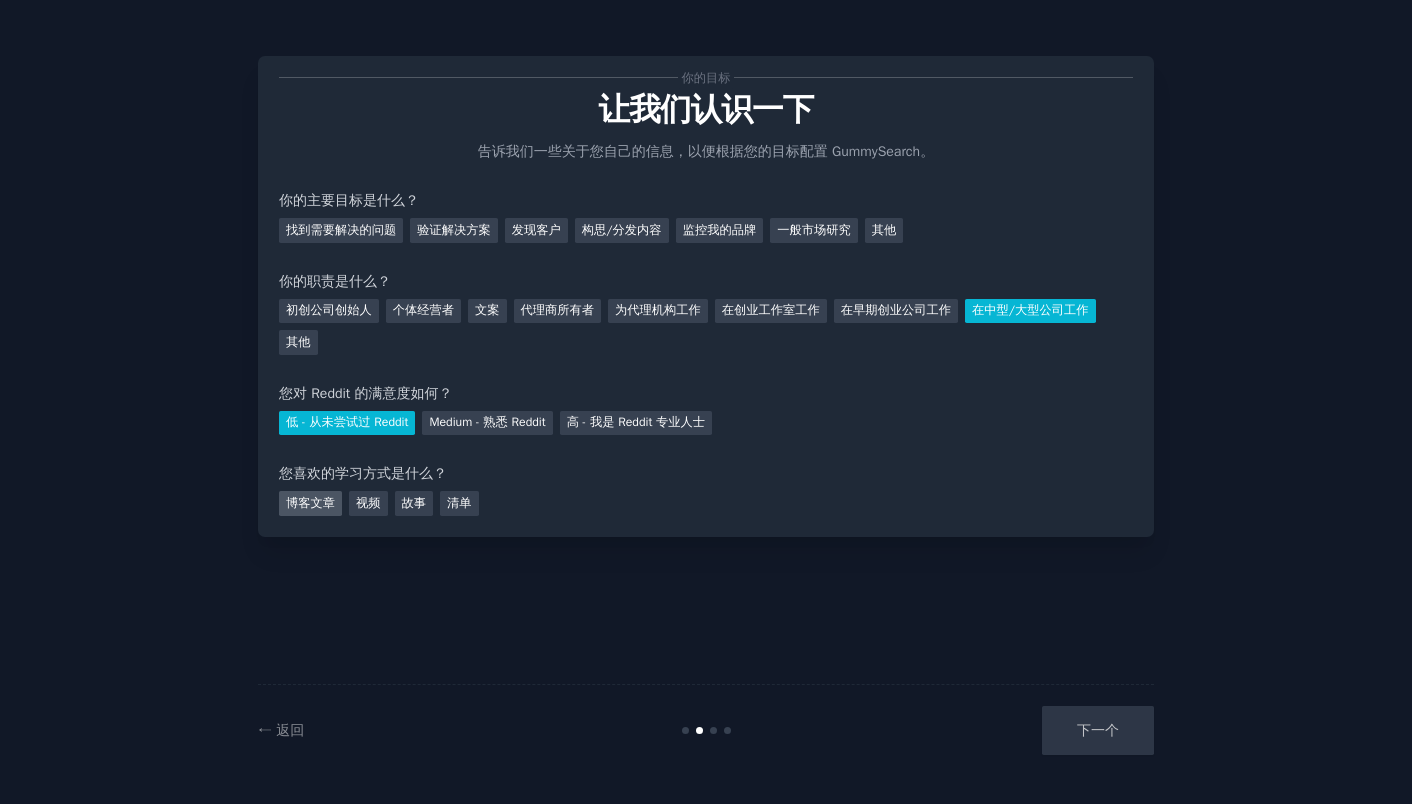 click on "博客文章" at bounding box center (310, 503) 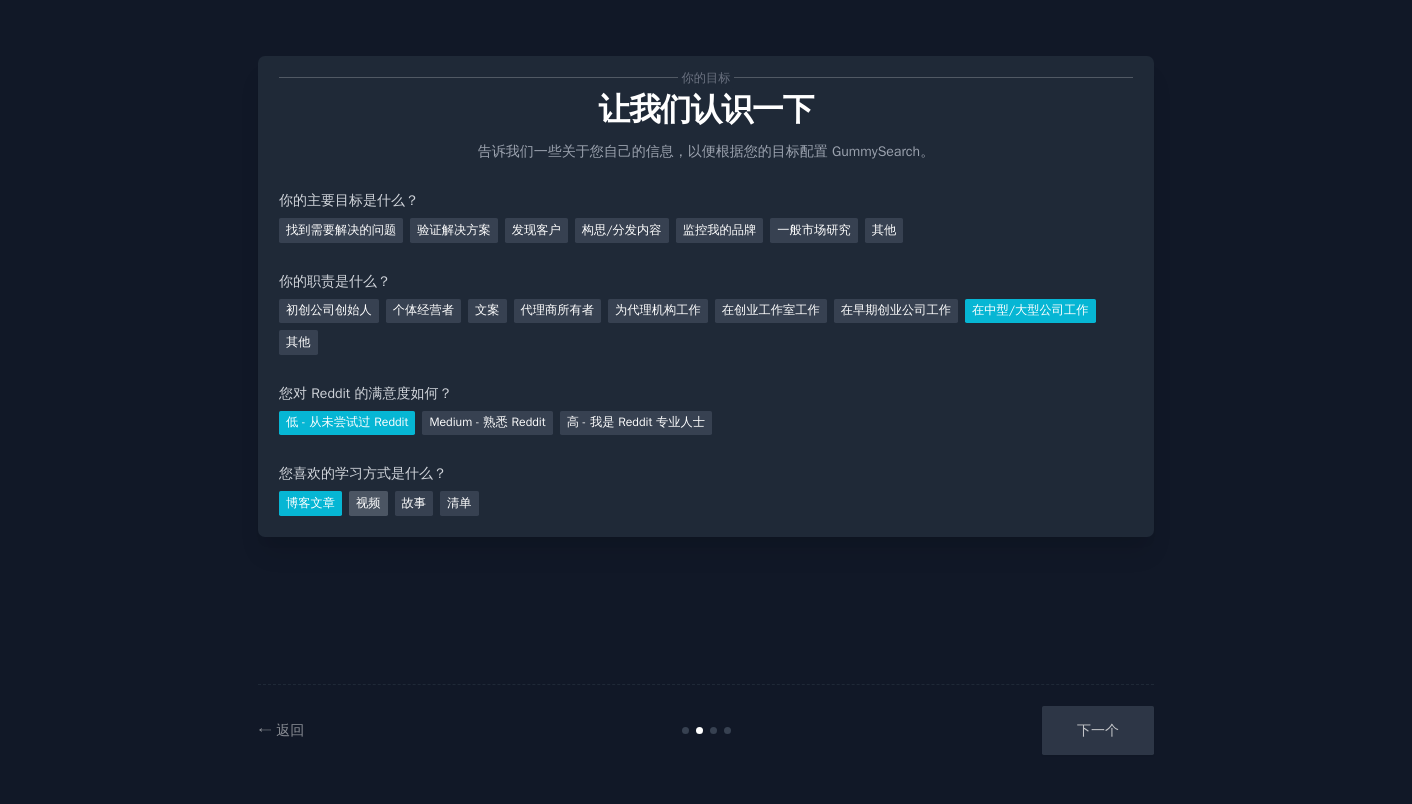 click on "视频" at bounding box center [368, 503] 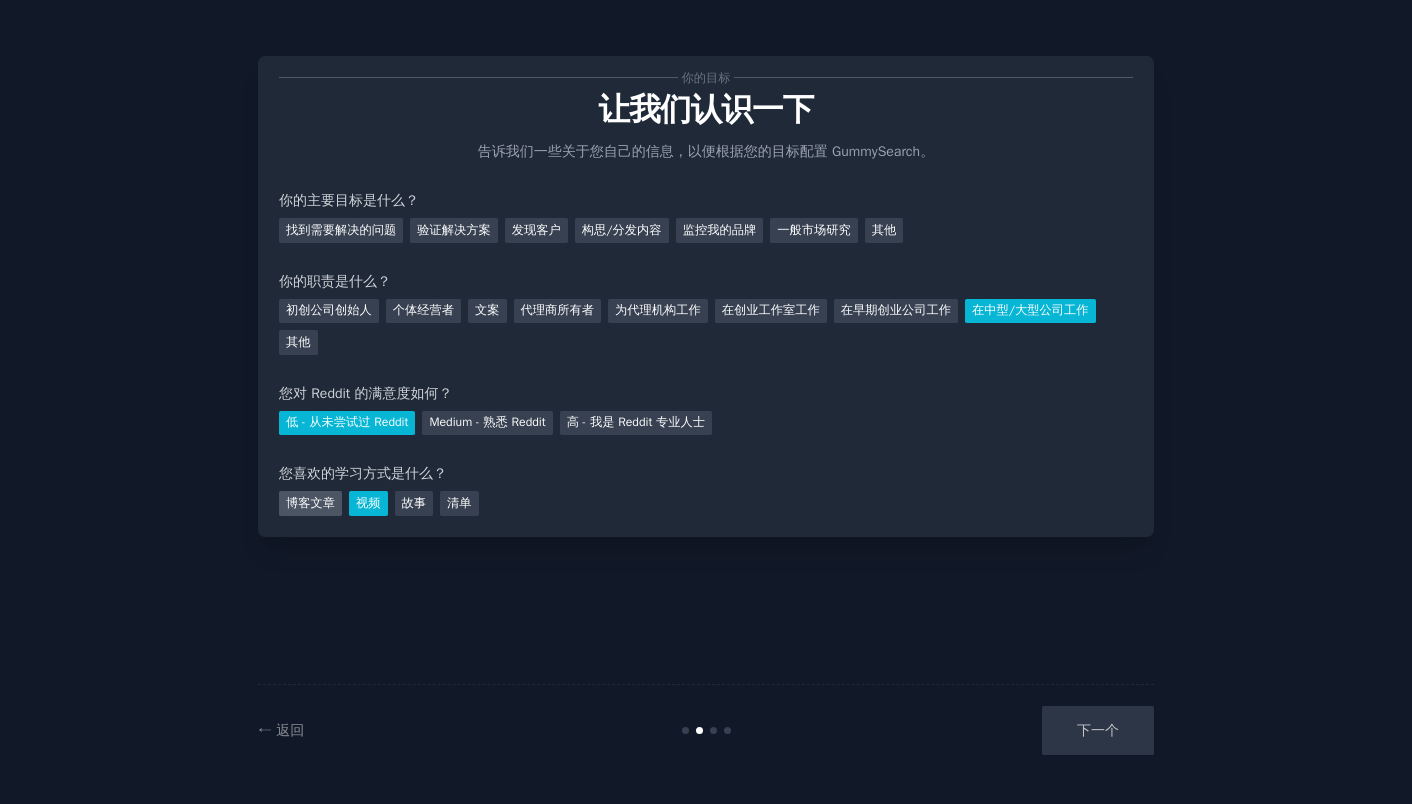 click on "博客文章" at bounding box center (310, 503) 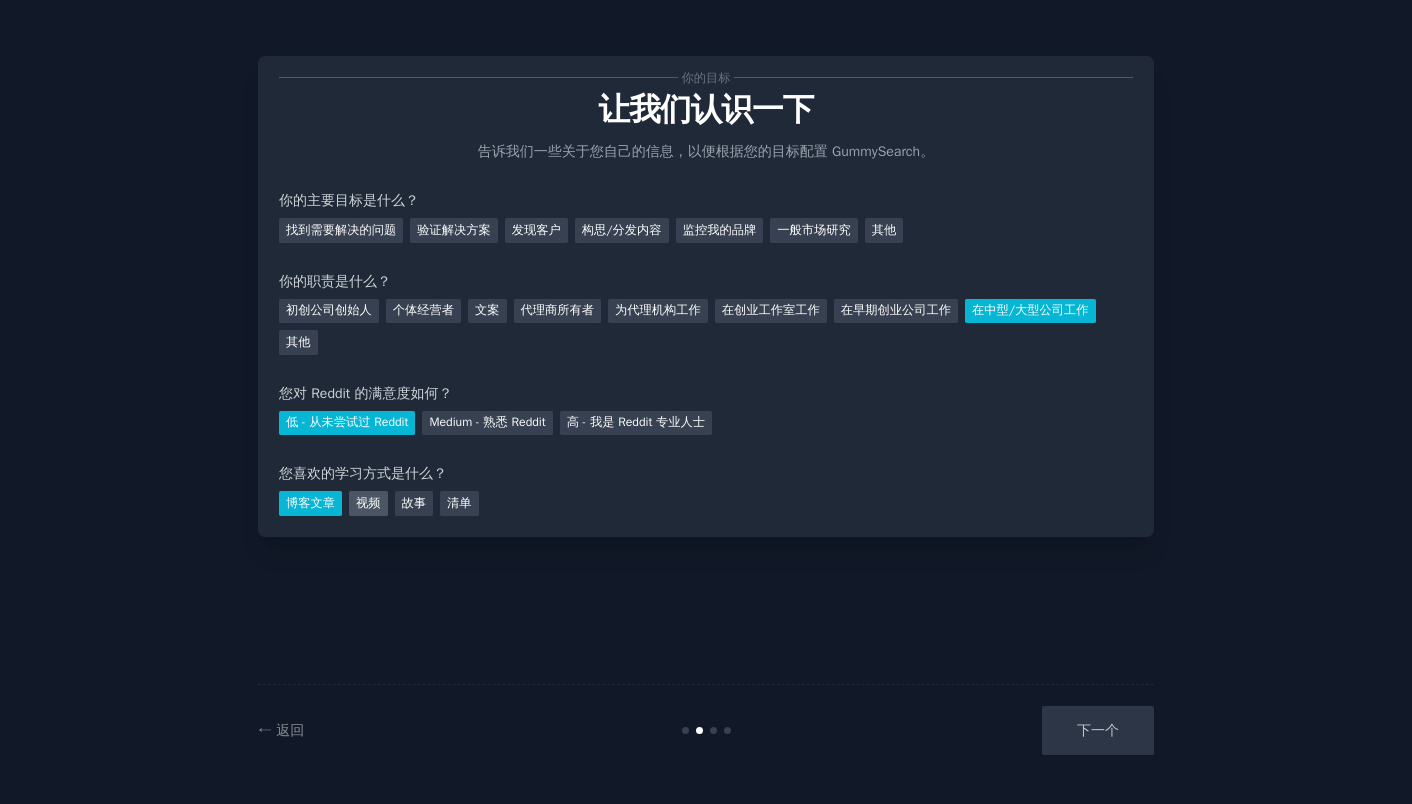click on "视频" at bounding box center [368, 503] 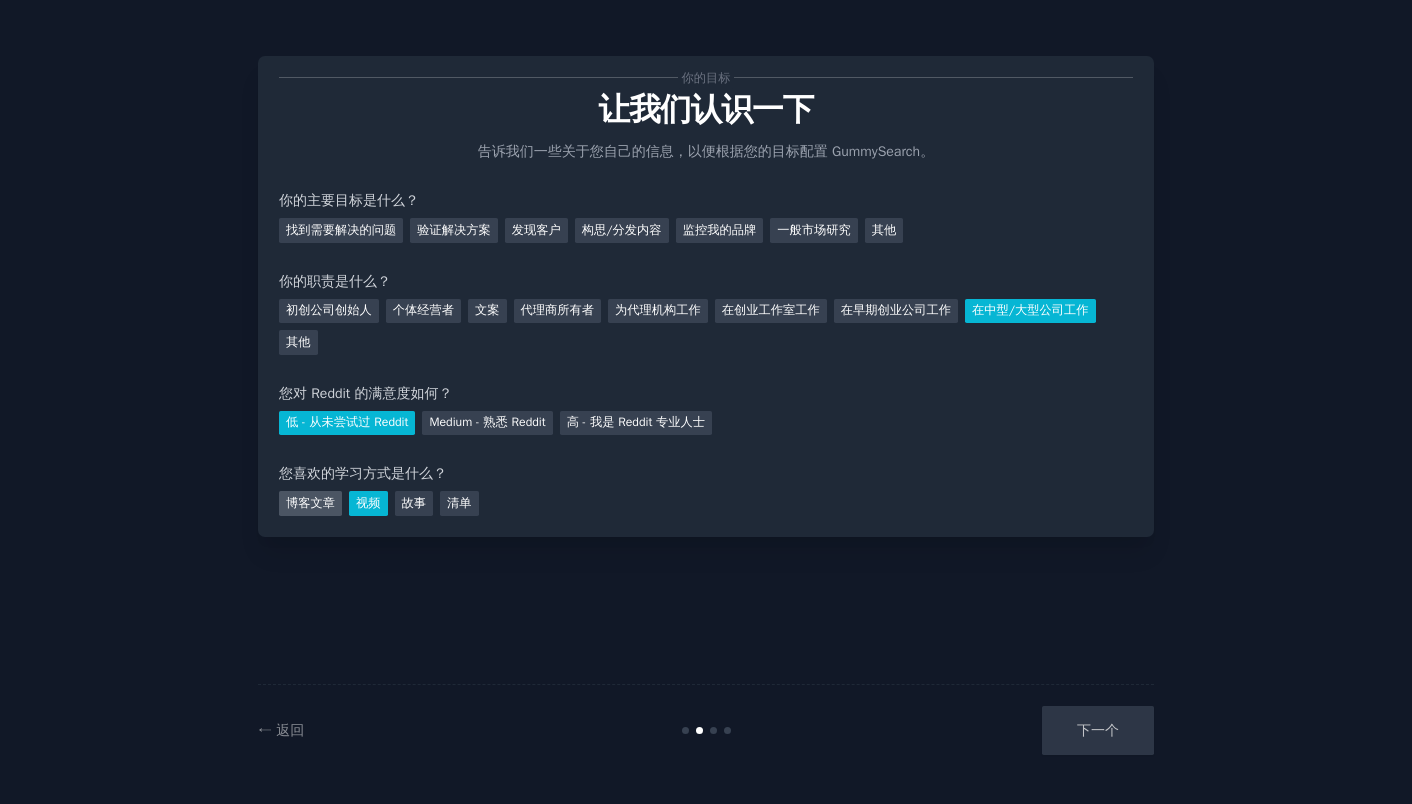 click on "博客文章" at bounding box center (310, 503) 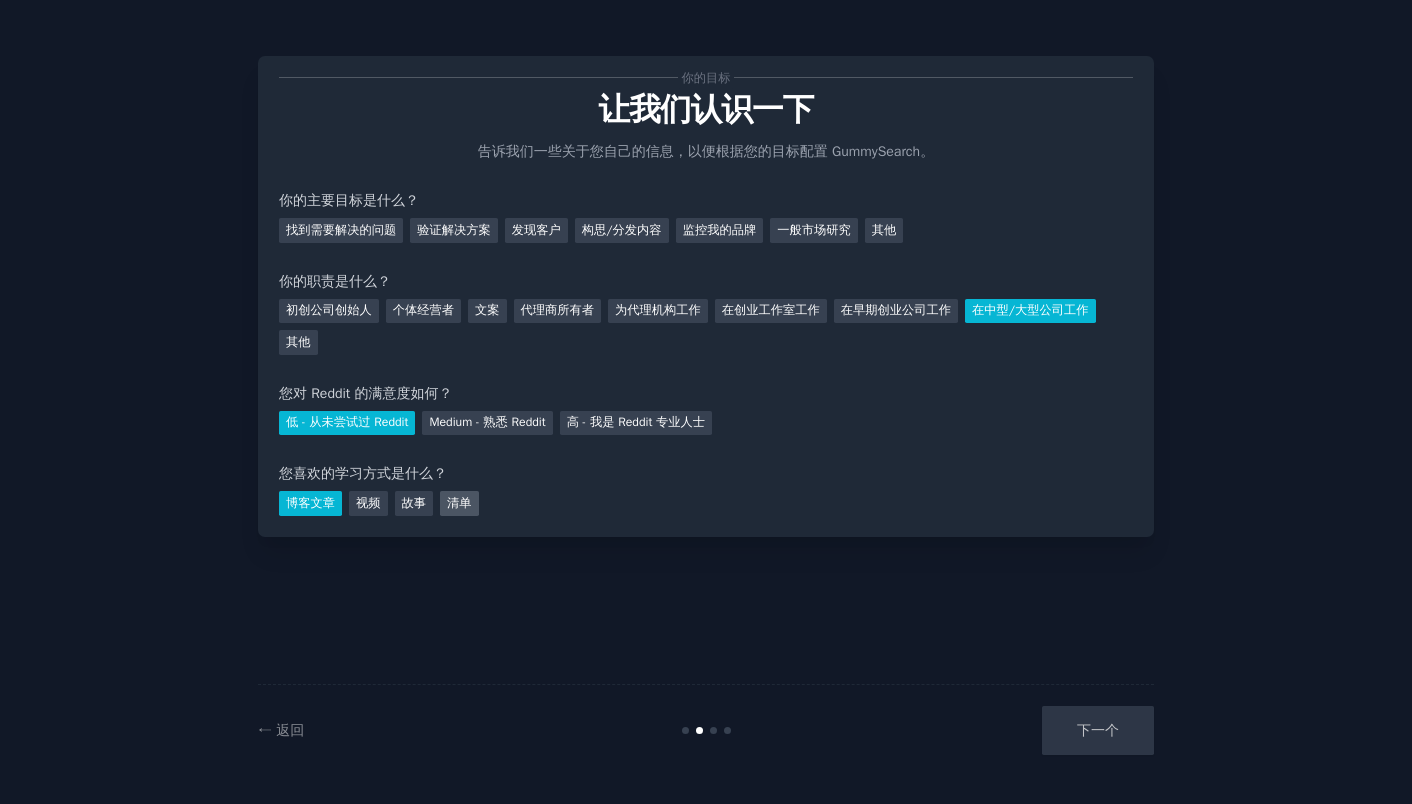 click on "清单" at bounding box center (459, 503) 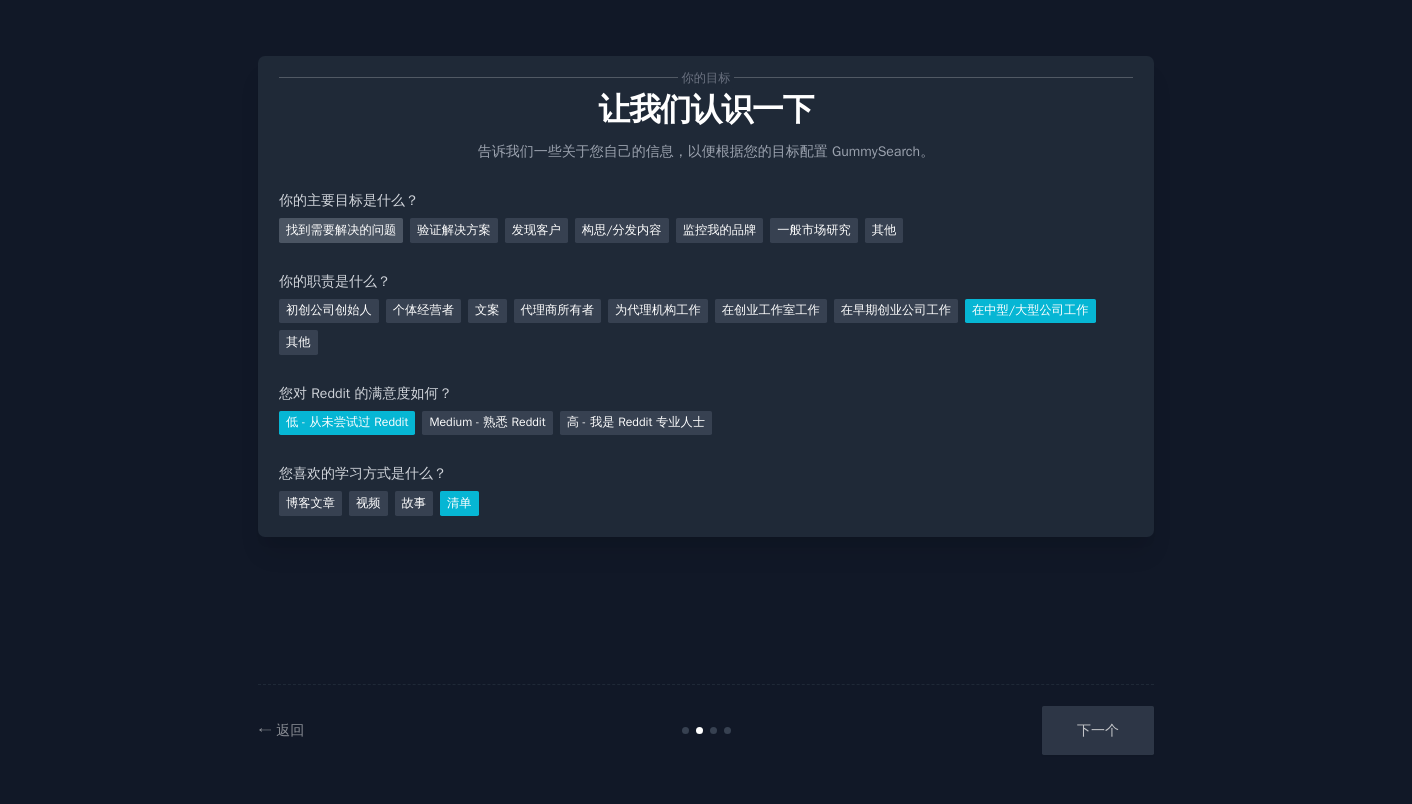click on "找到需要解决的问题" at bounding box center (341, 230) 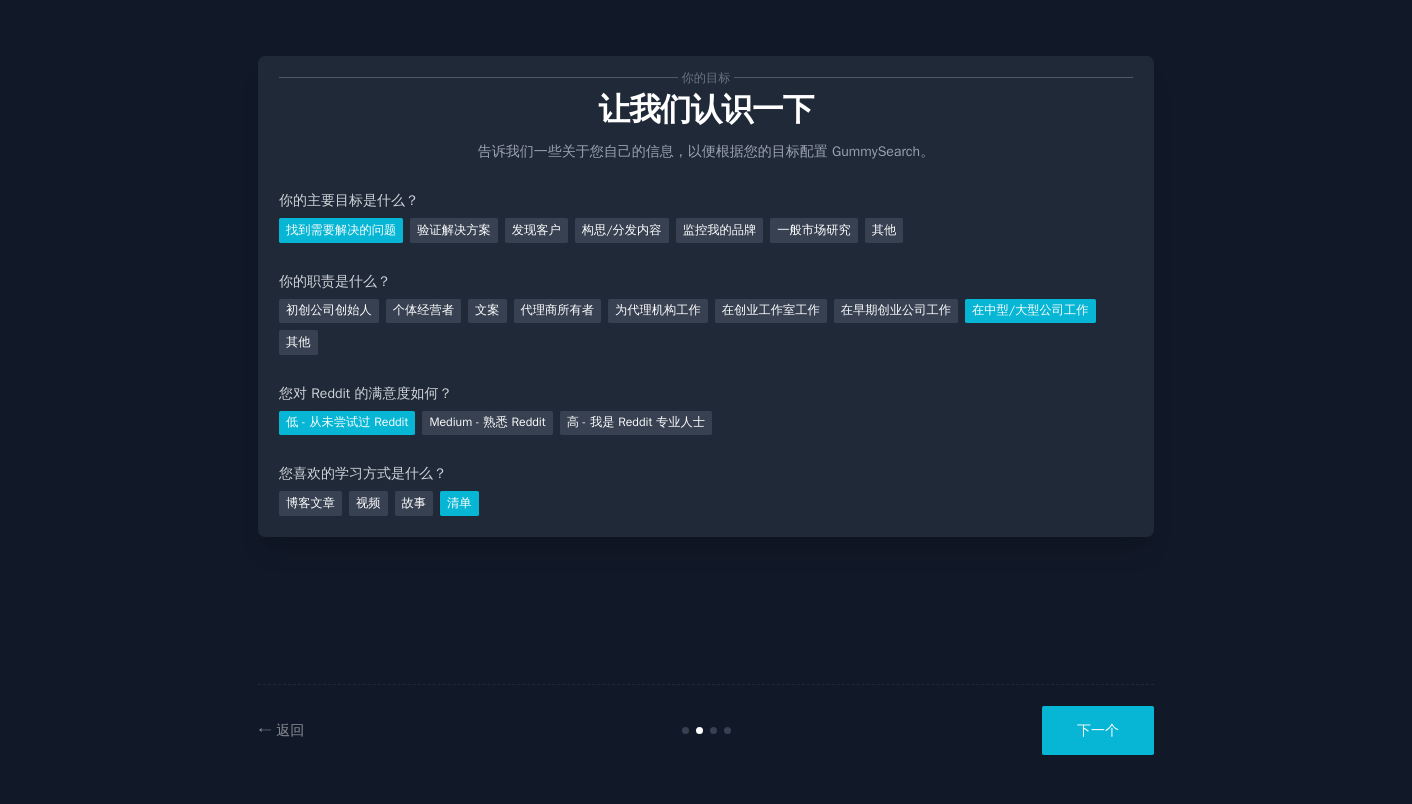 click on "下一个" at bounding box center [1098, 730] 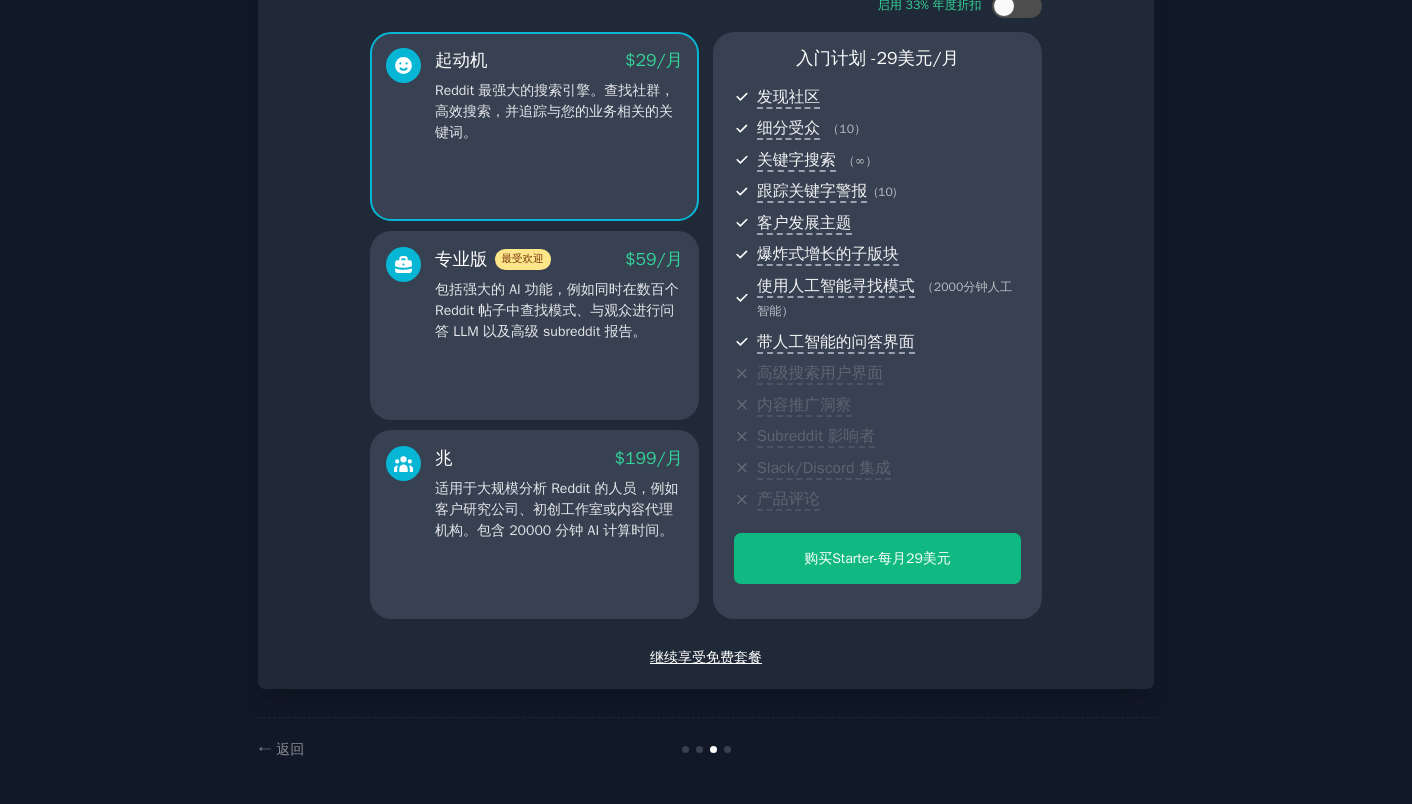 scroll, scrollTop: 152, scrollLeft: 0, axis: vertical 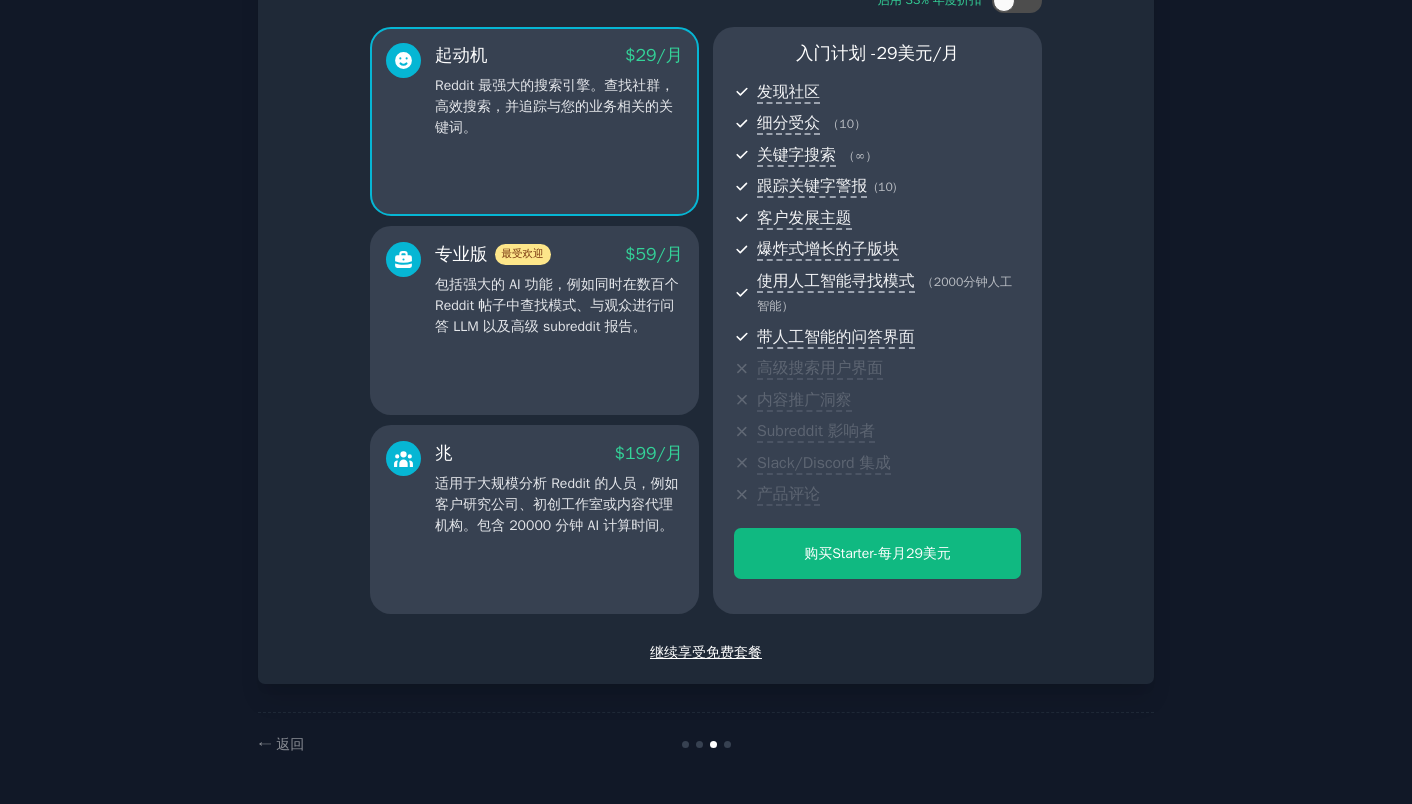 click on "继续享受免费套餐" at bounding box center (706, 652) 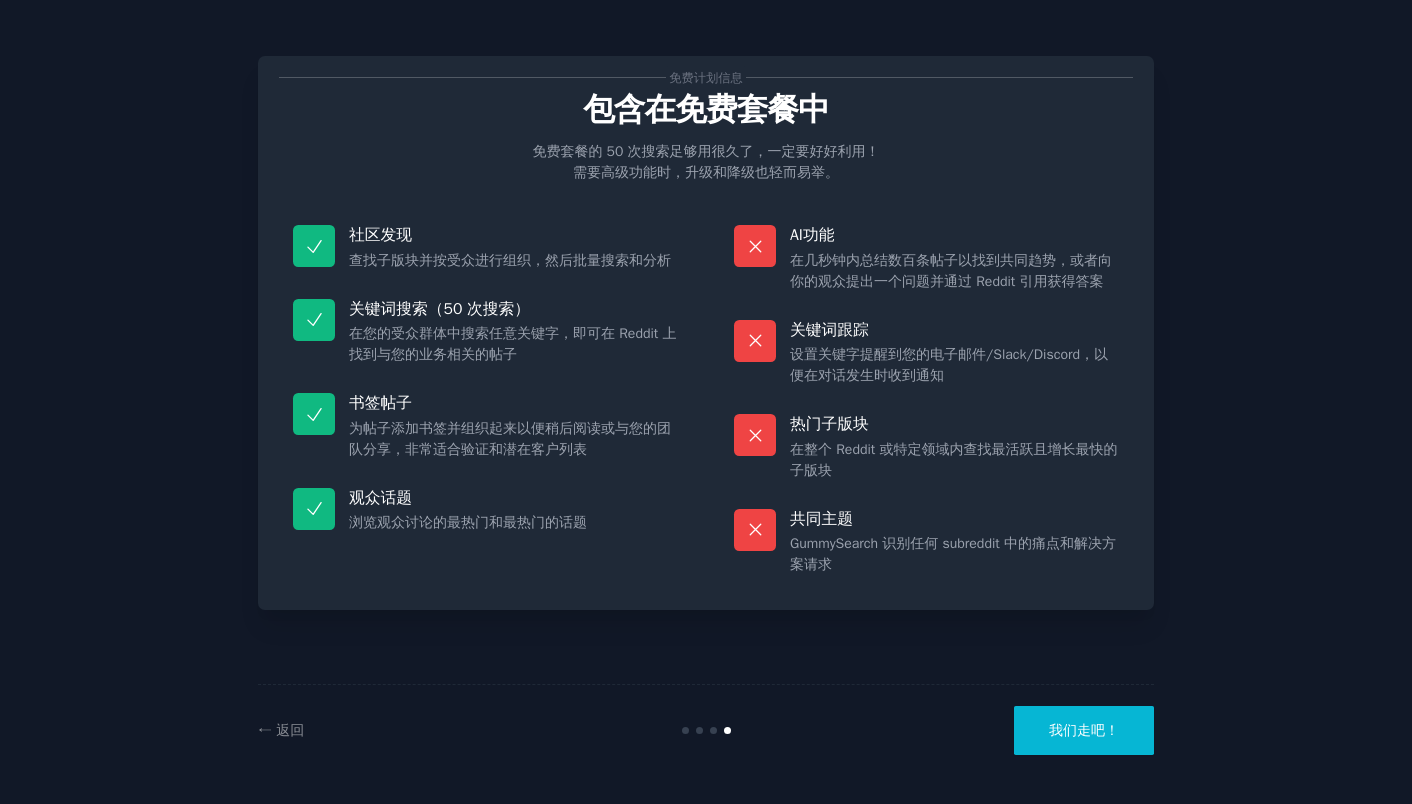 scroll, scrollTop: 0, scrollLeft: 0, axis: both 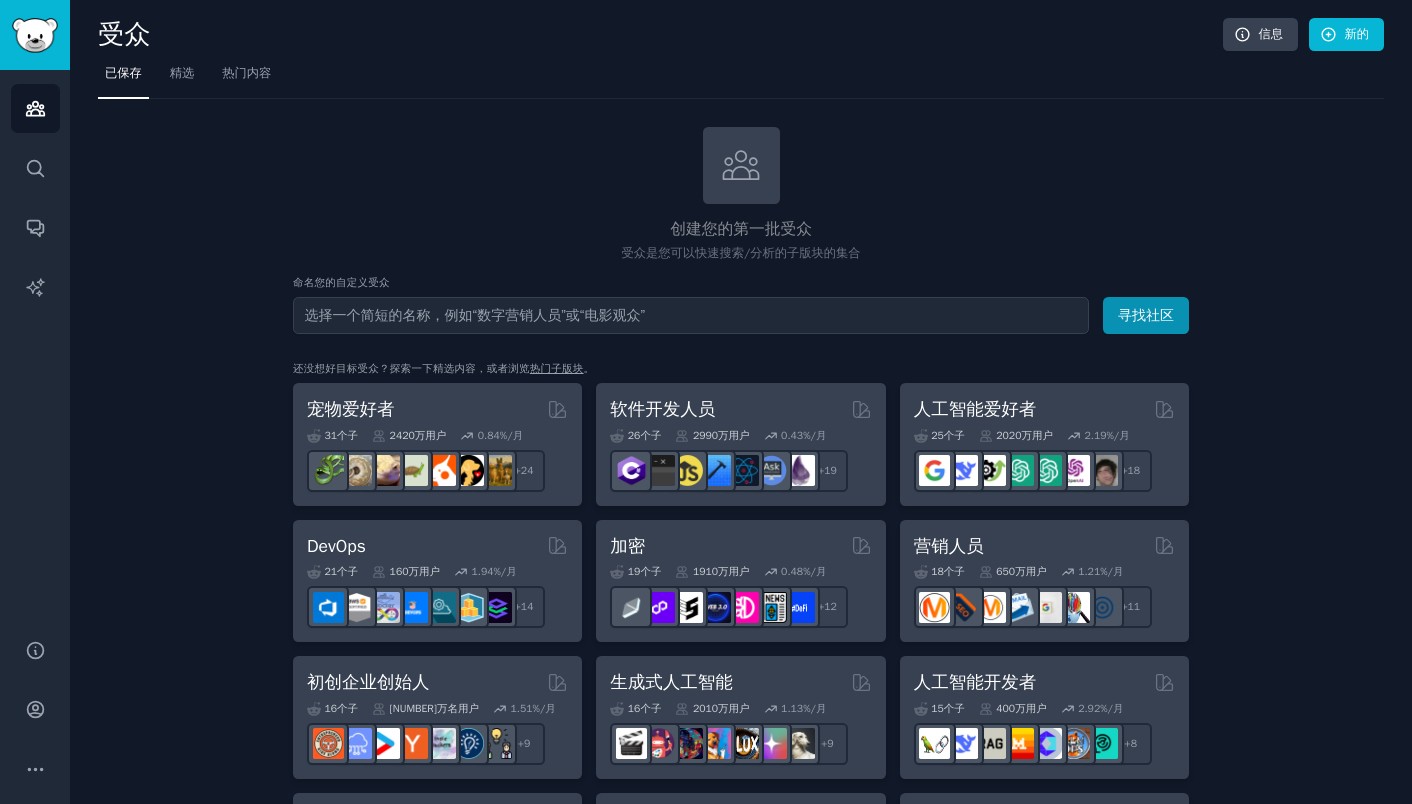 click at bounding box center (691, 315) 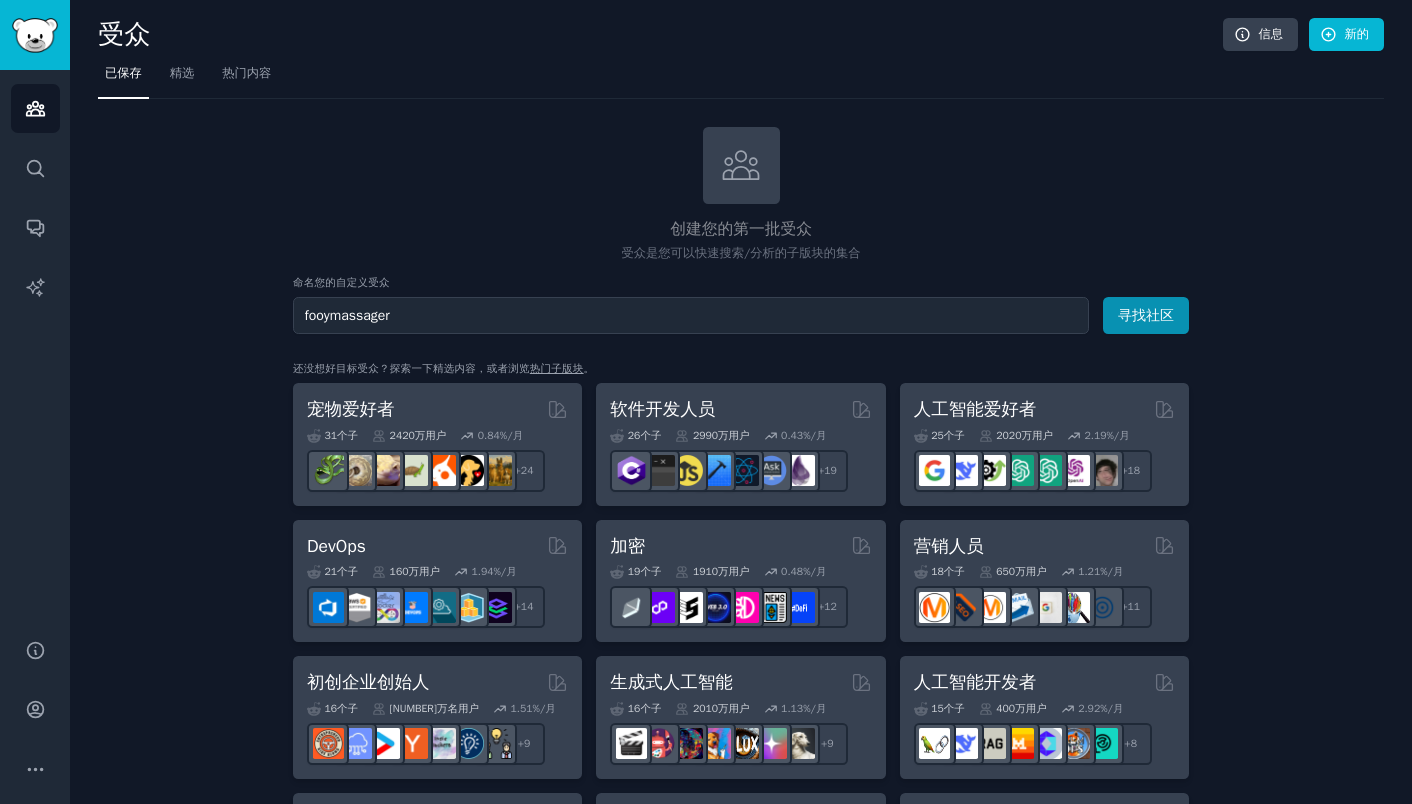 click on "fooymassager" at bounding box center [691, 315] 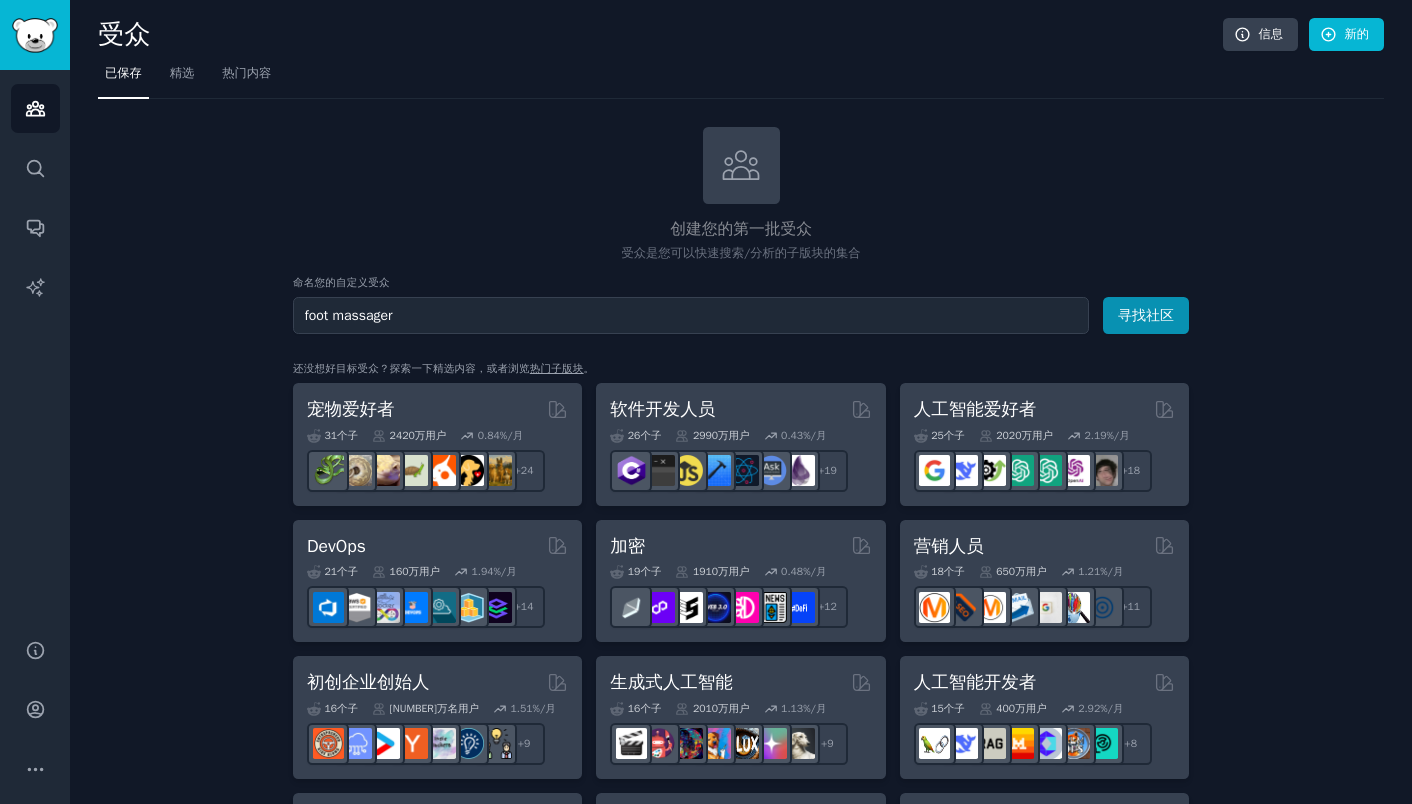 type on "foot massager" 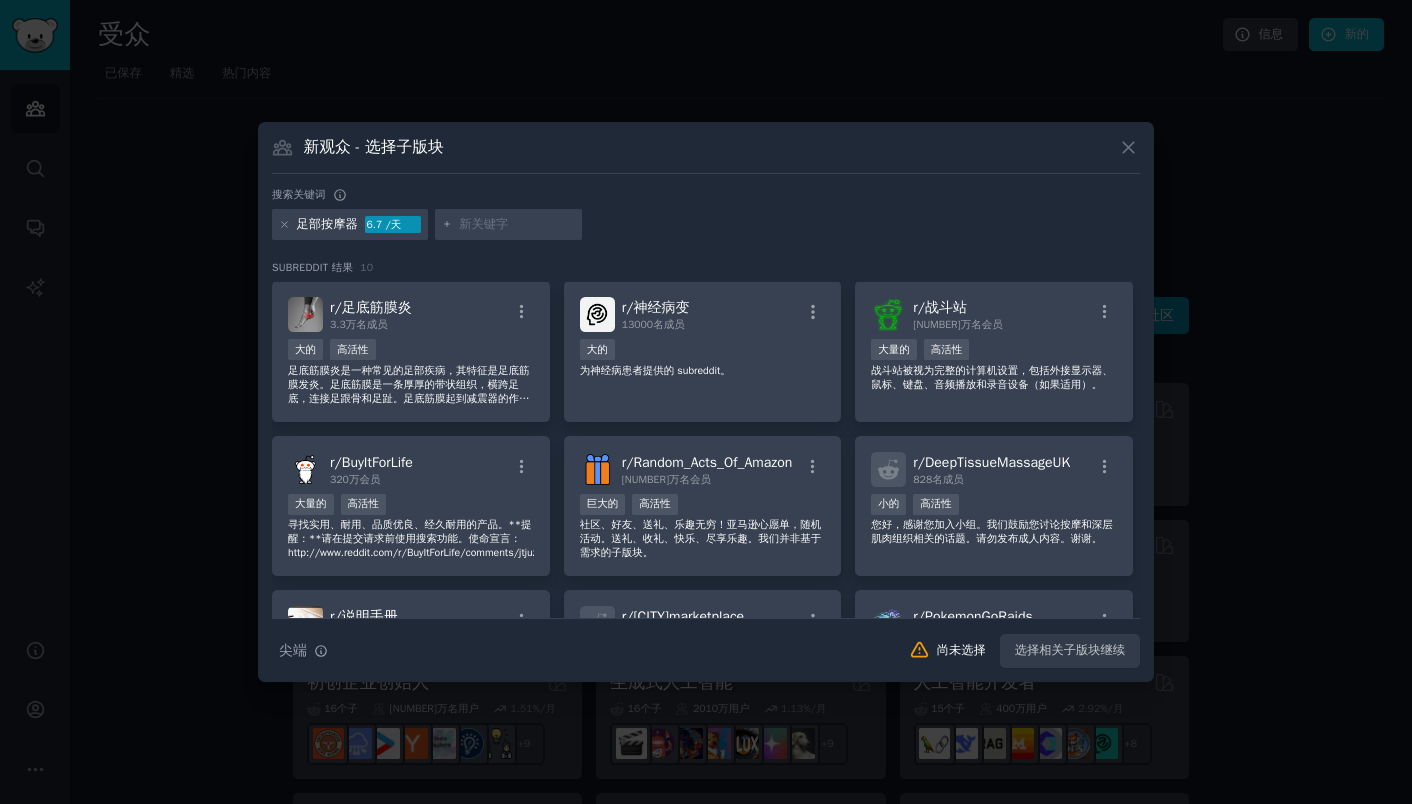 scroll, scrollTop: 0, scrollLeft: 0, axis: both 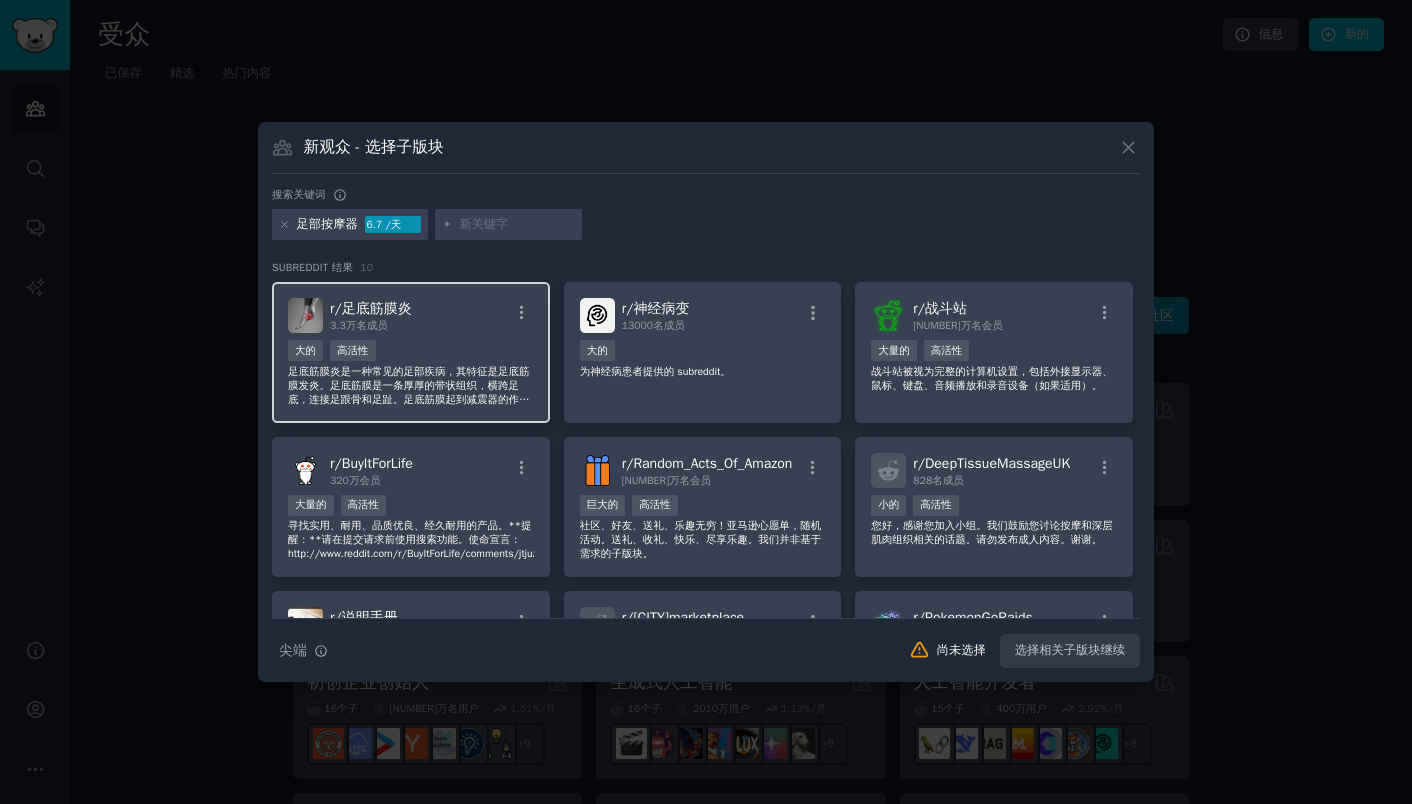 click on "r/ 足底筋膜炎 3.3万名 成员" at bounding box center (411, 315) 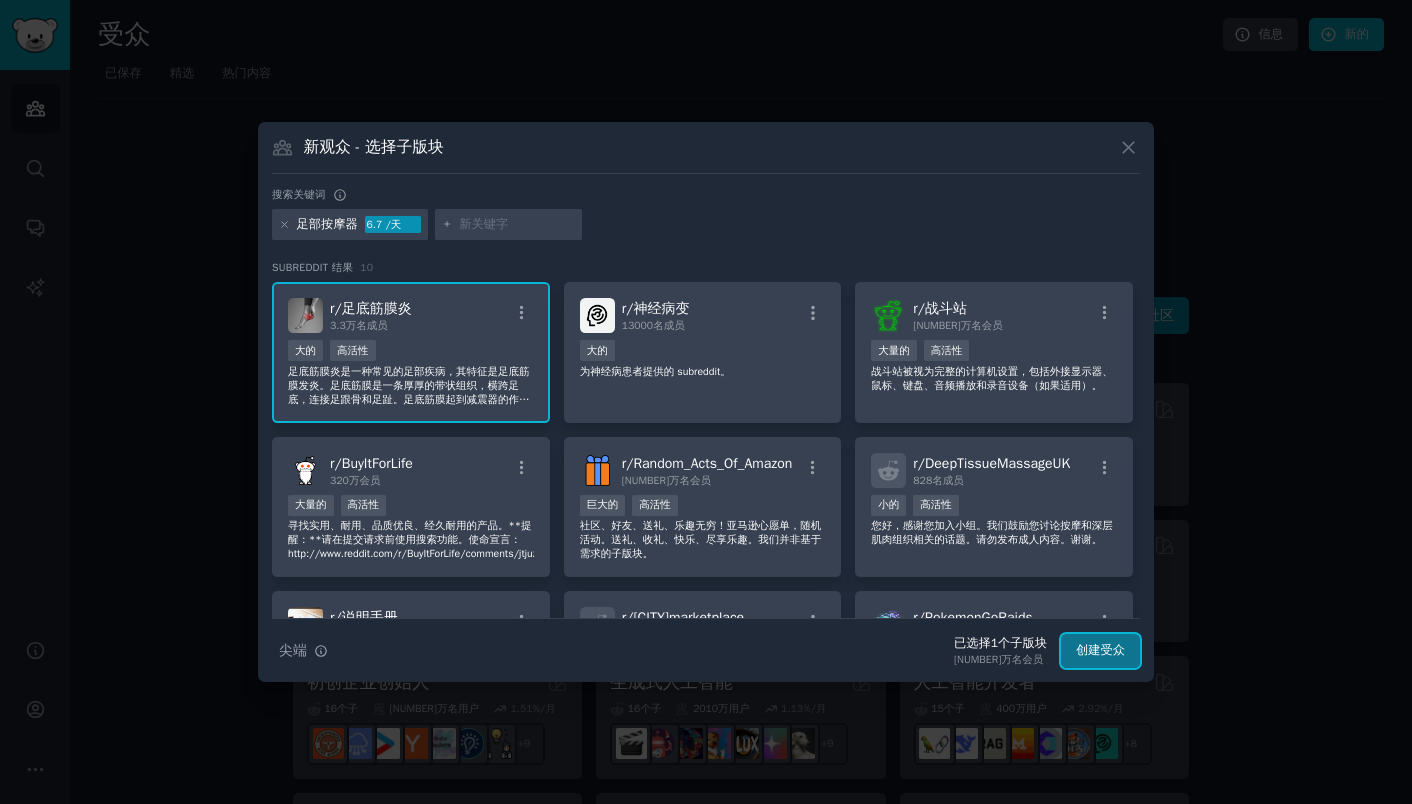 click on "创建受众" at bounding box center (1100, 651) 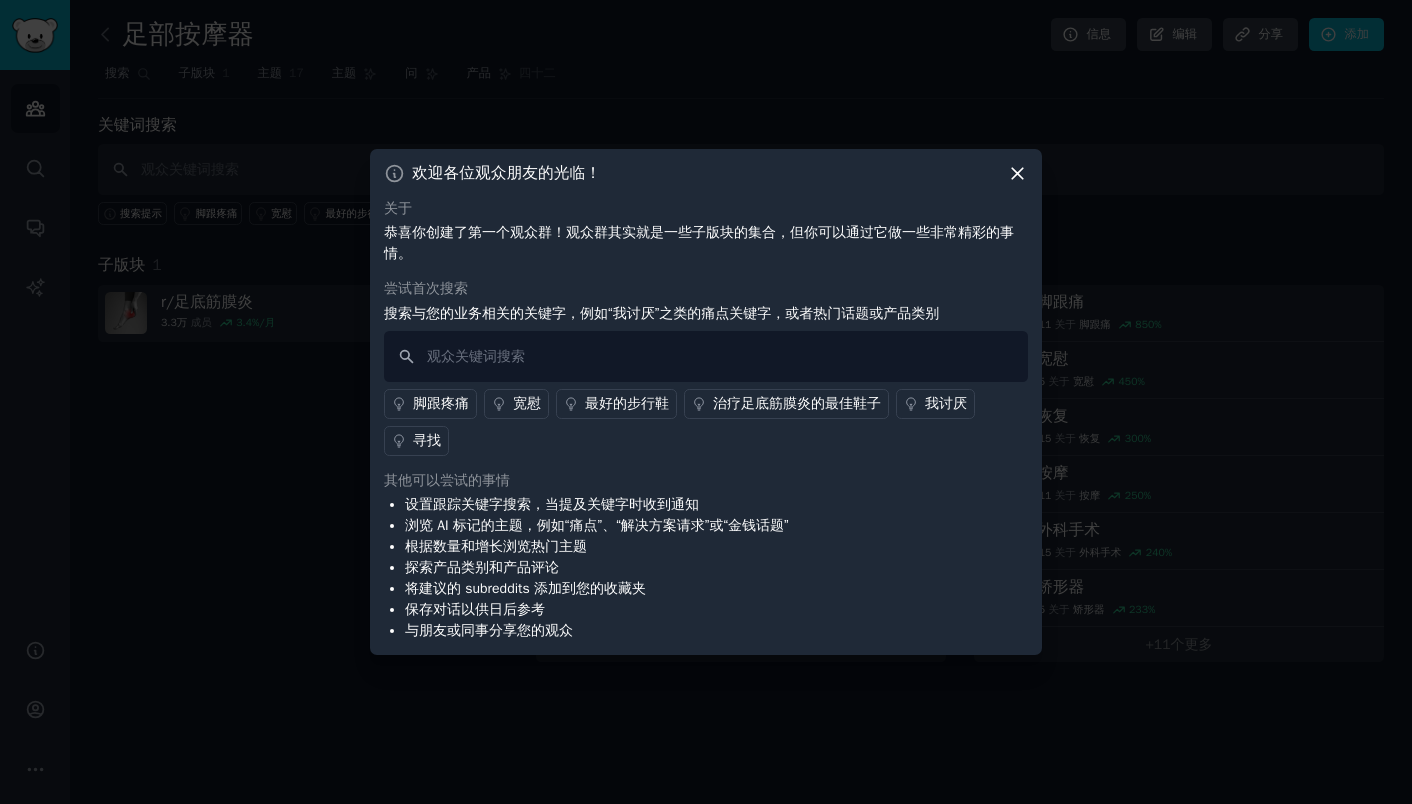 click on "脚跟疼痛" at bounding box center [441, 403] 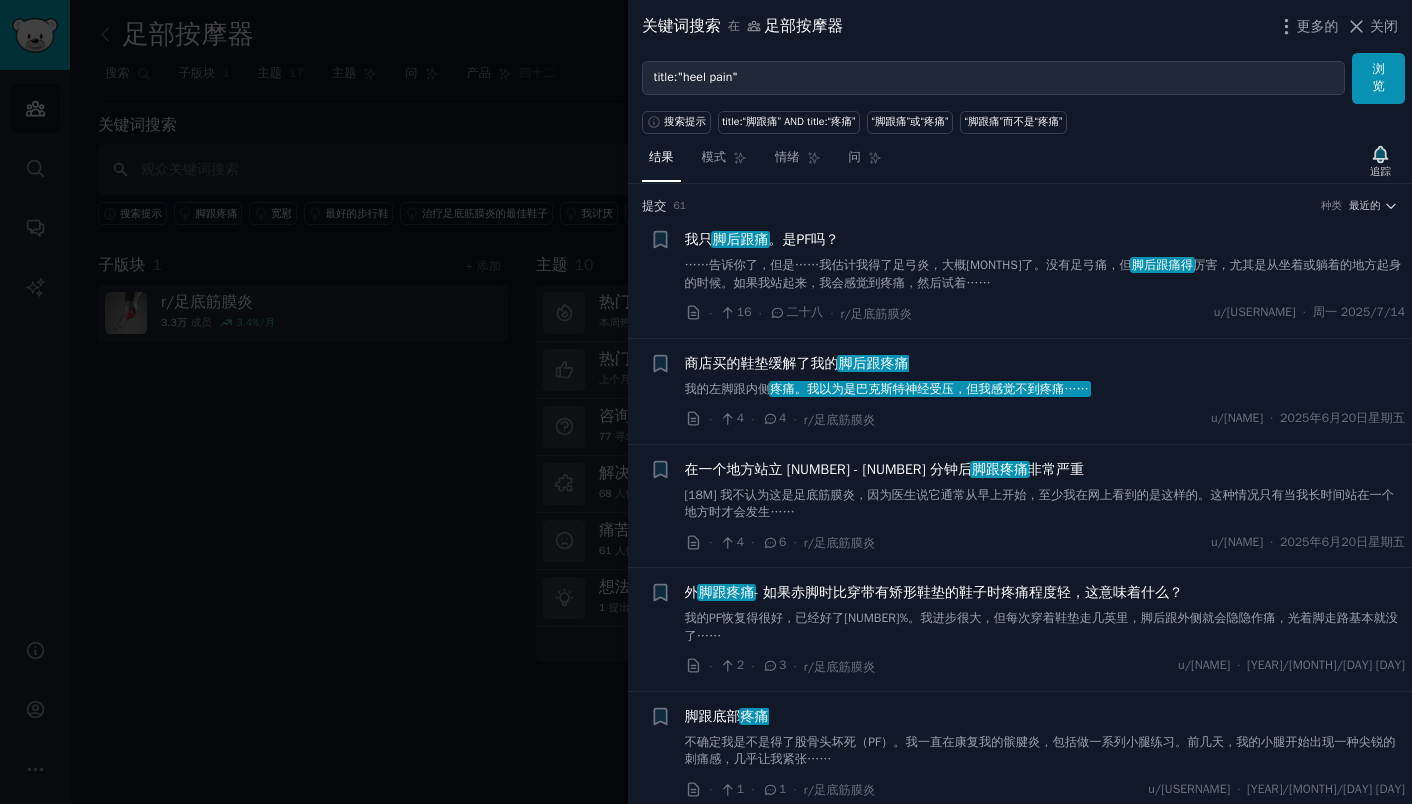 click at bounding box center [706, 402] 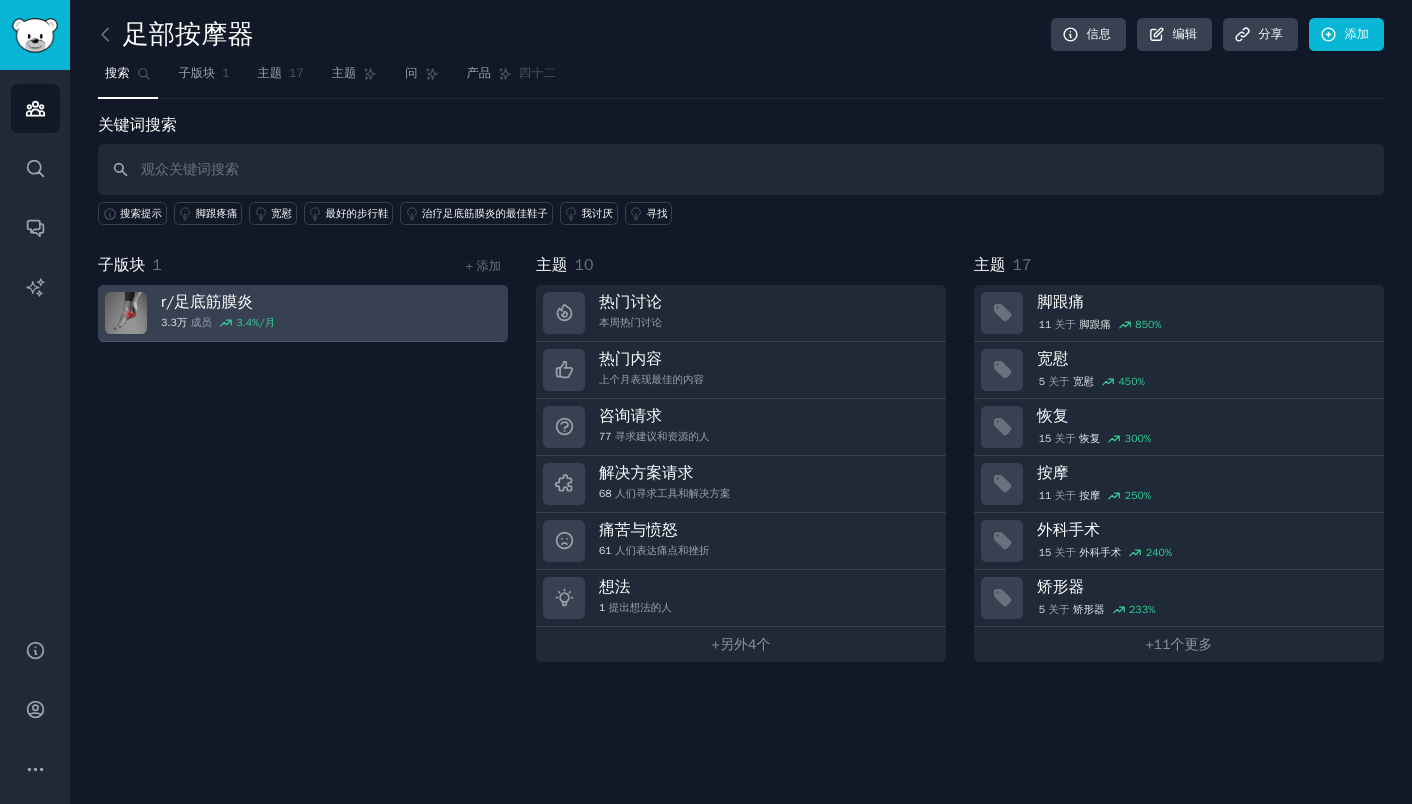 drag, startPoint x: 407, startPoint y: 316, endPoint x: 345, endPoint y: 316, distance: 62 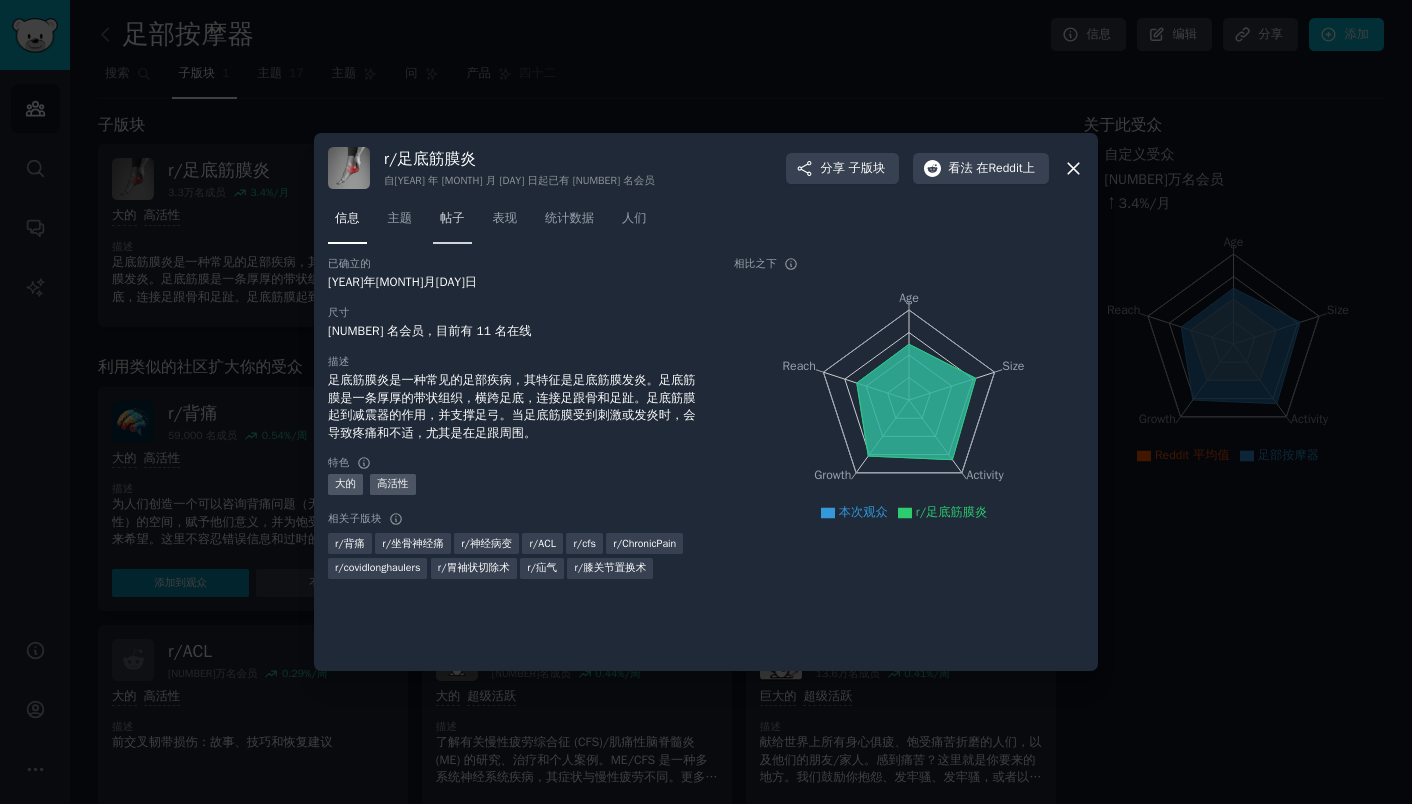 click on "帖子" at bounding box center (452, 218) 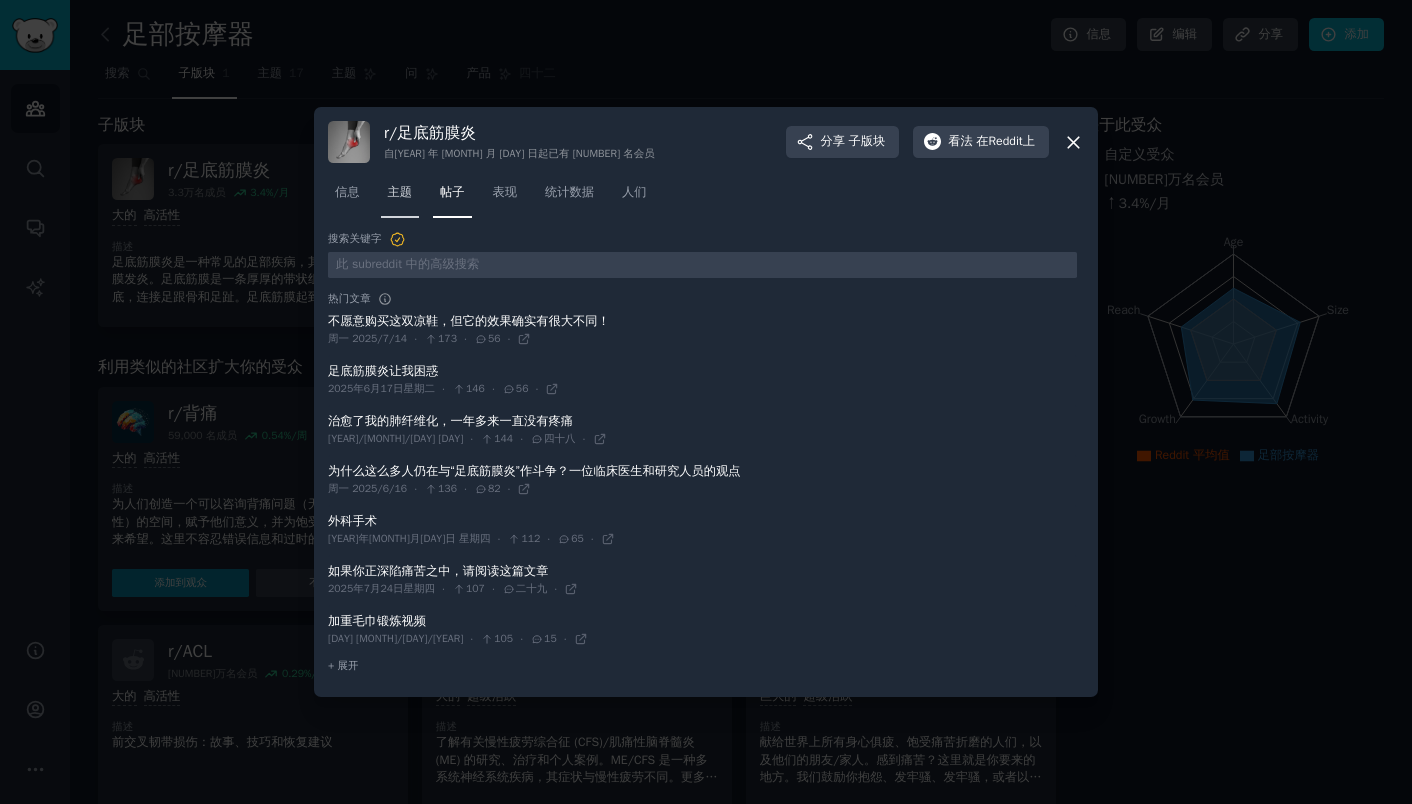 click on "主题" at bounding box center [400, 192] 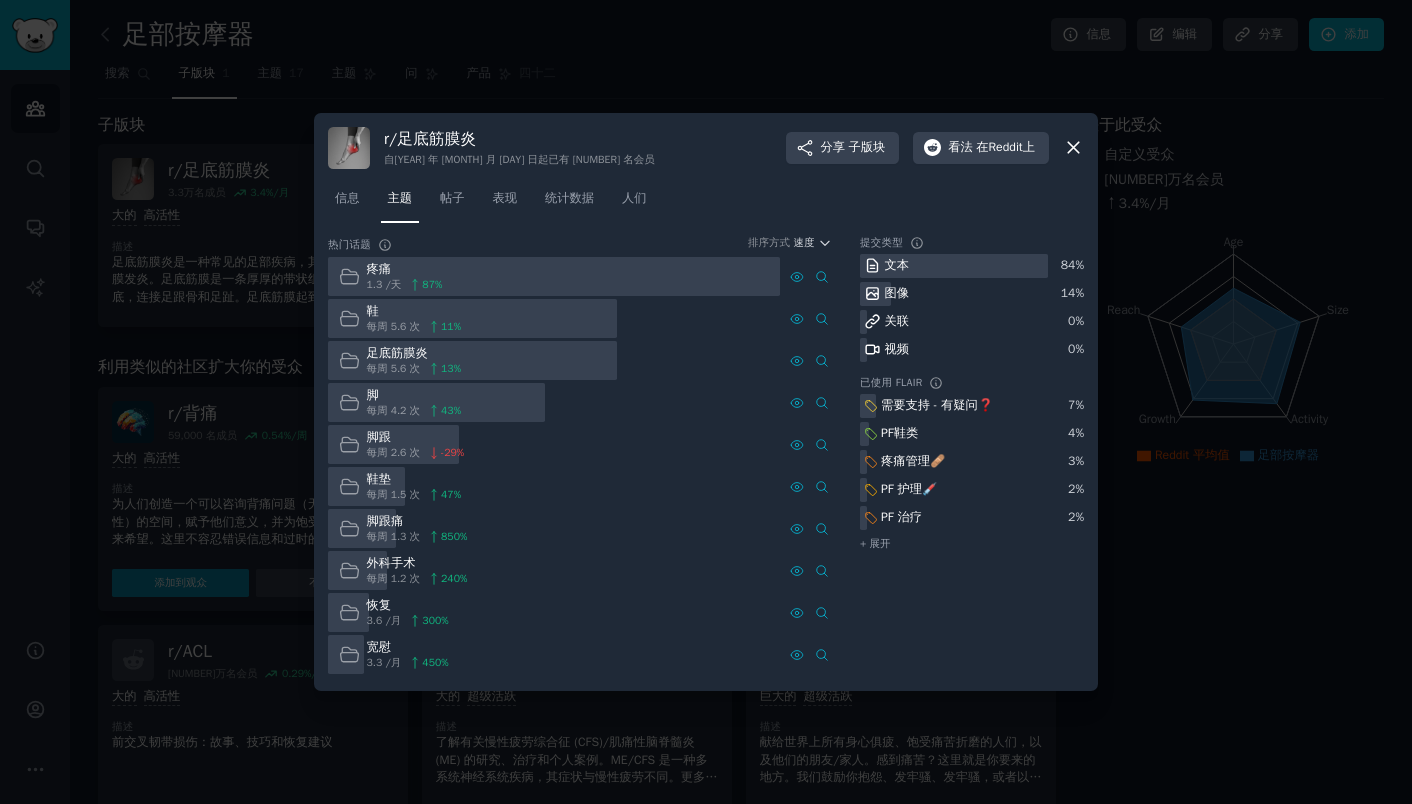 click at bounding box center (706, 402) 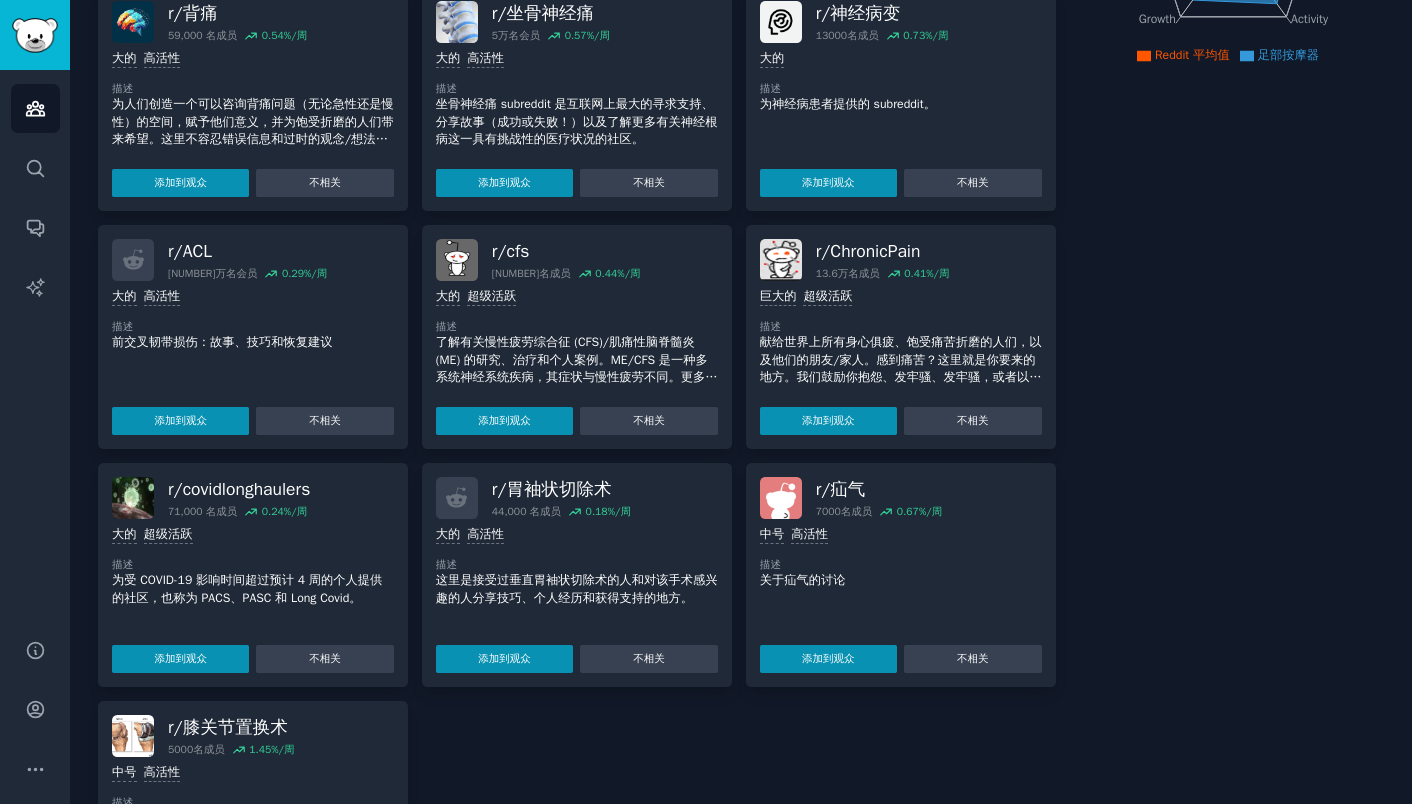 scroll, scrollTop: 0, scrollLeft: 0, axis: both 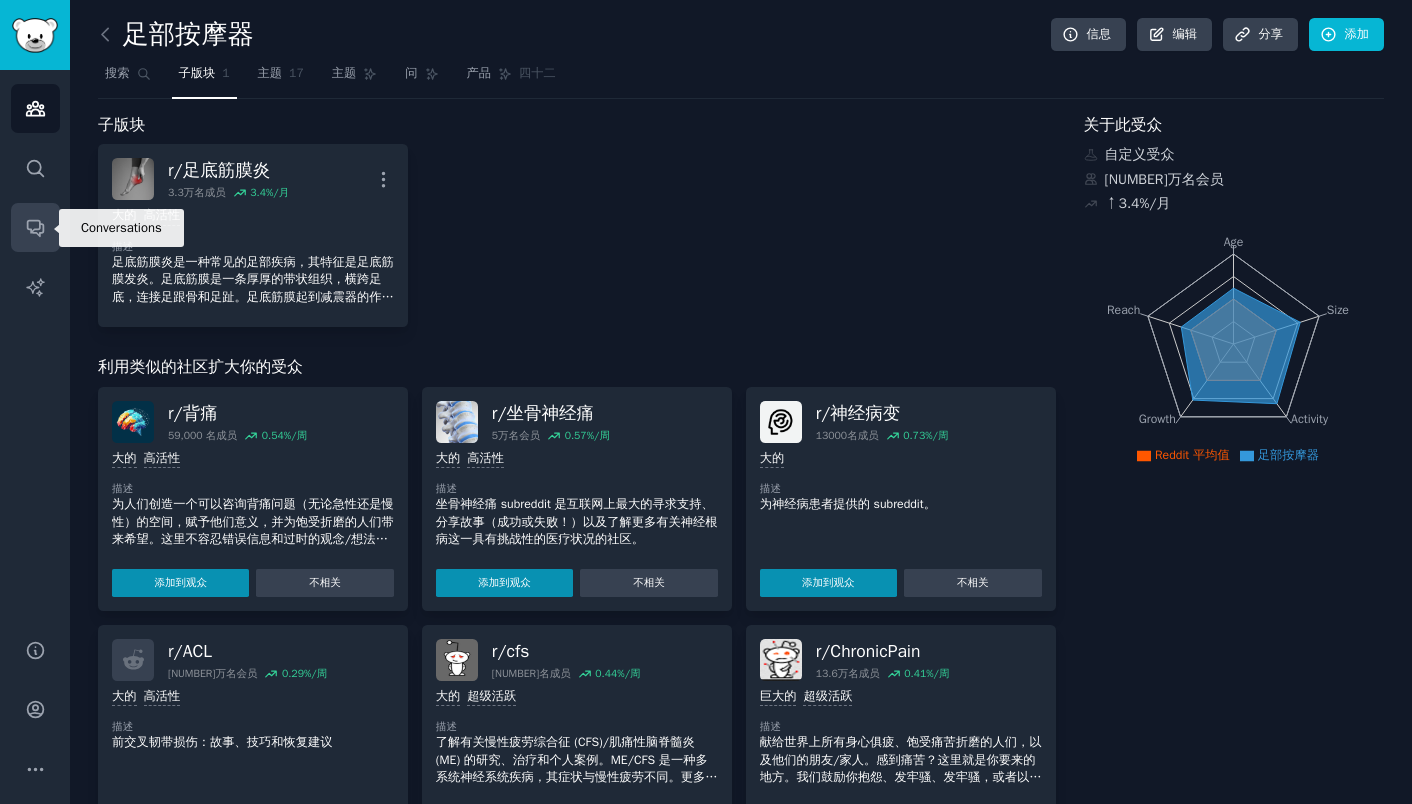 click 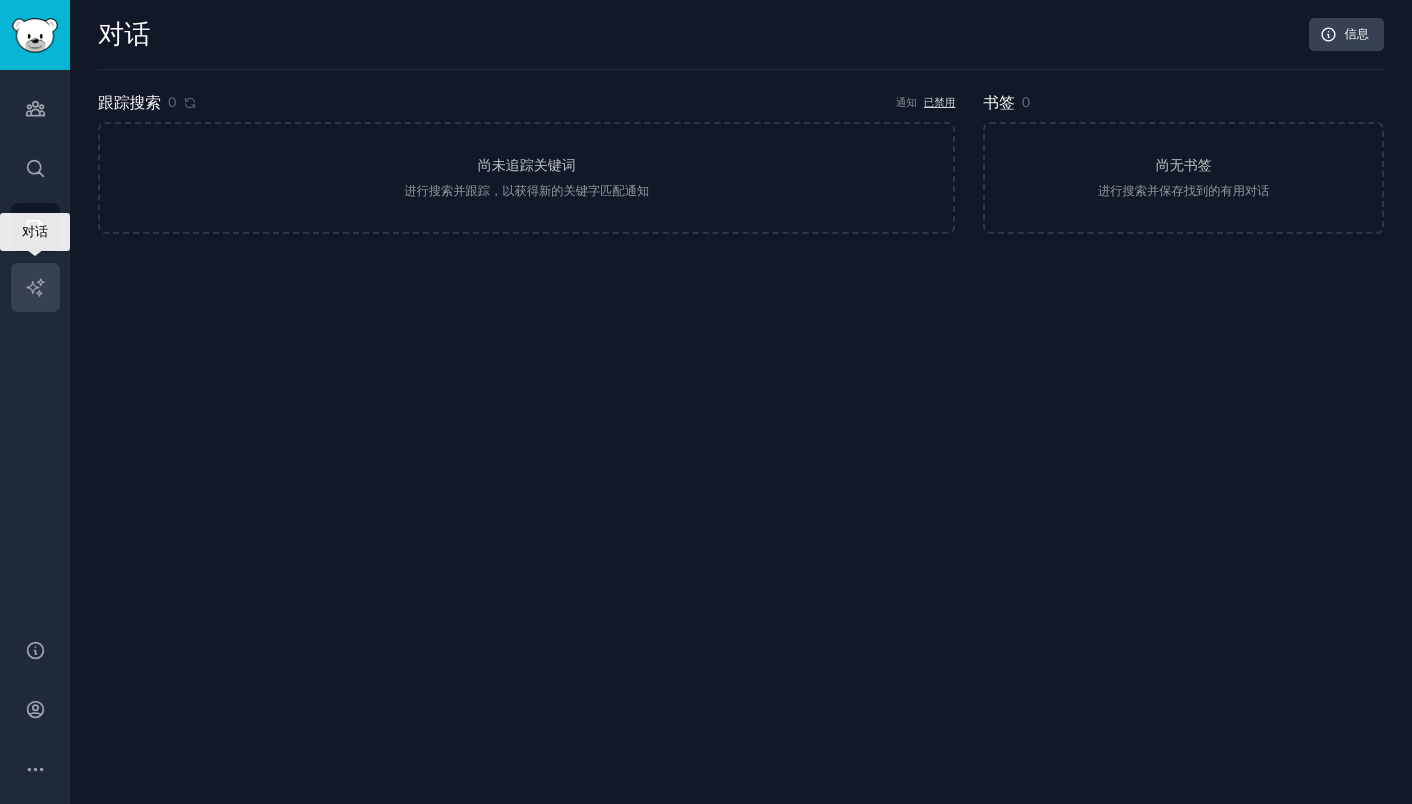 click 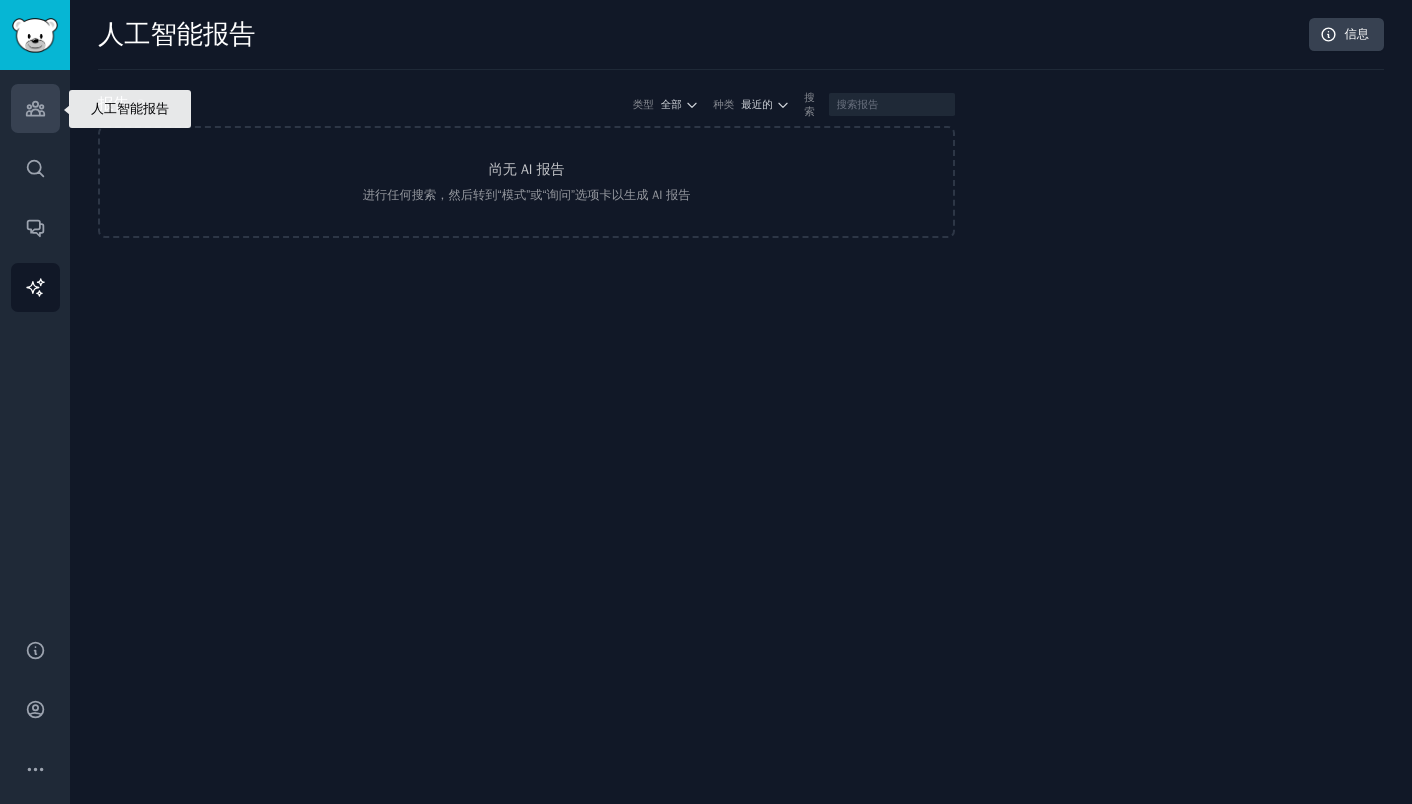 click 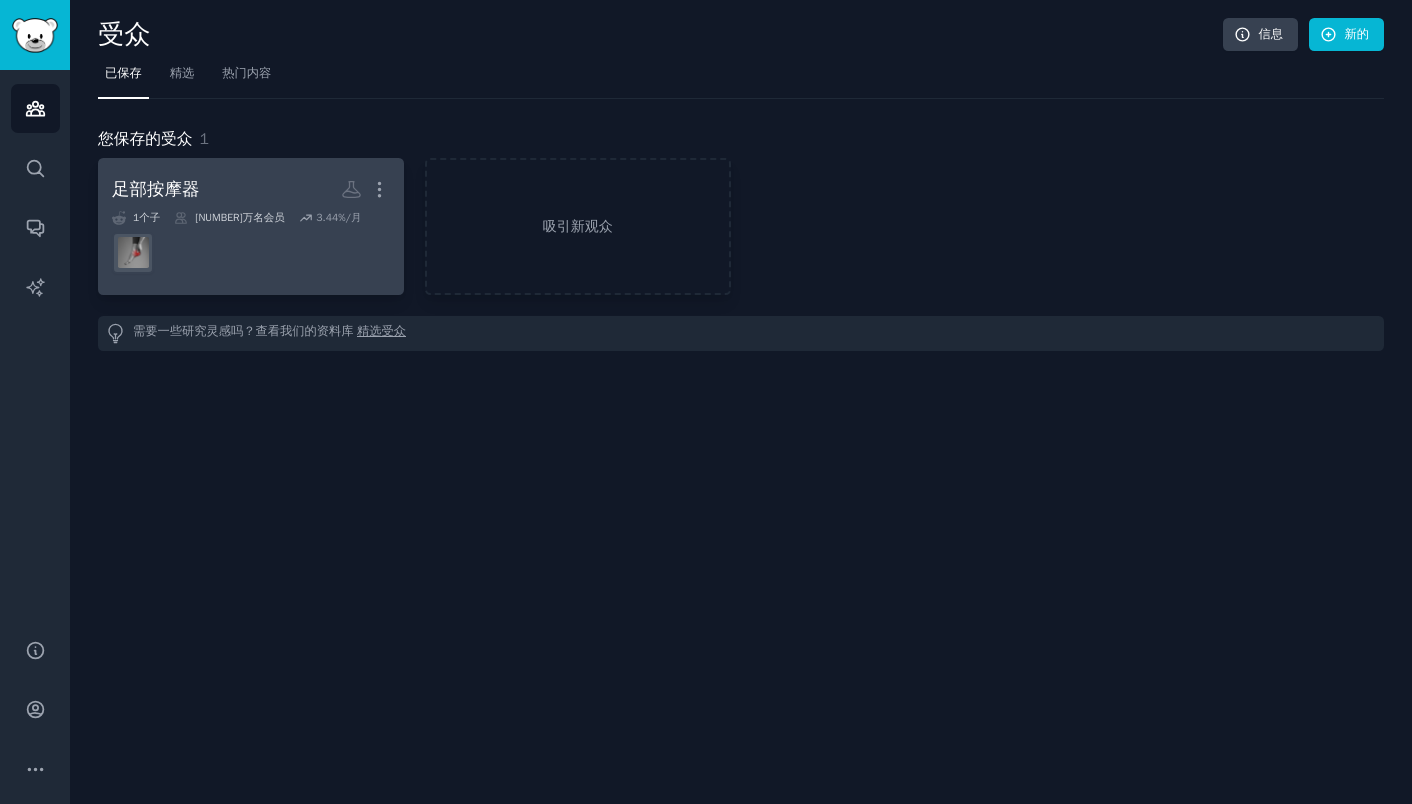 click on "足部按摩器 更多的 1 个子 33000名 会员 3.44  %/月" at bounding box center (251, 226) 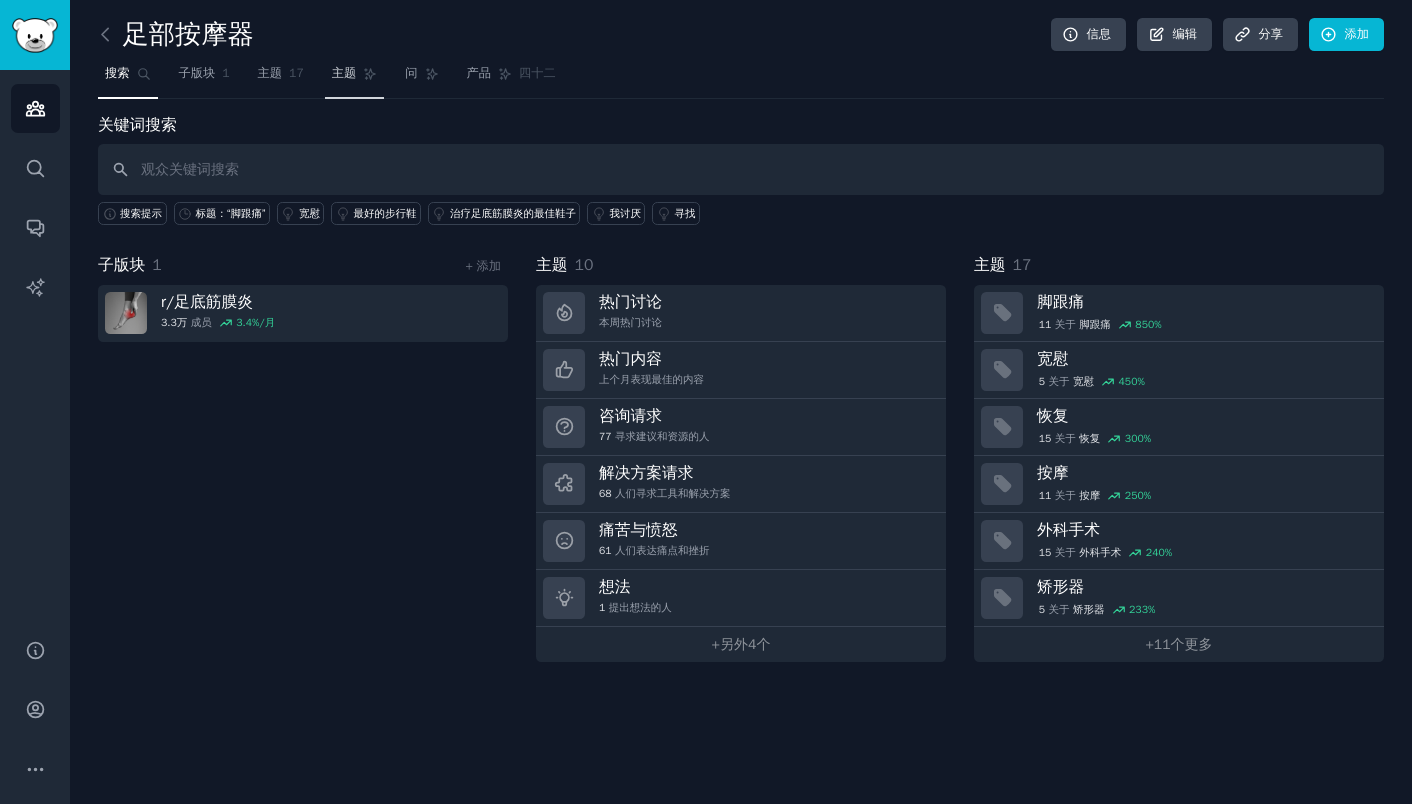 click on "主题" at bounding box center (344, 73) 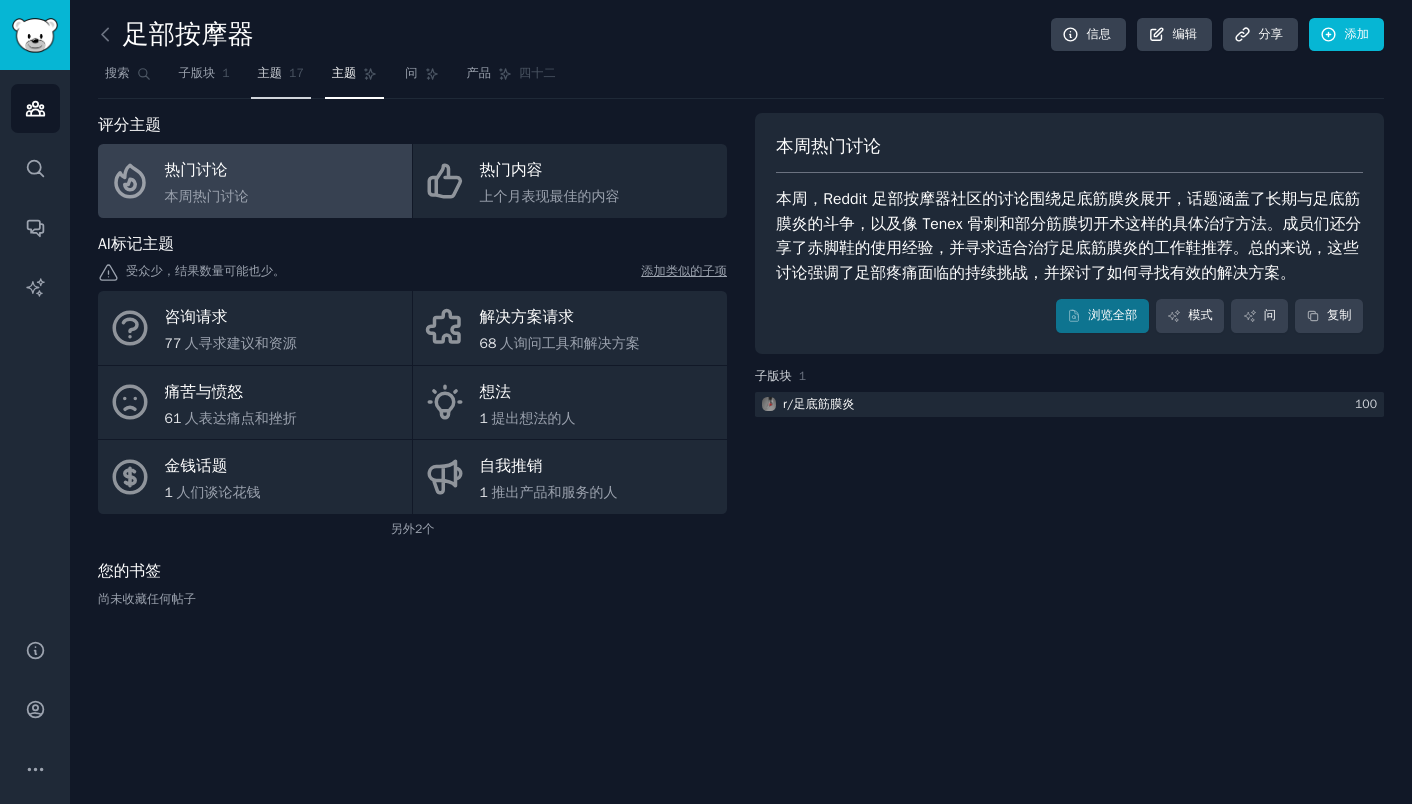 click on "主题" at bounding box center [270, 73] 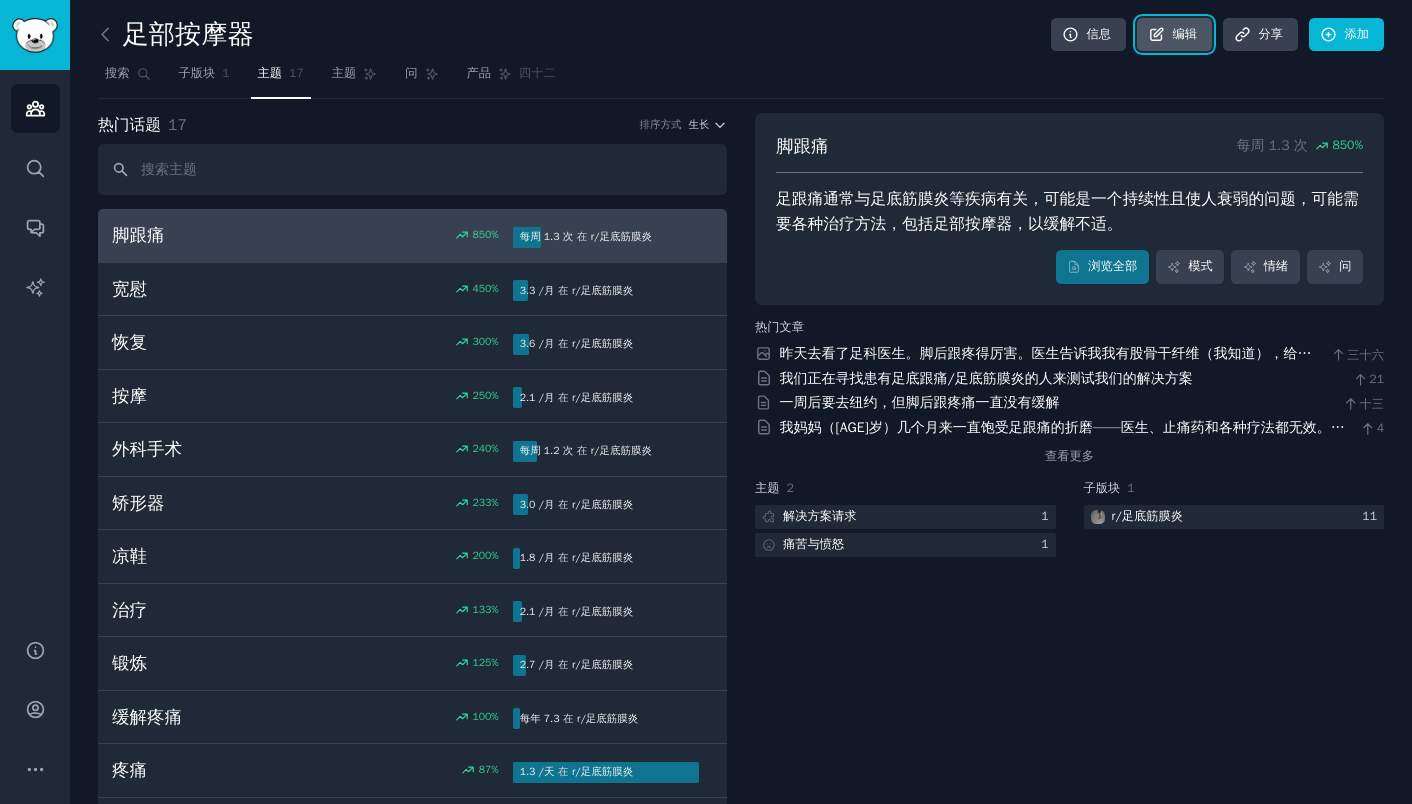 click on "编辑" at bounding box center (1185, 34) 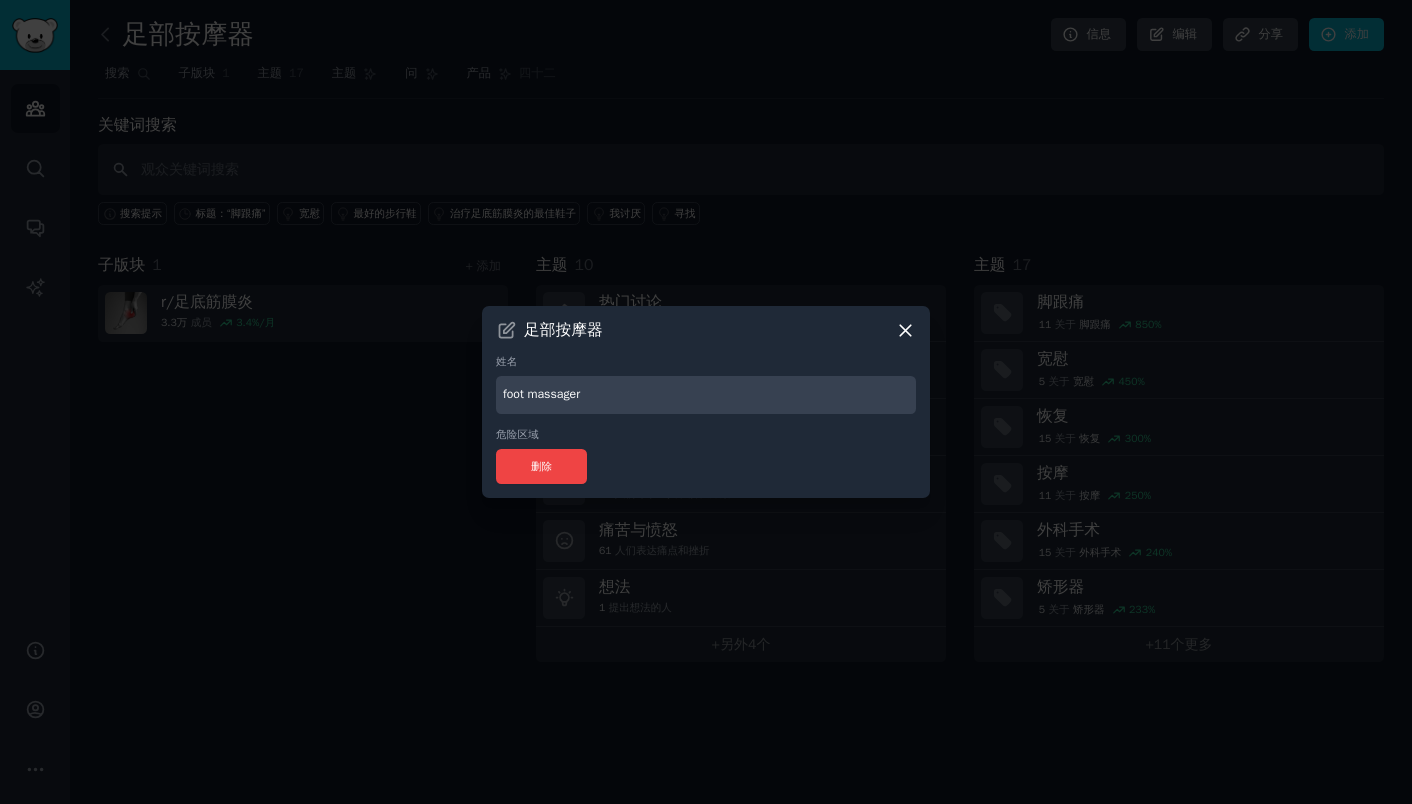 click 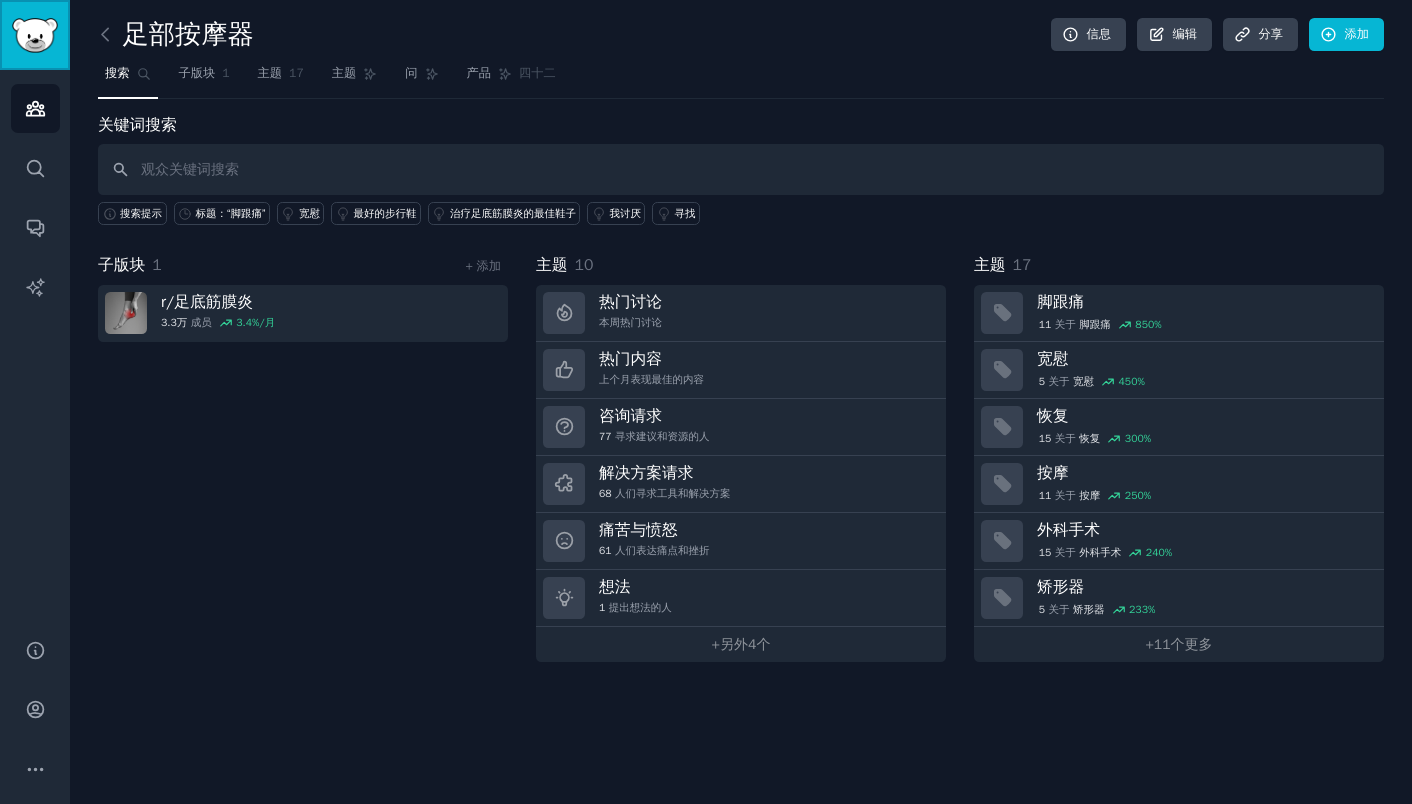 click at bounding box center (35, 35) 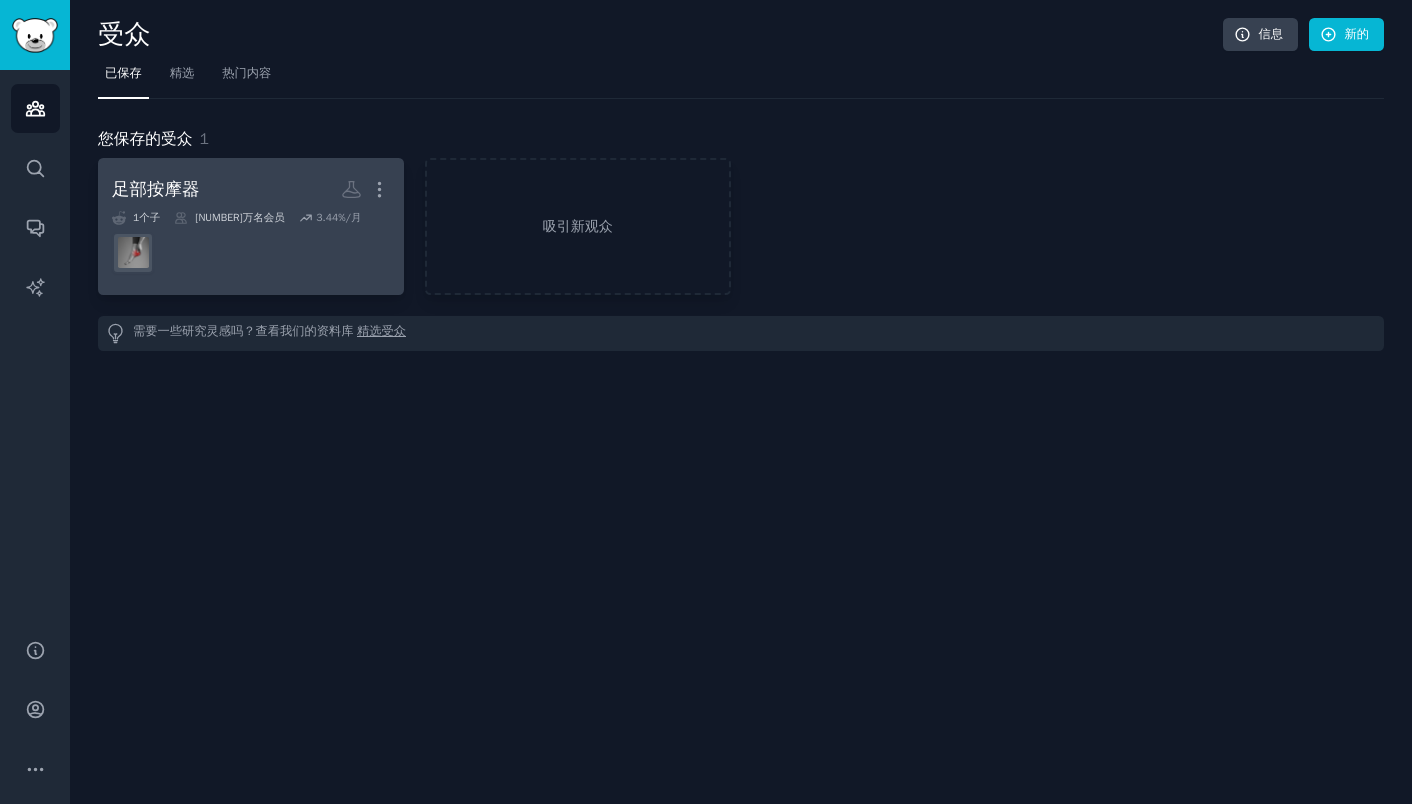 click on "足部按摩器 自定义受众 更多的" at bounding box center [251, 189] 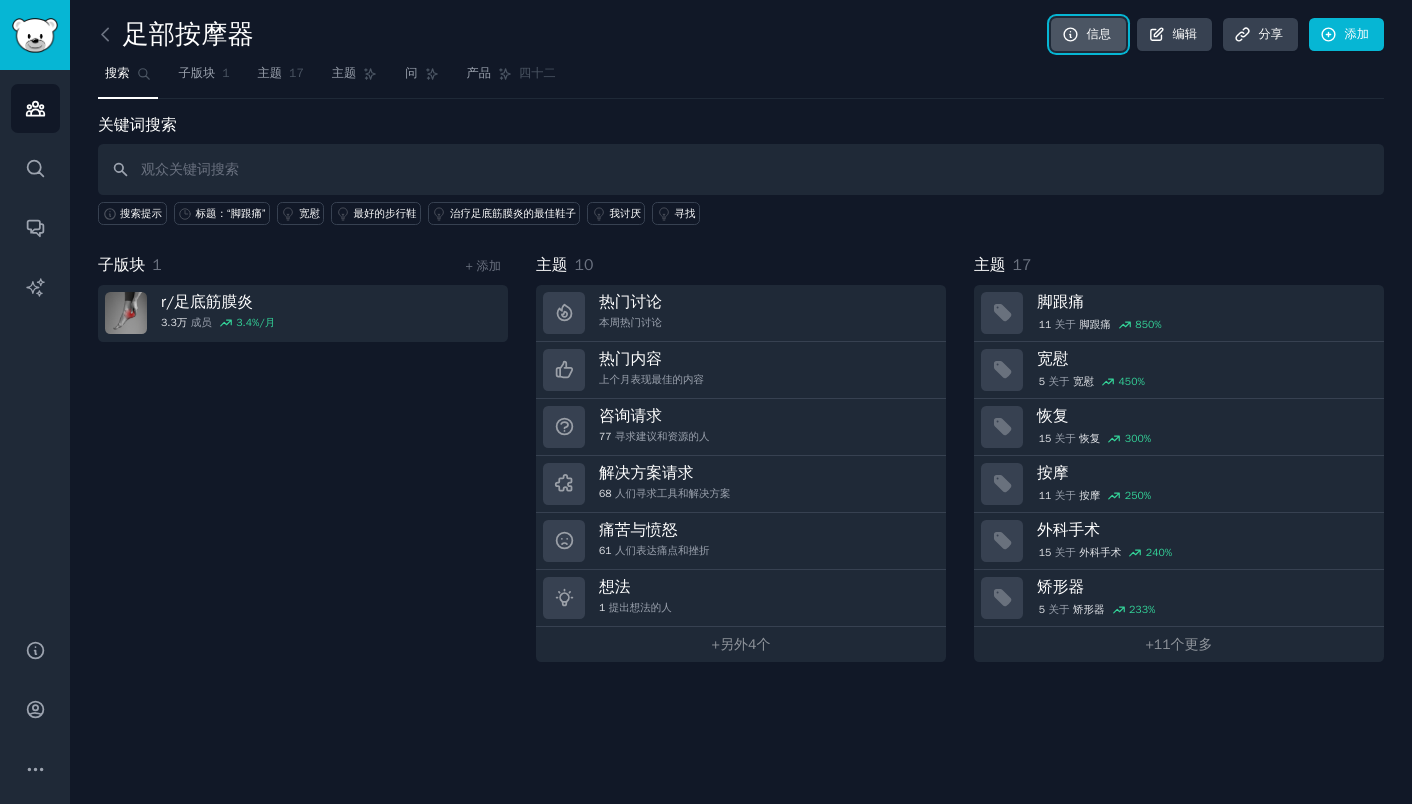 click on "信息" at bounding box center (1089, 35) 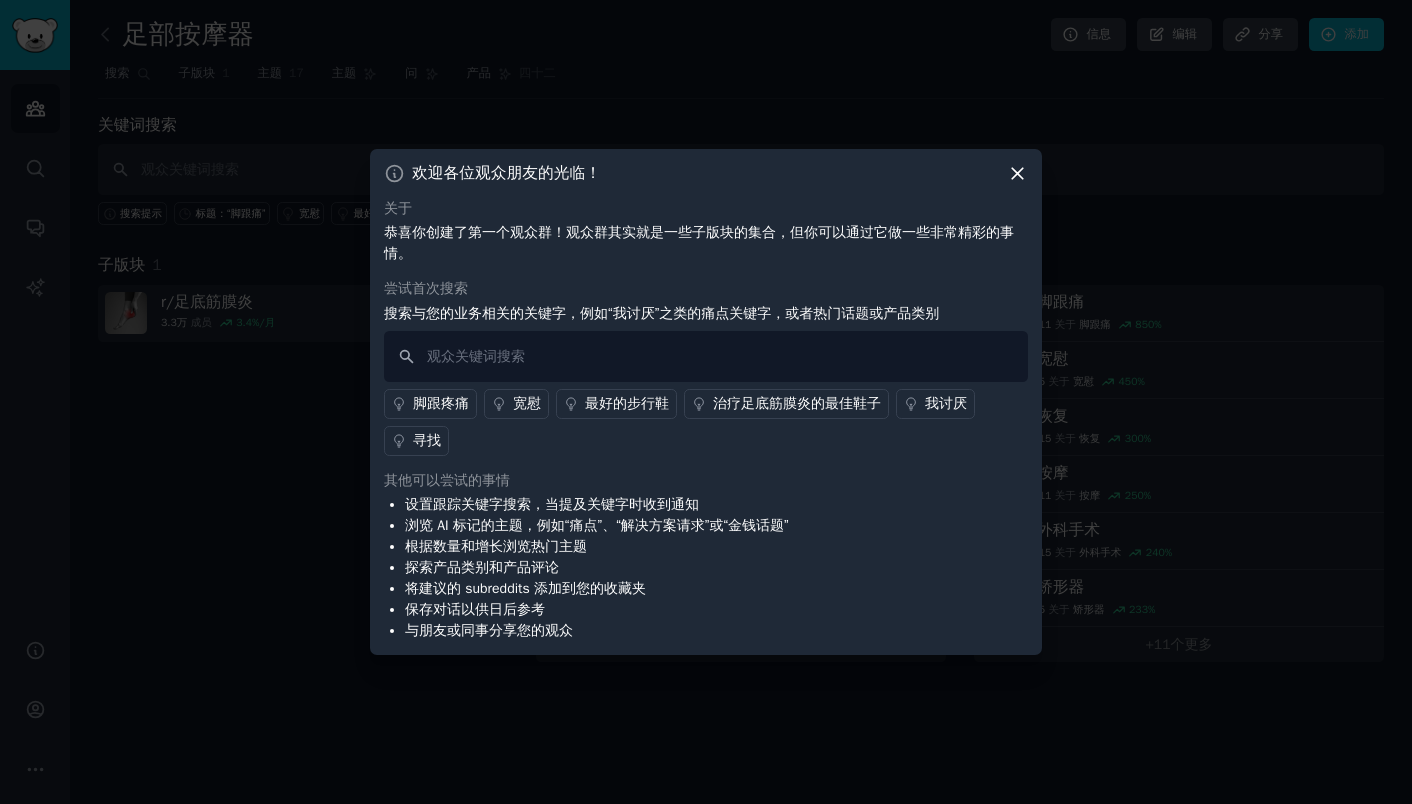 click 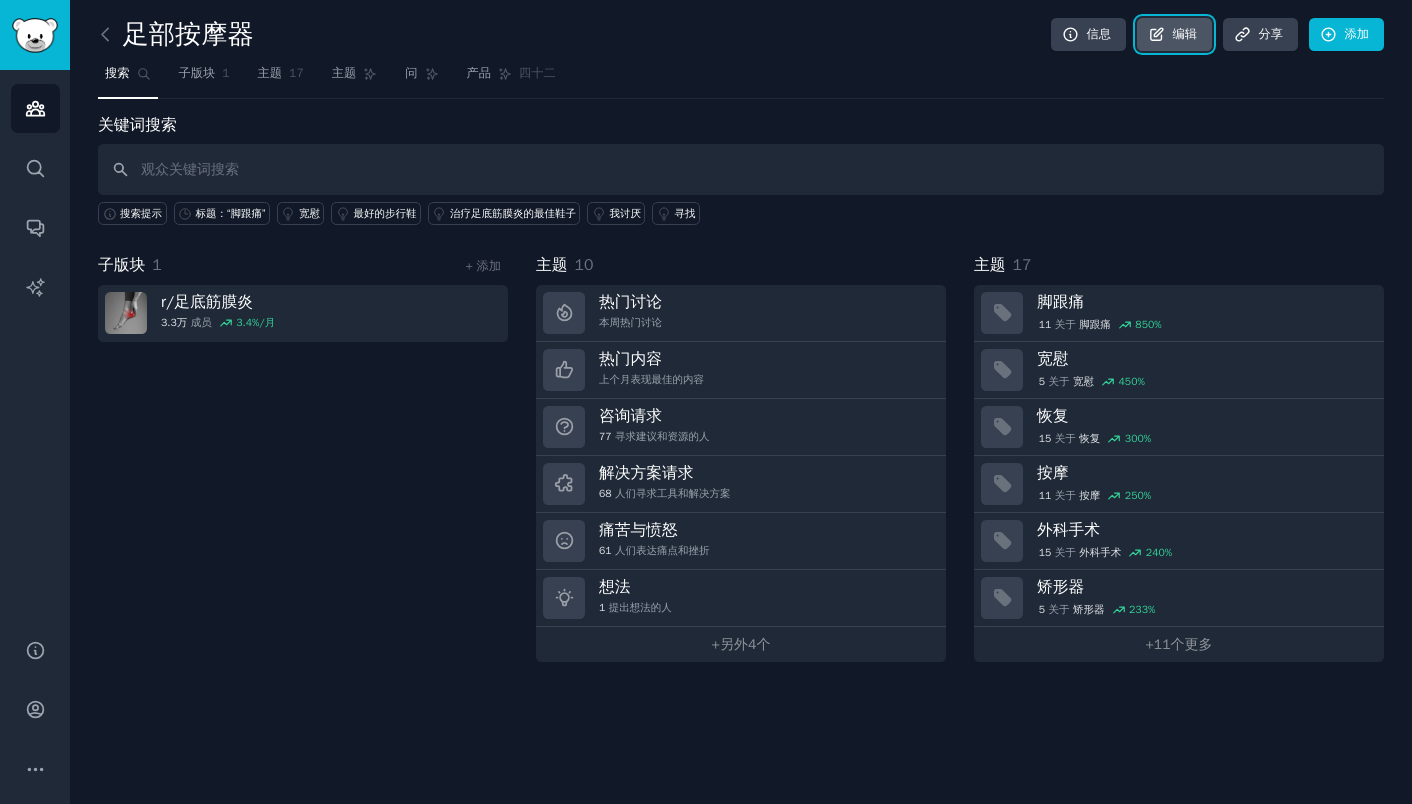 click on "编辑" at bounding box center (1175, 35) 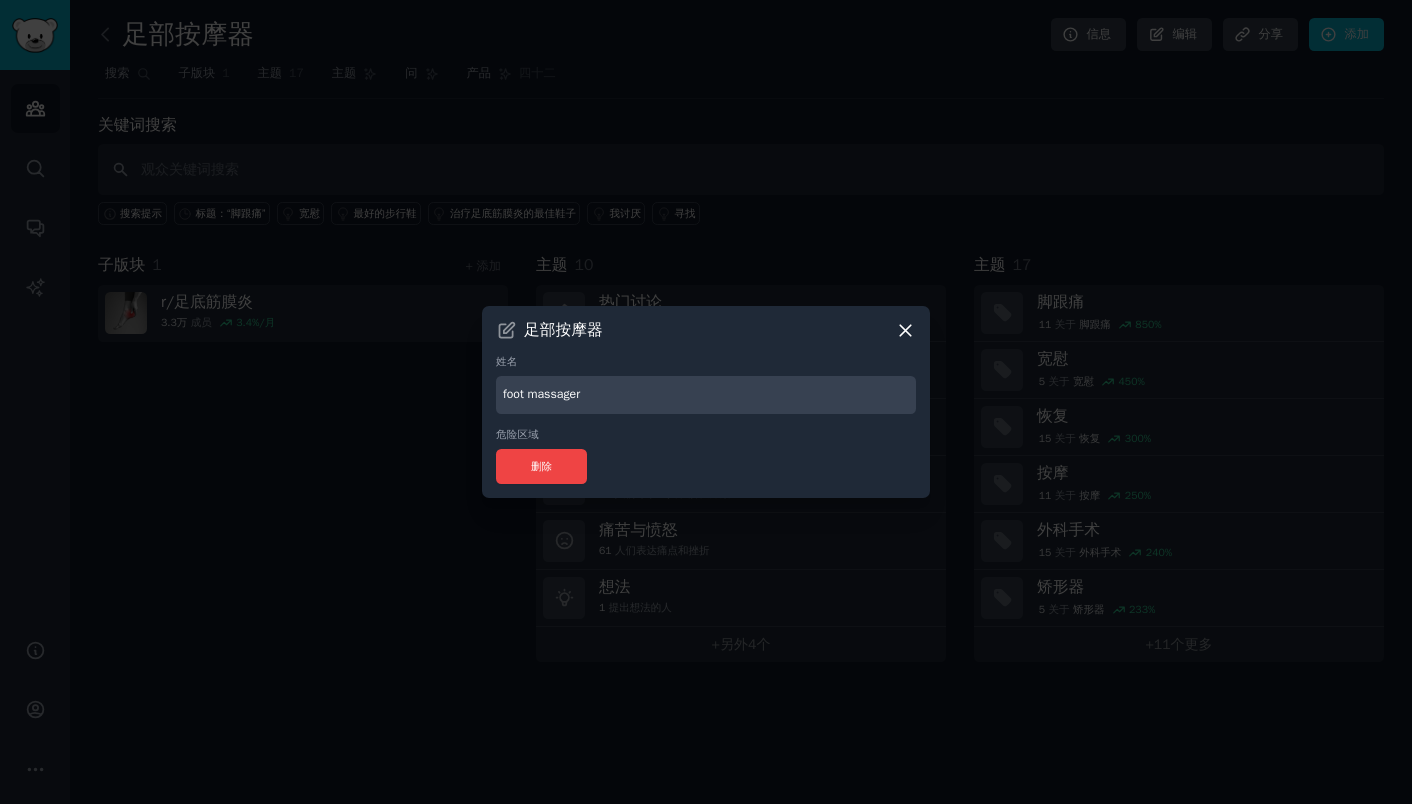 click 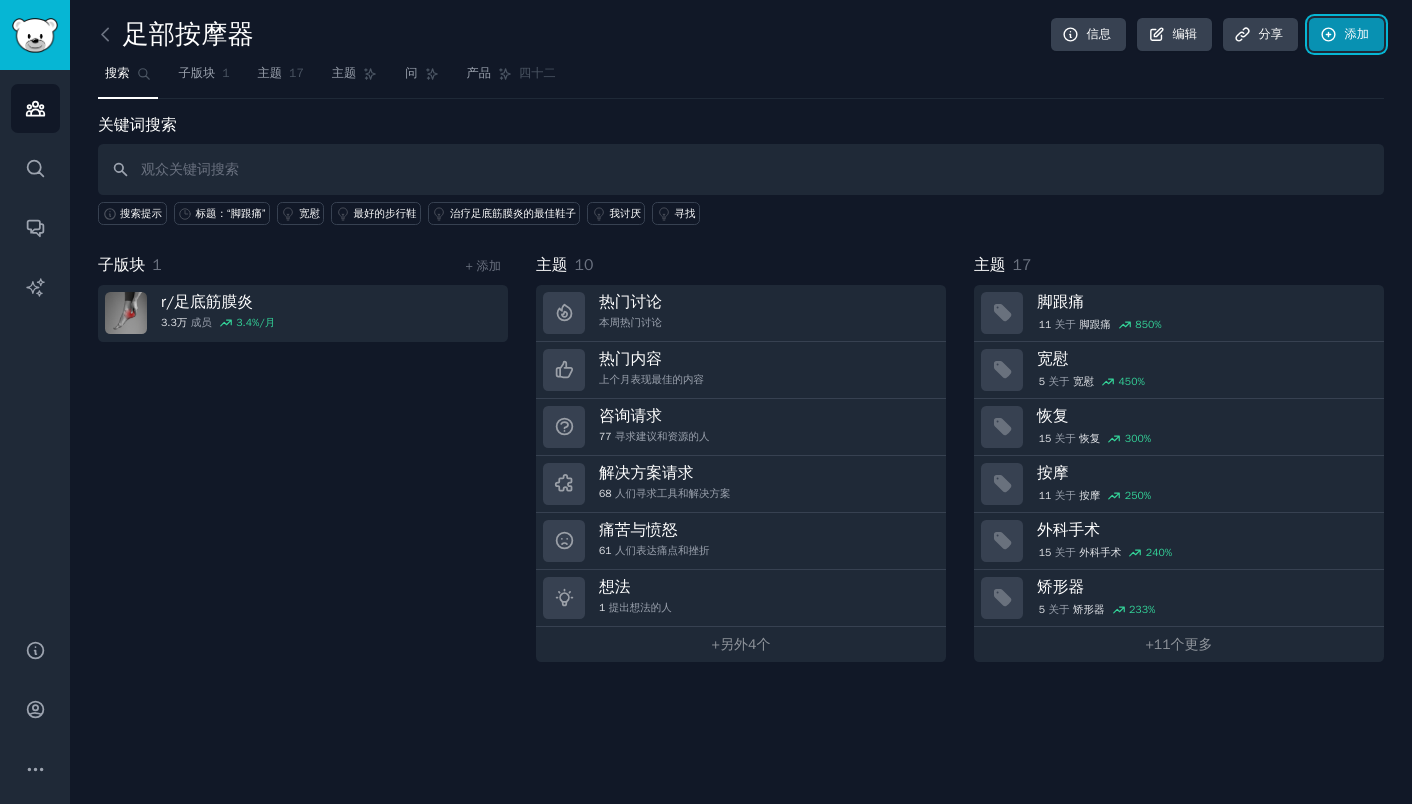 click 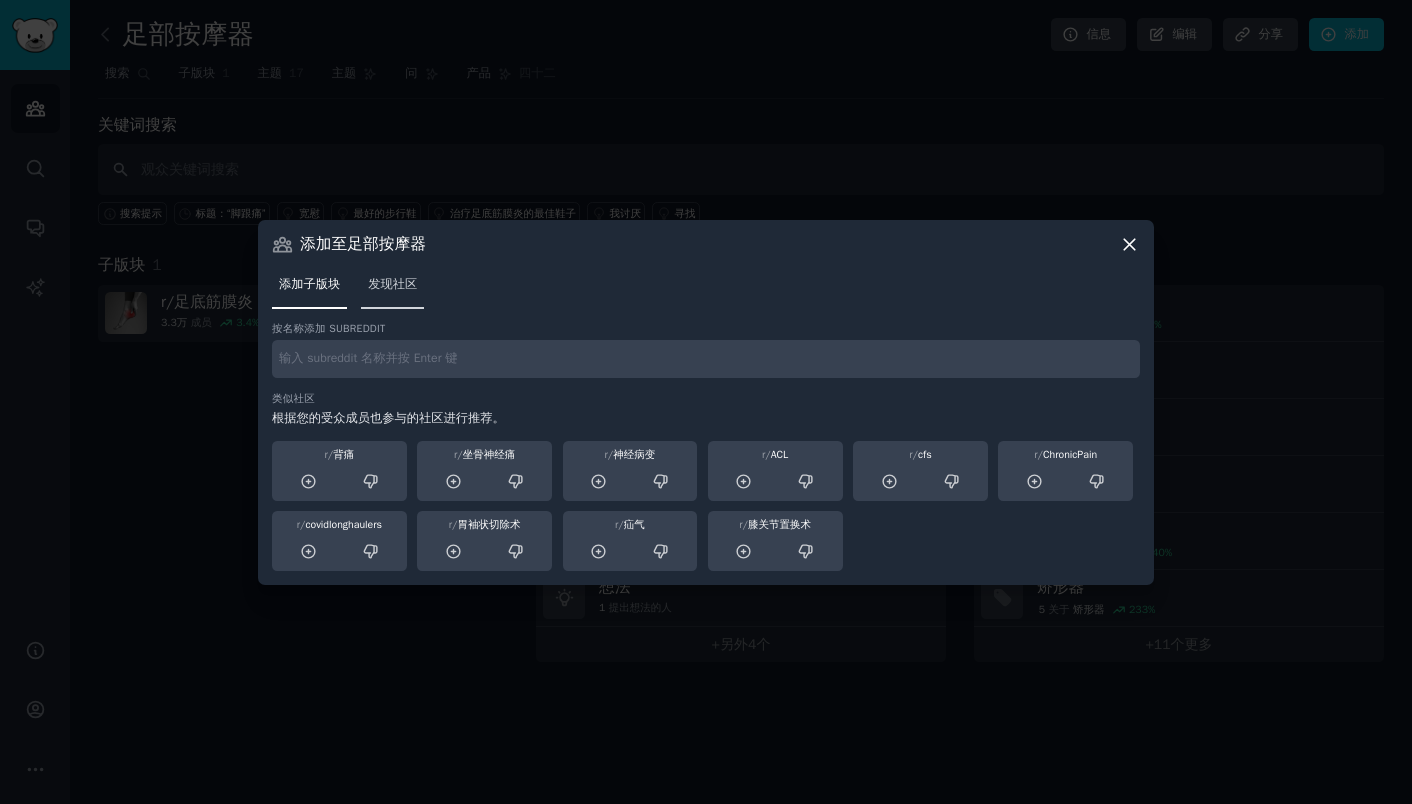 click on "发现社区" at bounding box center (392, 284) 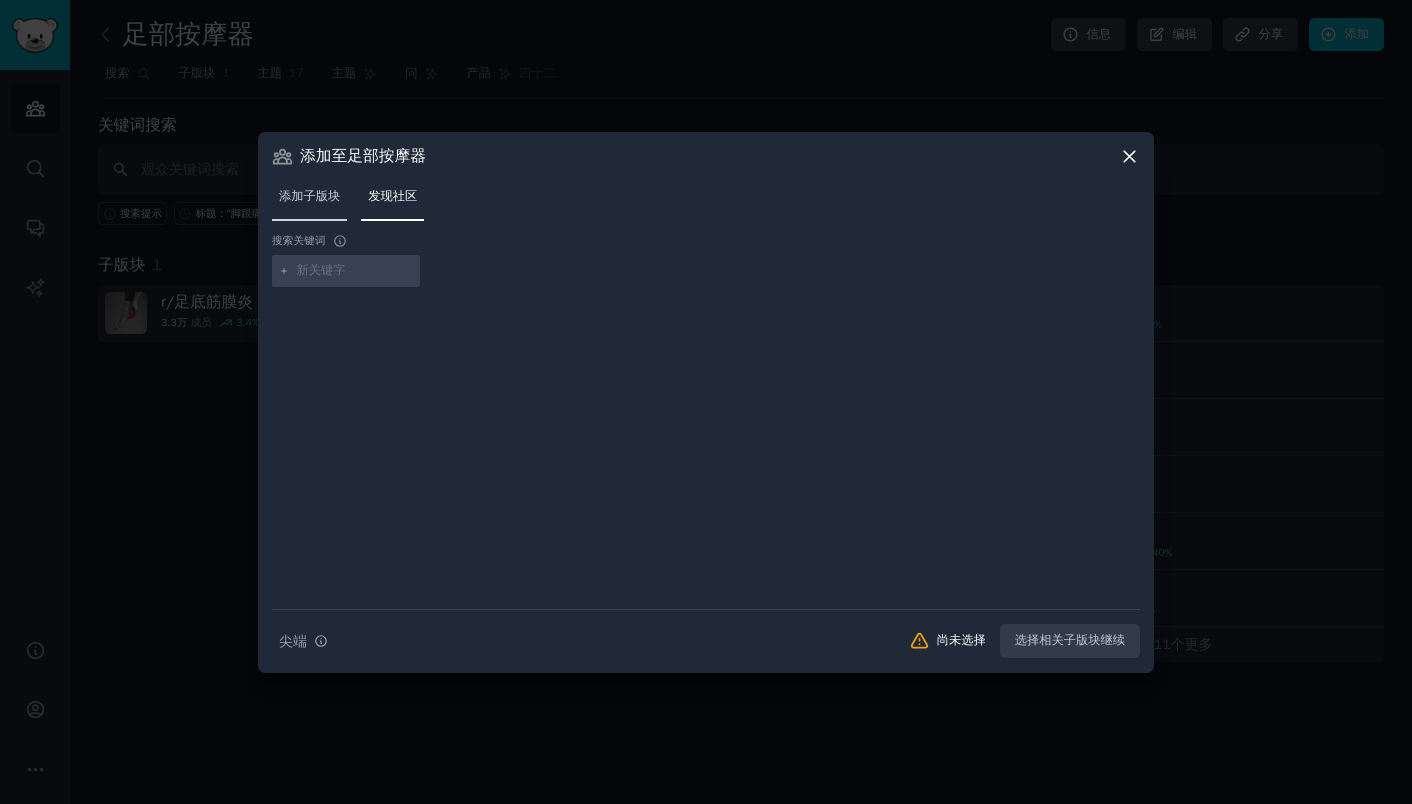 click on "添加子版块" at bounding box center (309, 196) 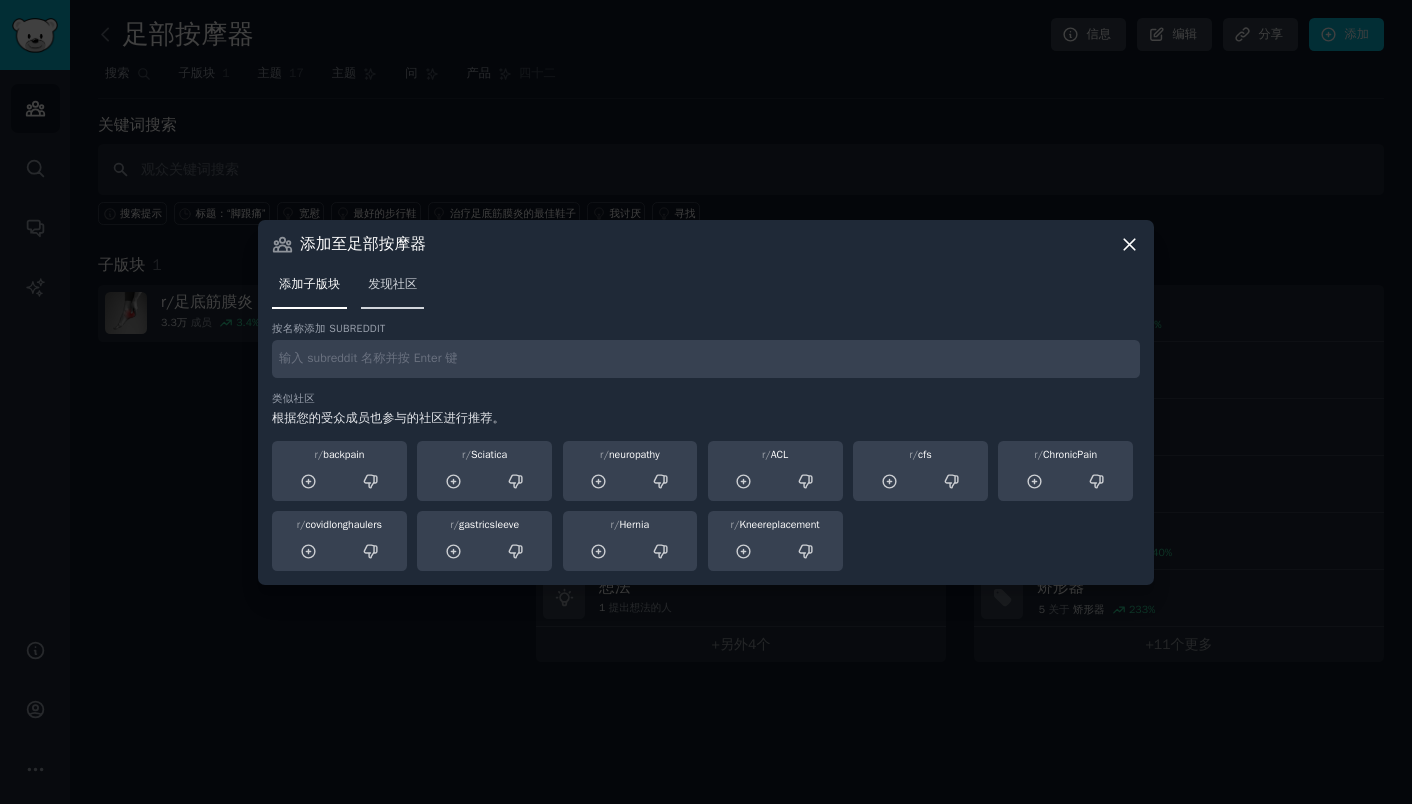 click on "发现社区" at bounding box center [392, 289] 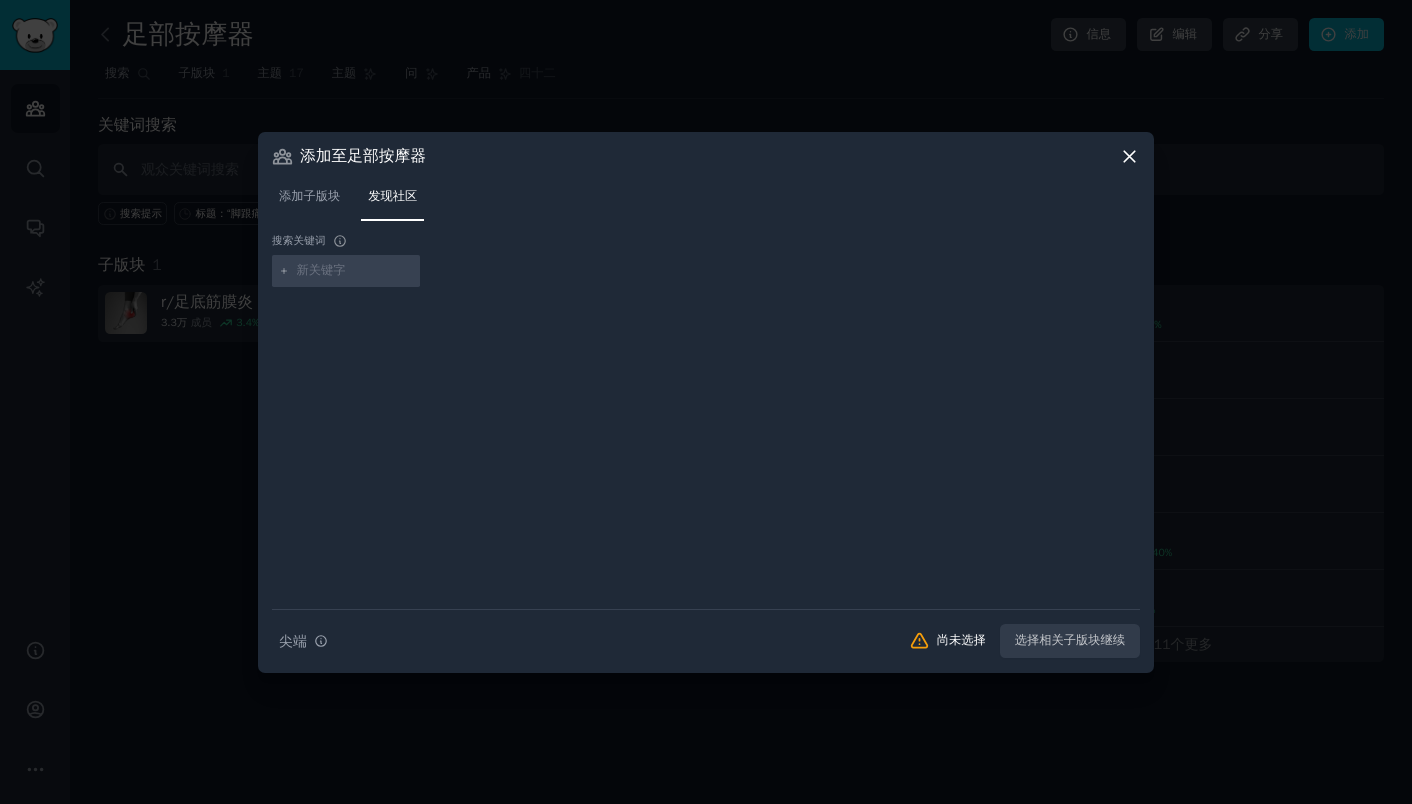 click at bounding box center (355, 271) 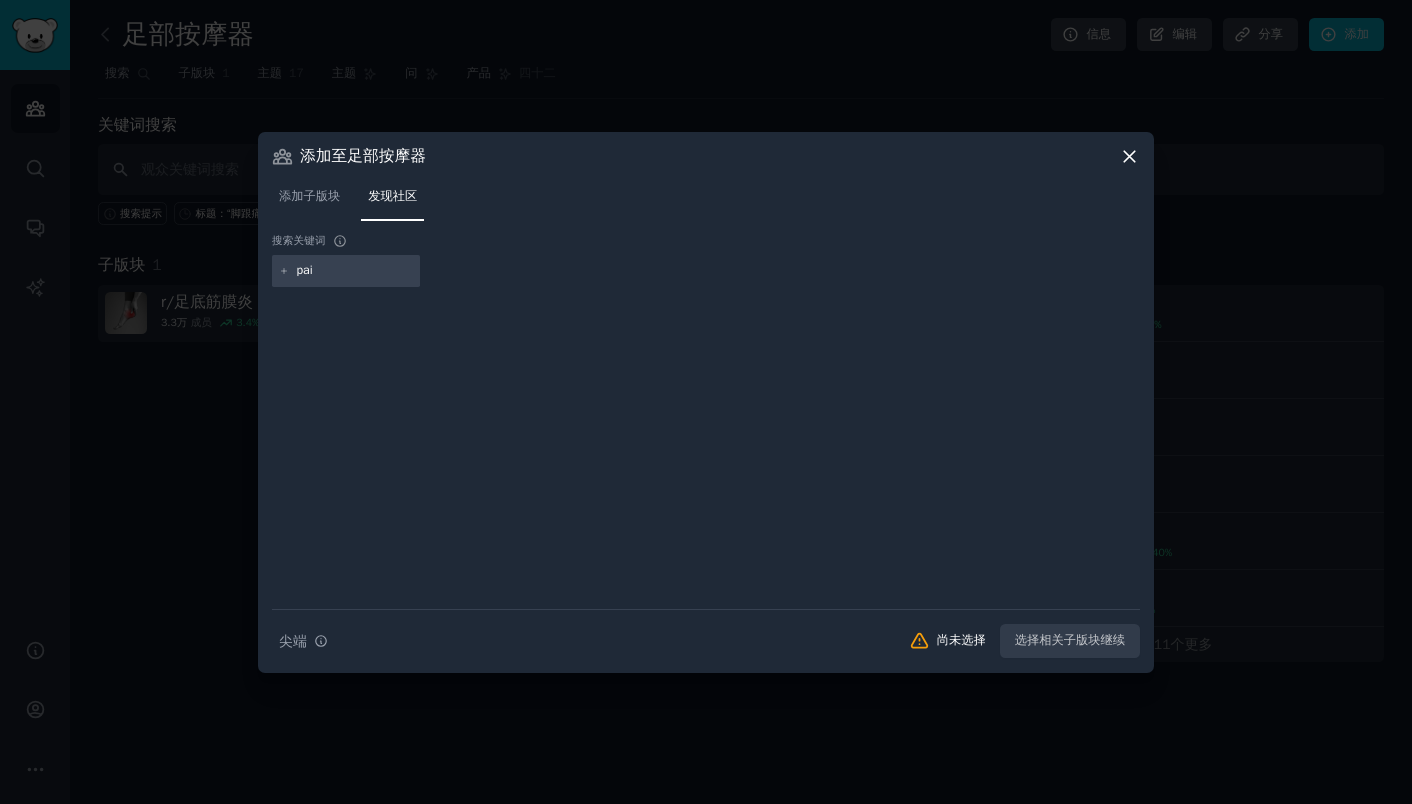 type on "pain" 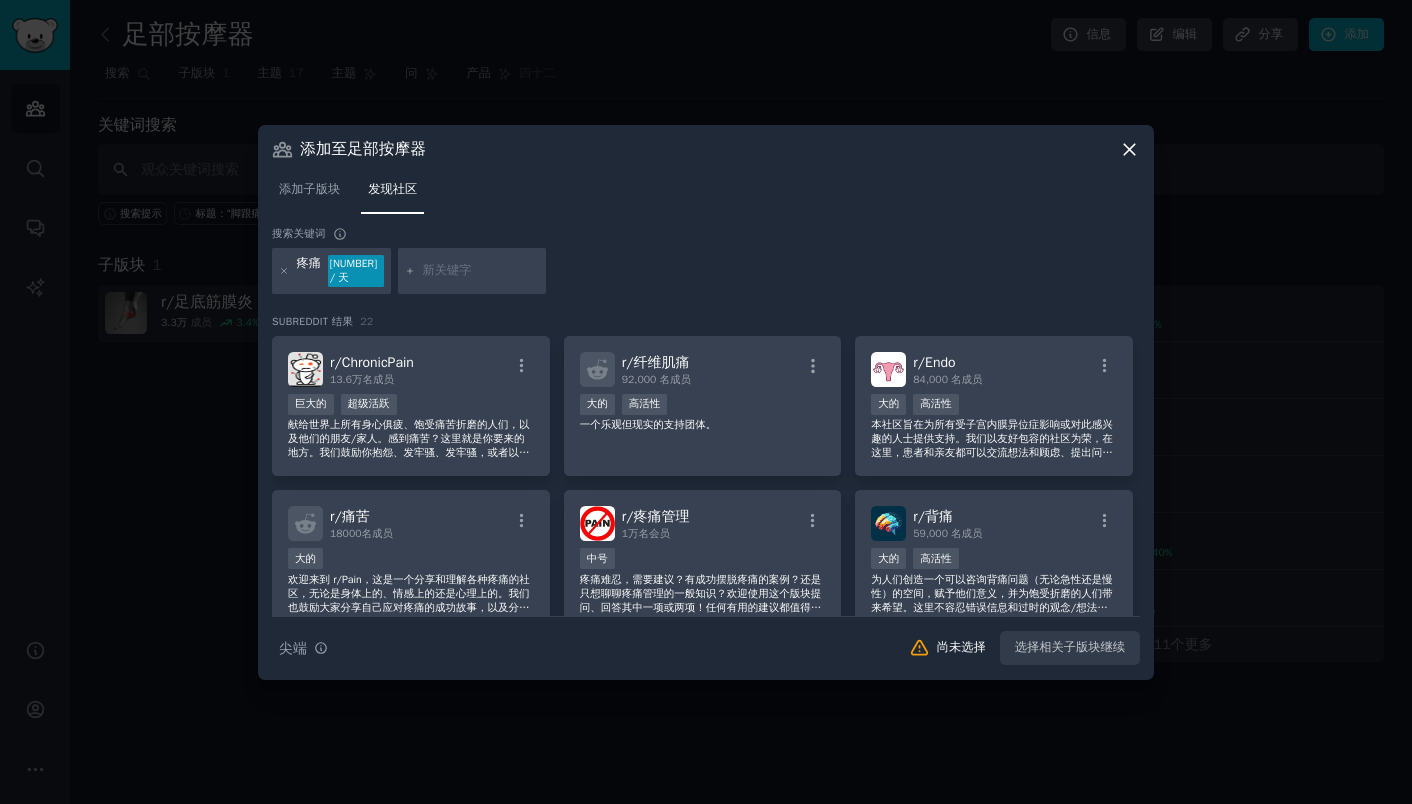 click on "疼痛" at bounding box center (309, 263) 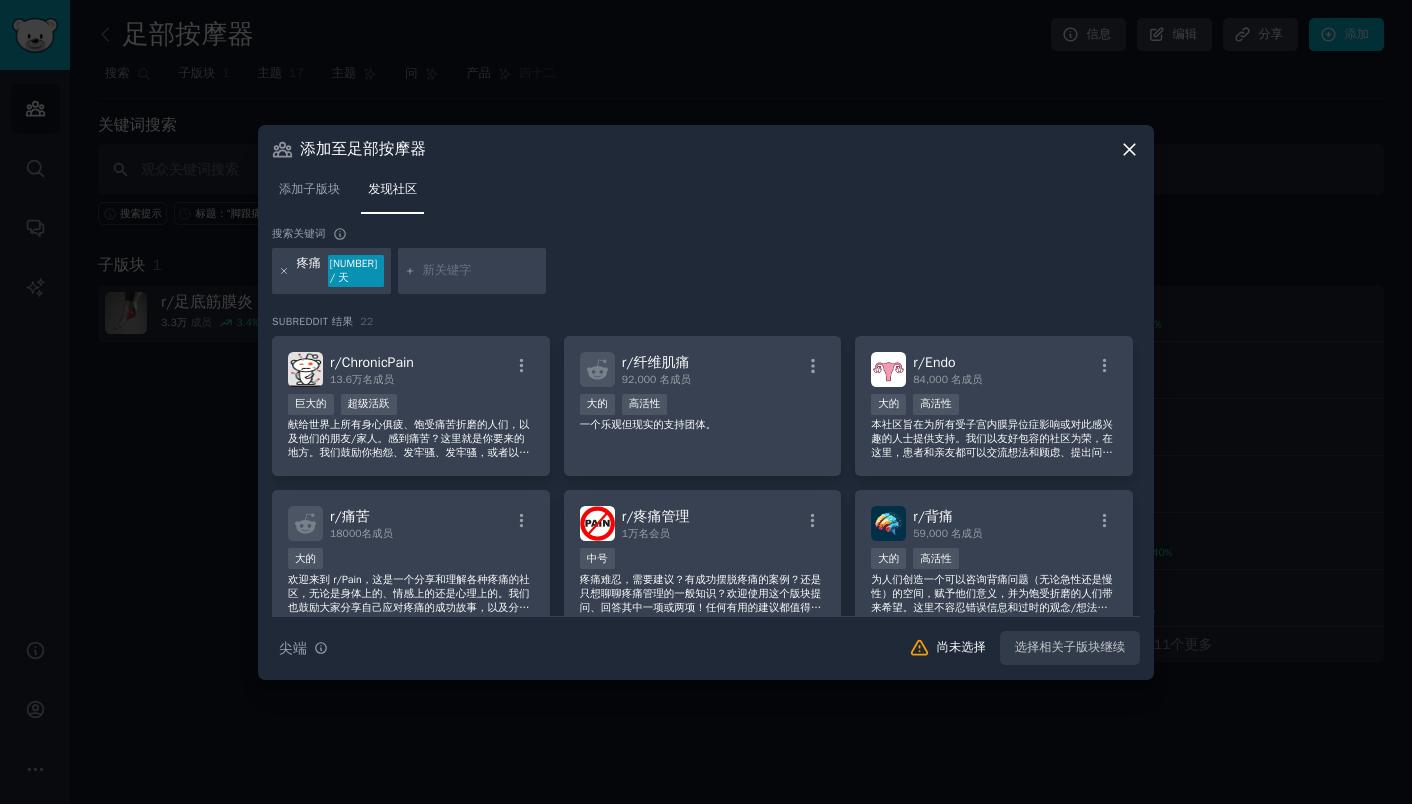 click 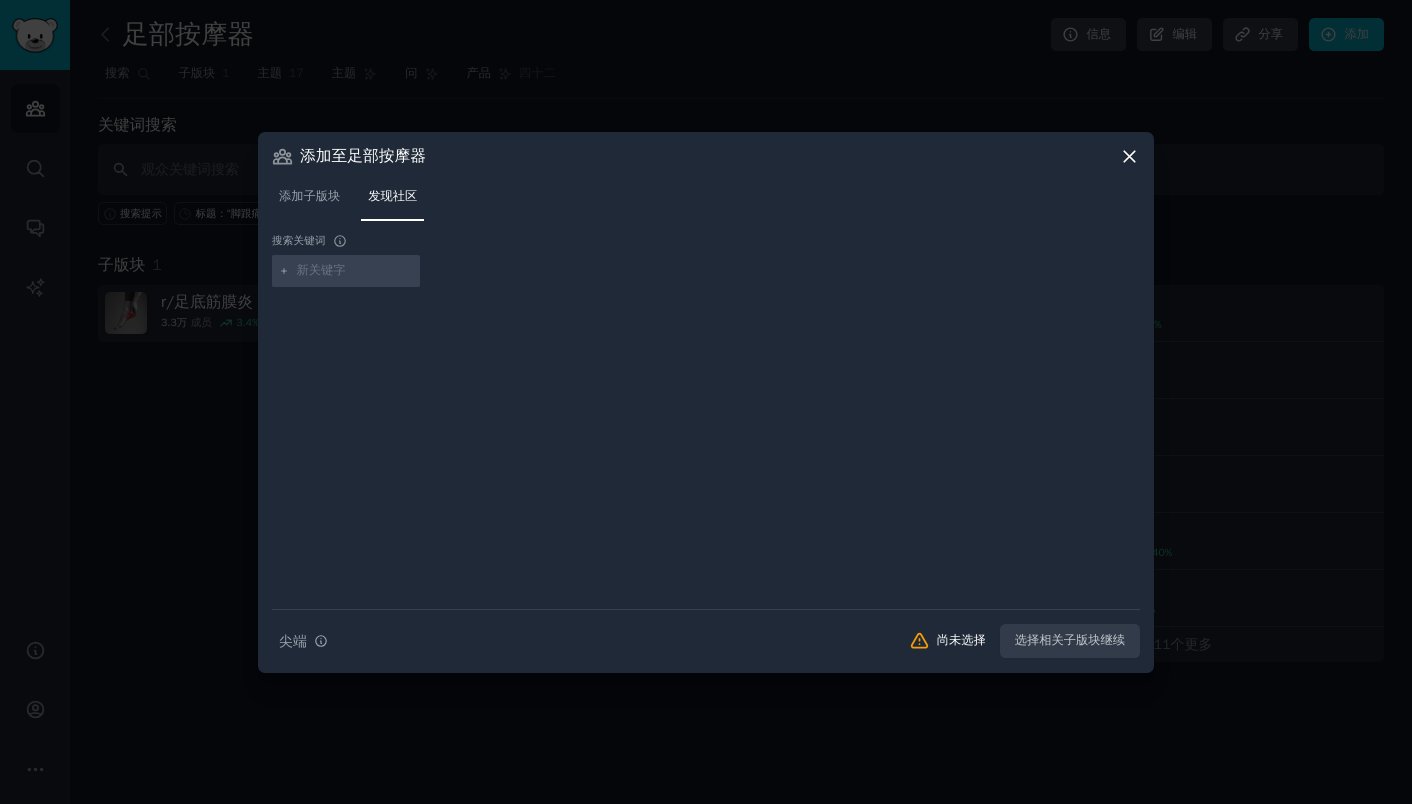 click at bounding box center [355, 271] 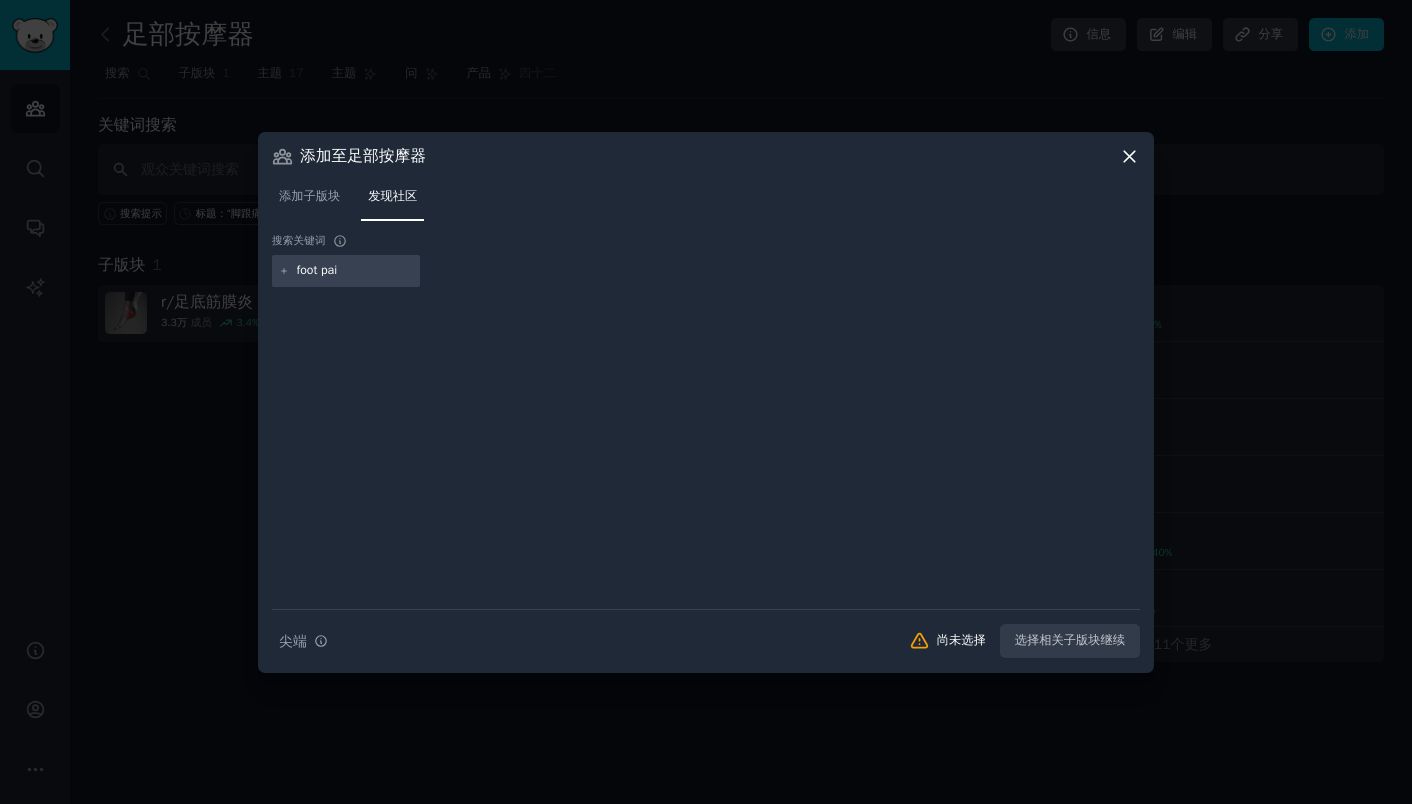 type on "foot pain" 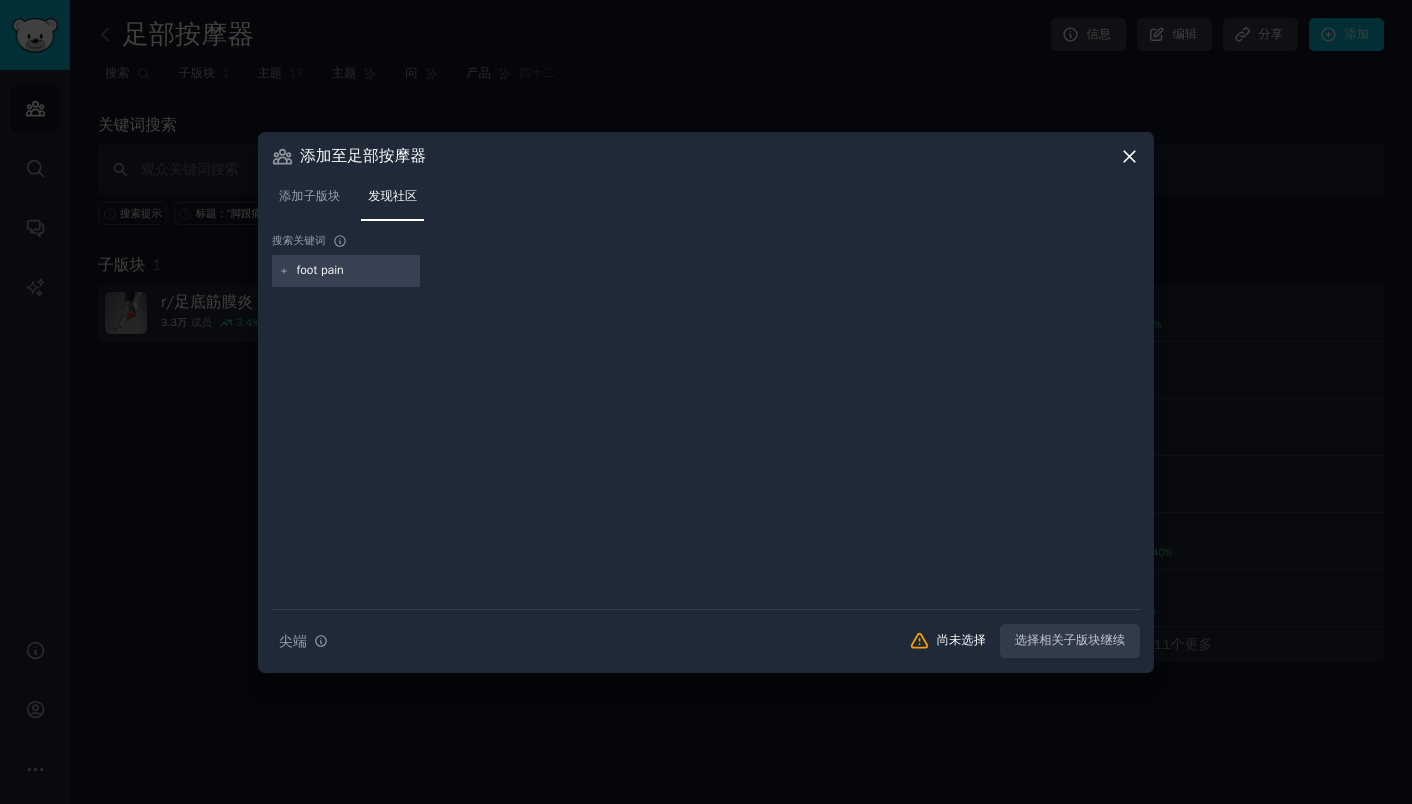 type 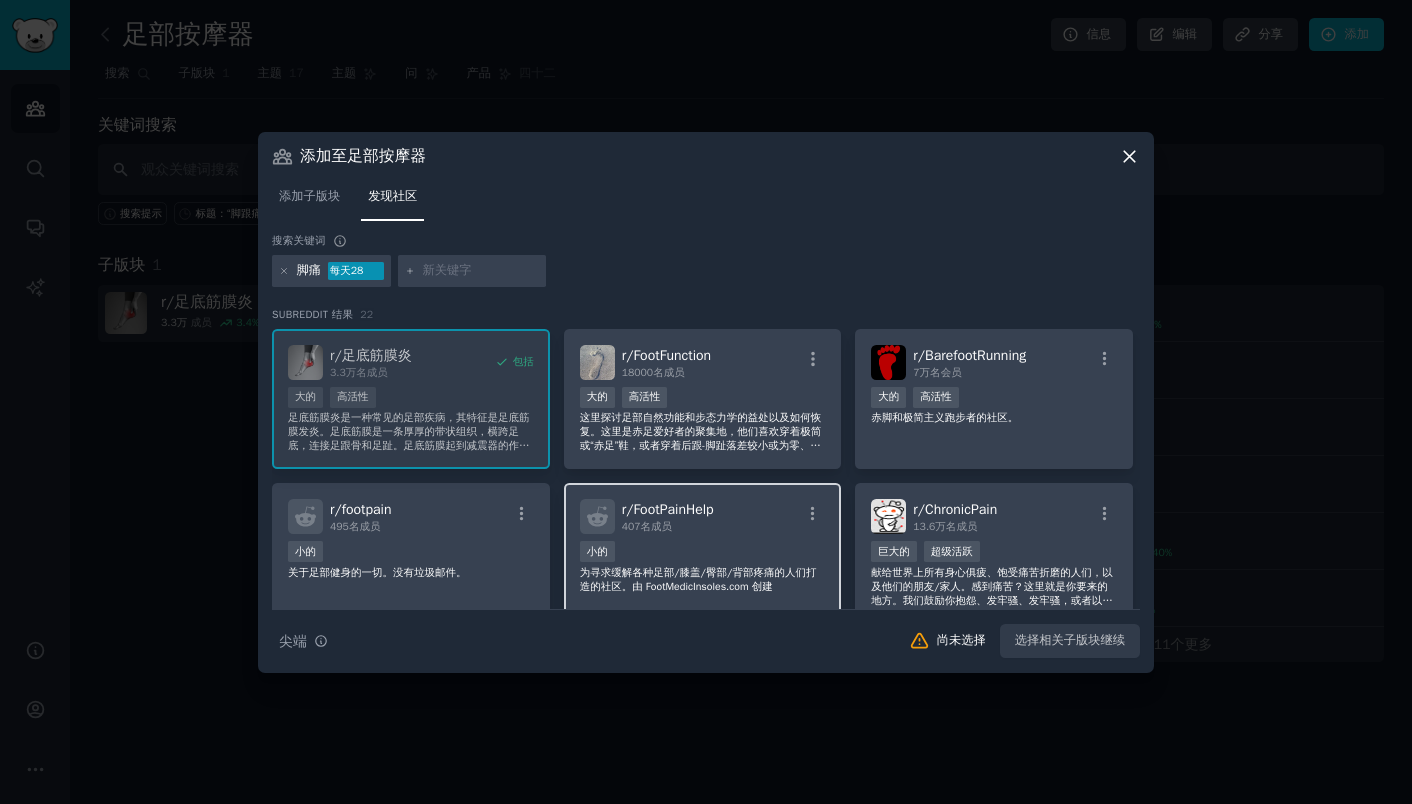 click on "r/  FootPainHelp 407 名成员" at bounding box center [703, 516] 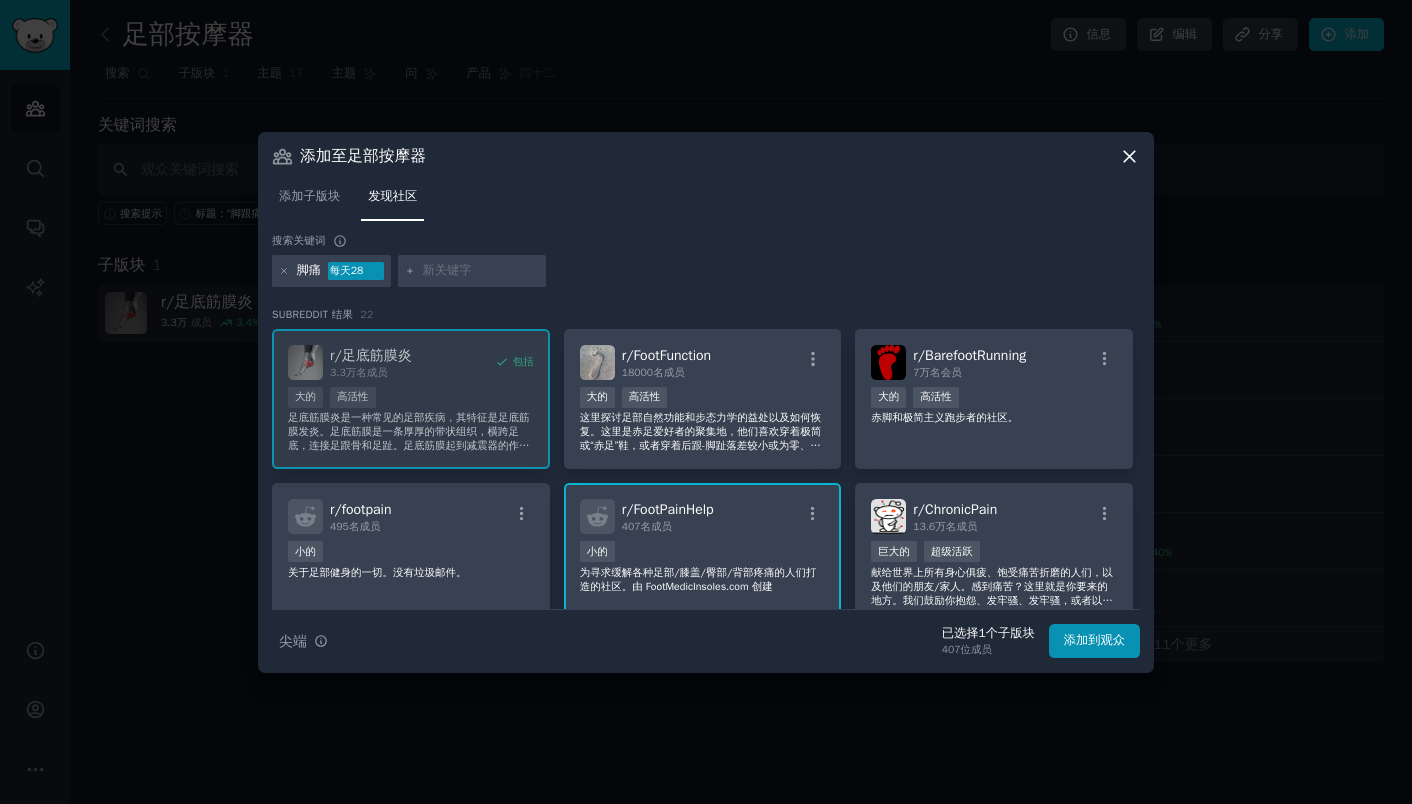 click on "r/  FootPainHelp 407 名成员" at bounding box center [703, 516] 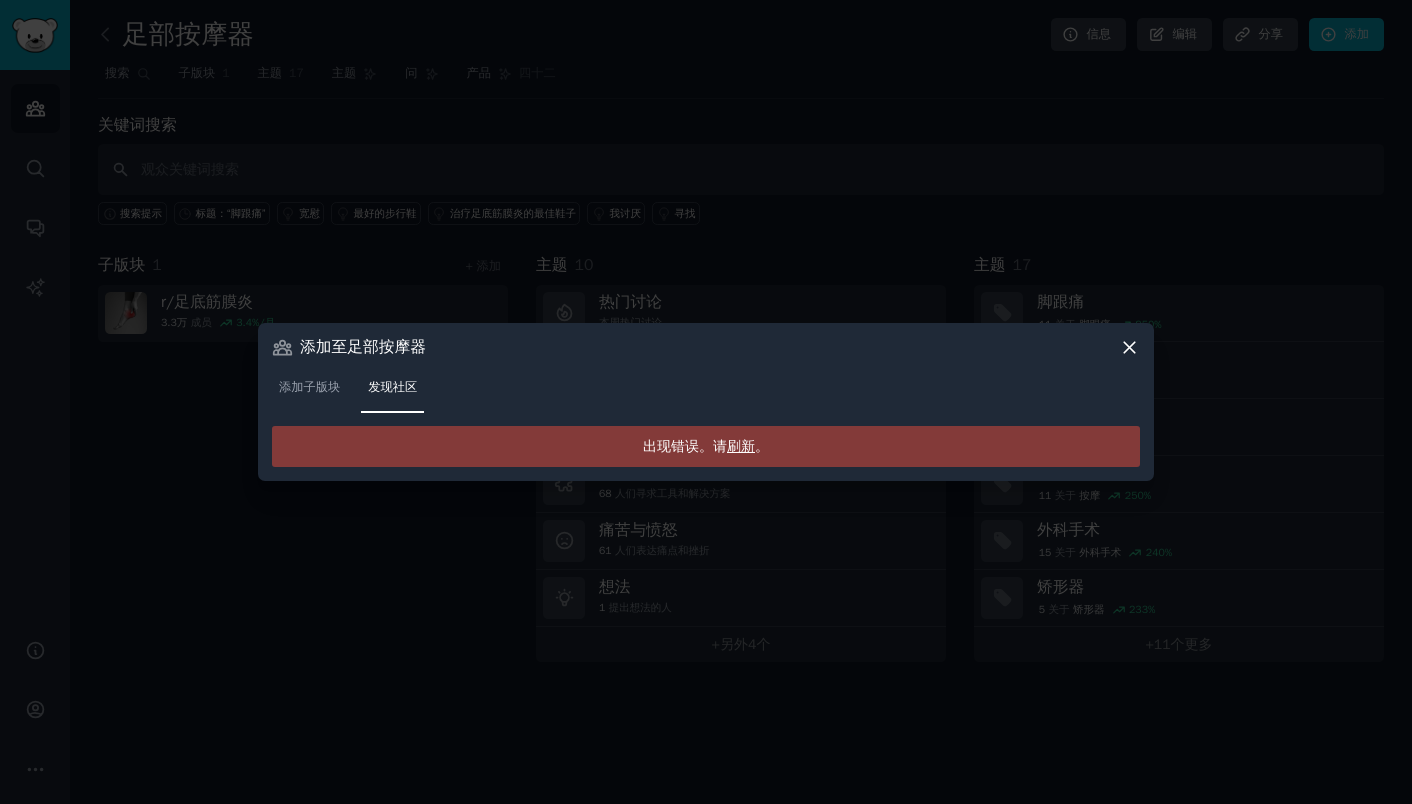 click on "刷新" at bounding box center [741, 446] 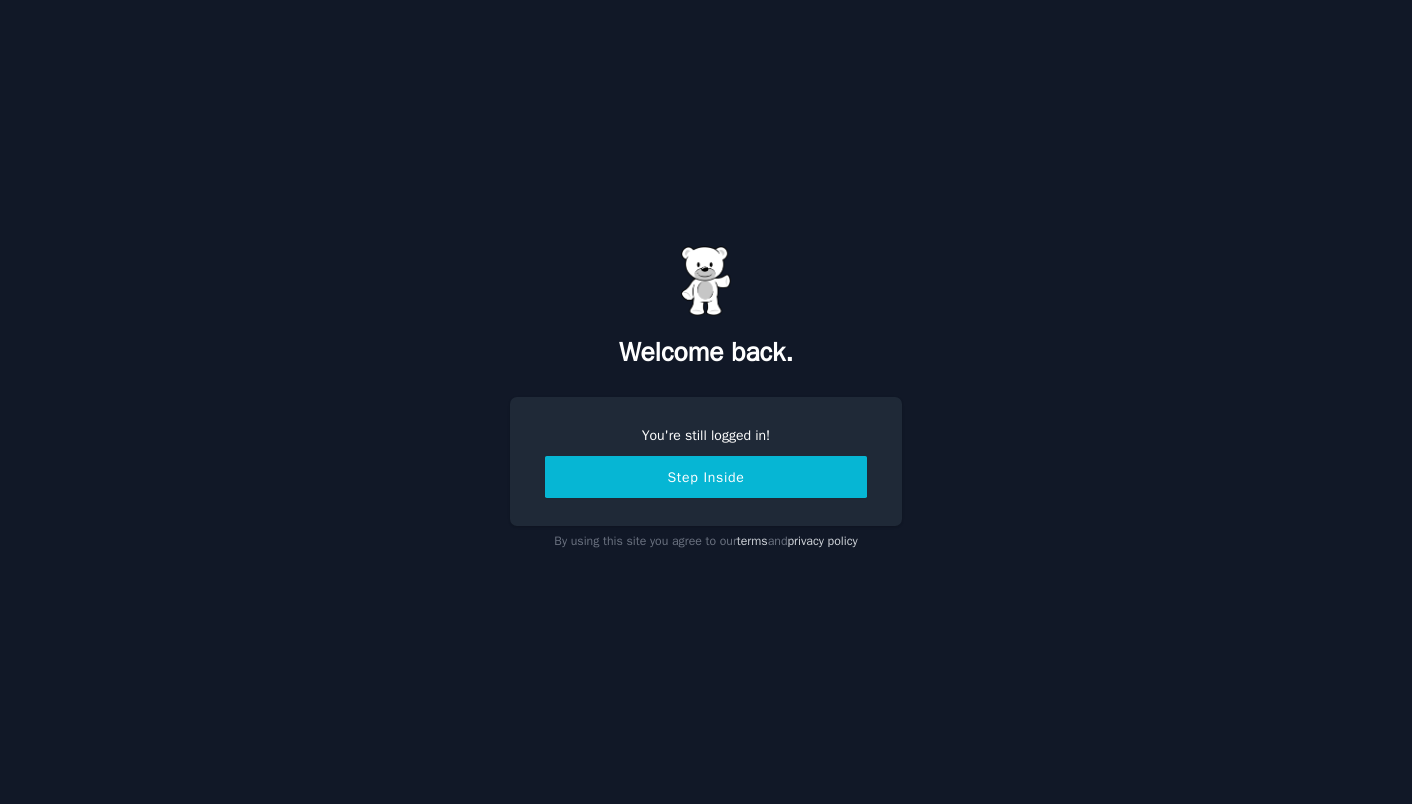 scroll, scrollTop: 0, scrollLeft: 0, axis: both 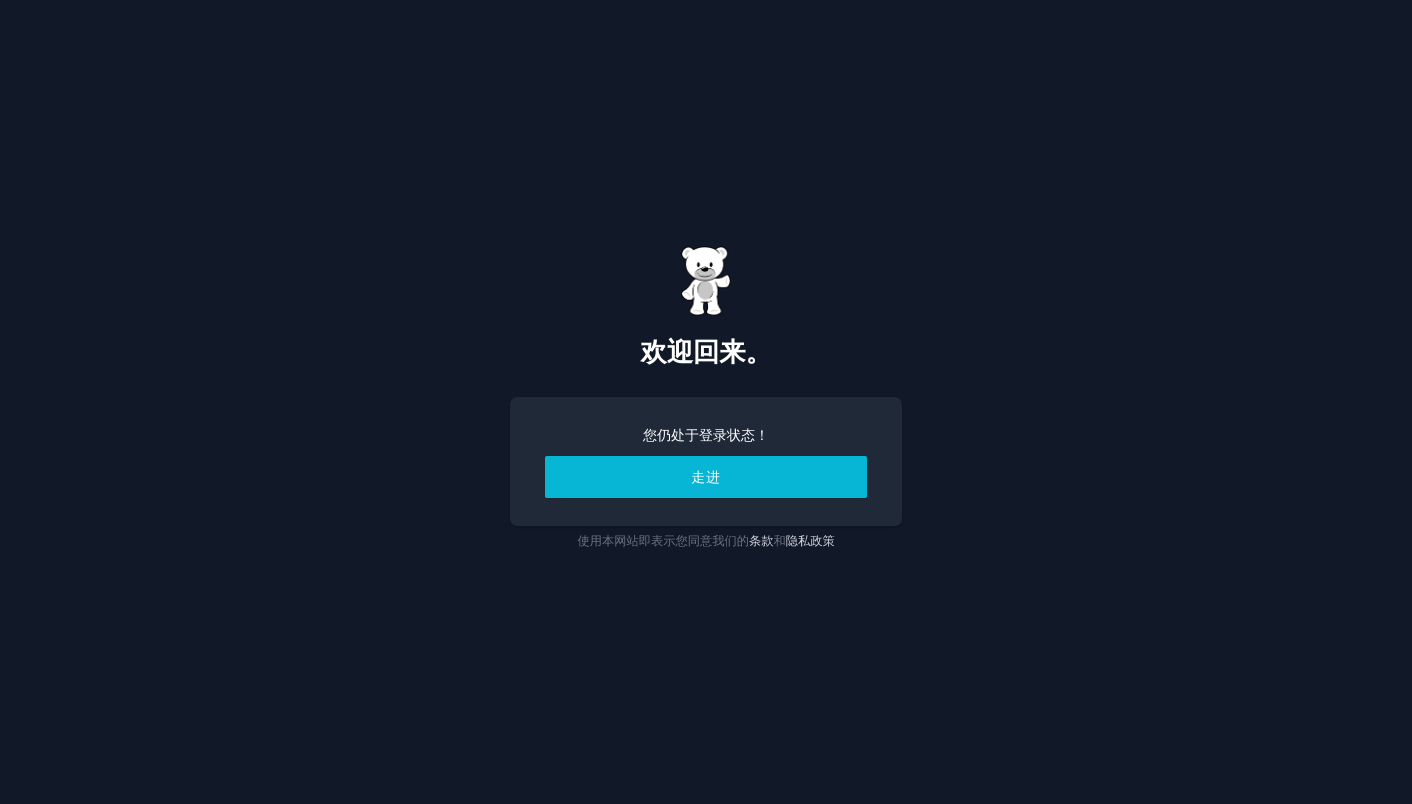 click on "走进" at bounding box center (706, 477) 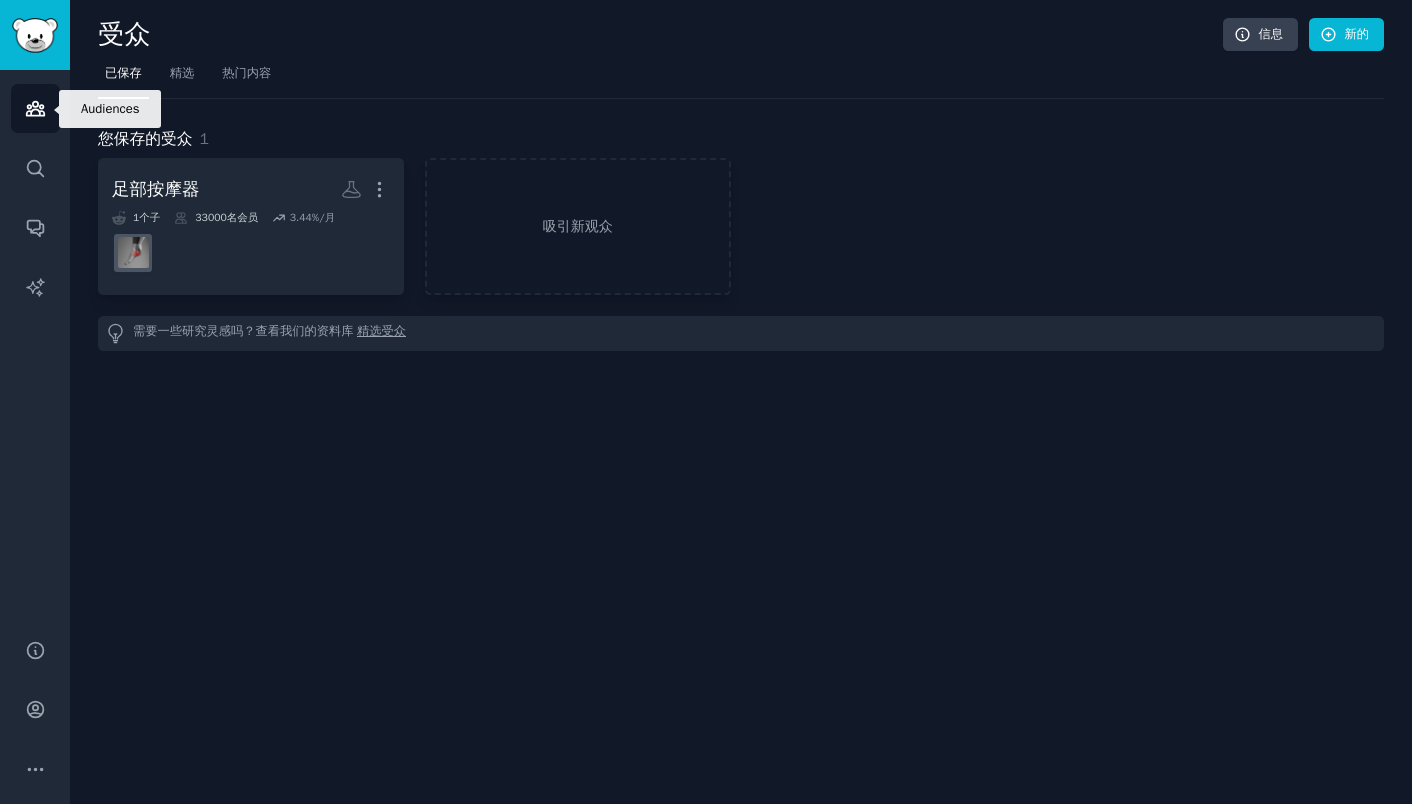 click on "受众" at bounding box center (35, 108) 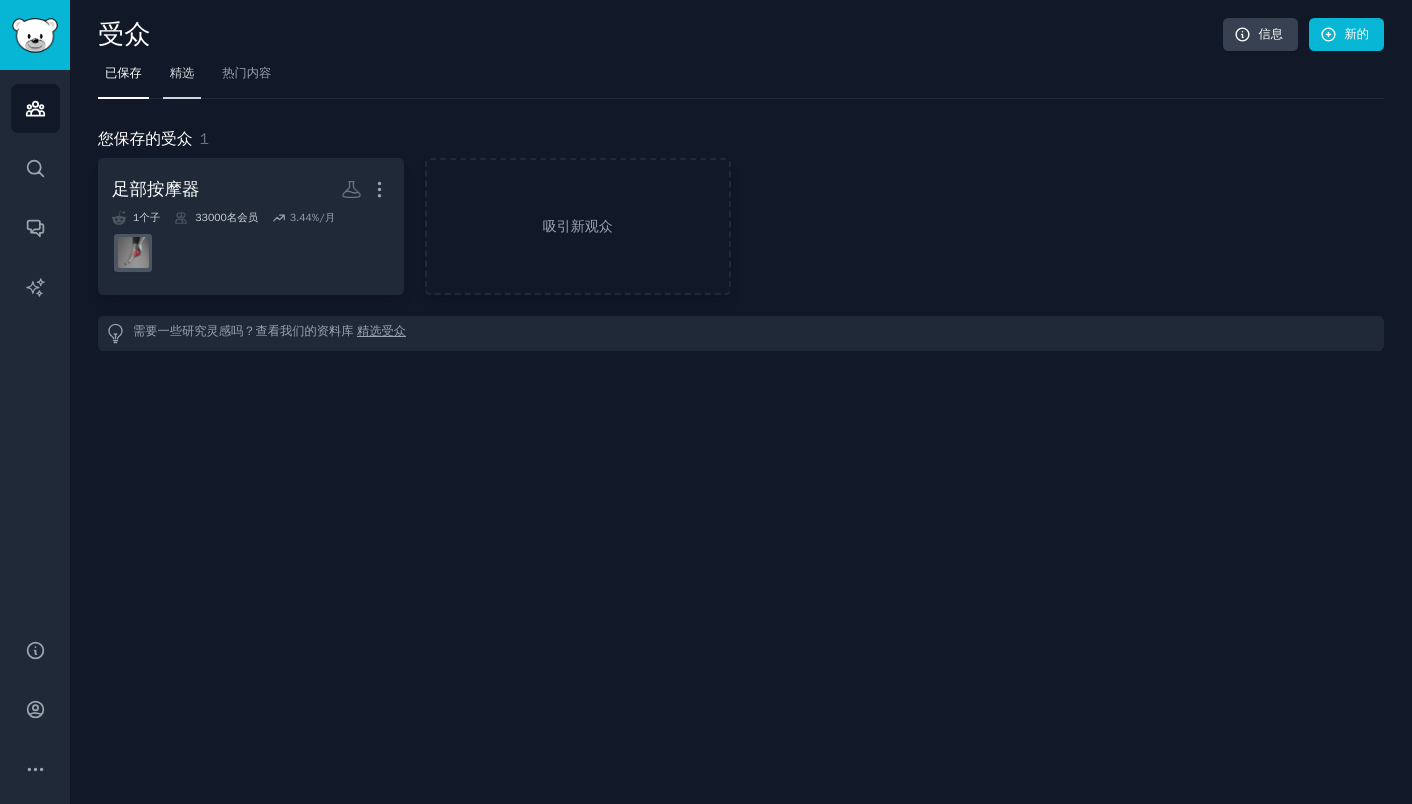 click on "精选" at bounding box center [182, 73] 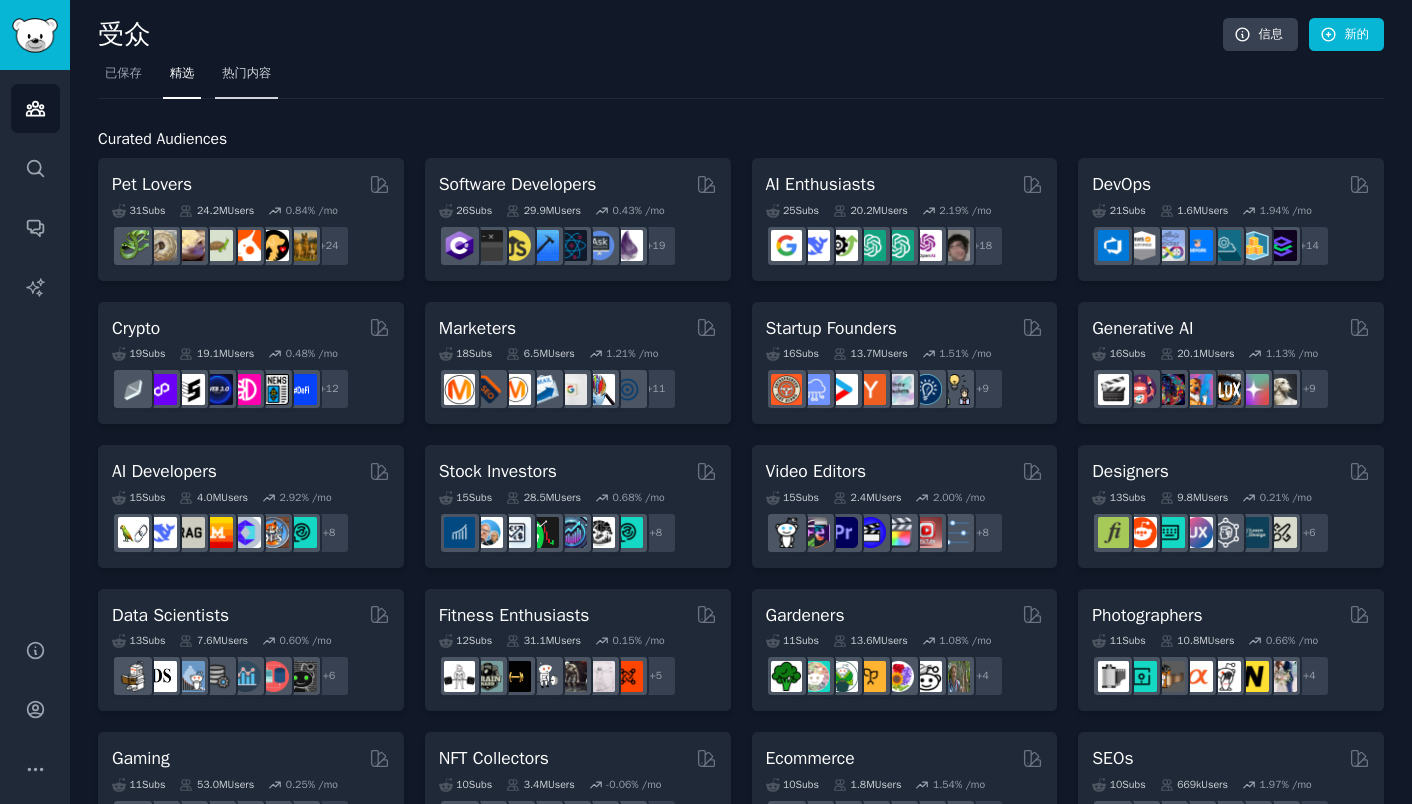 click on "热门内容" at bounding box center [246, 73] 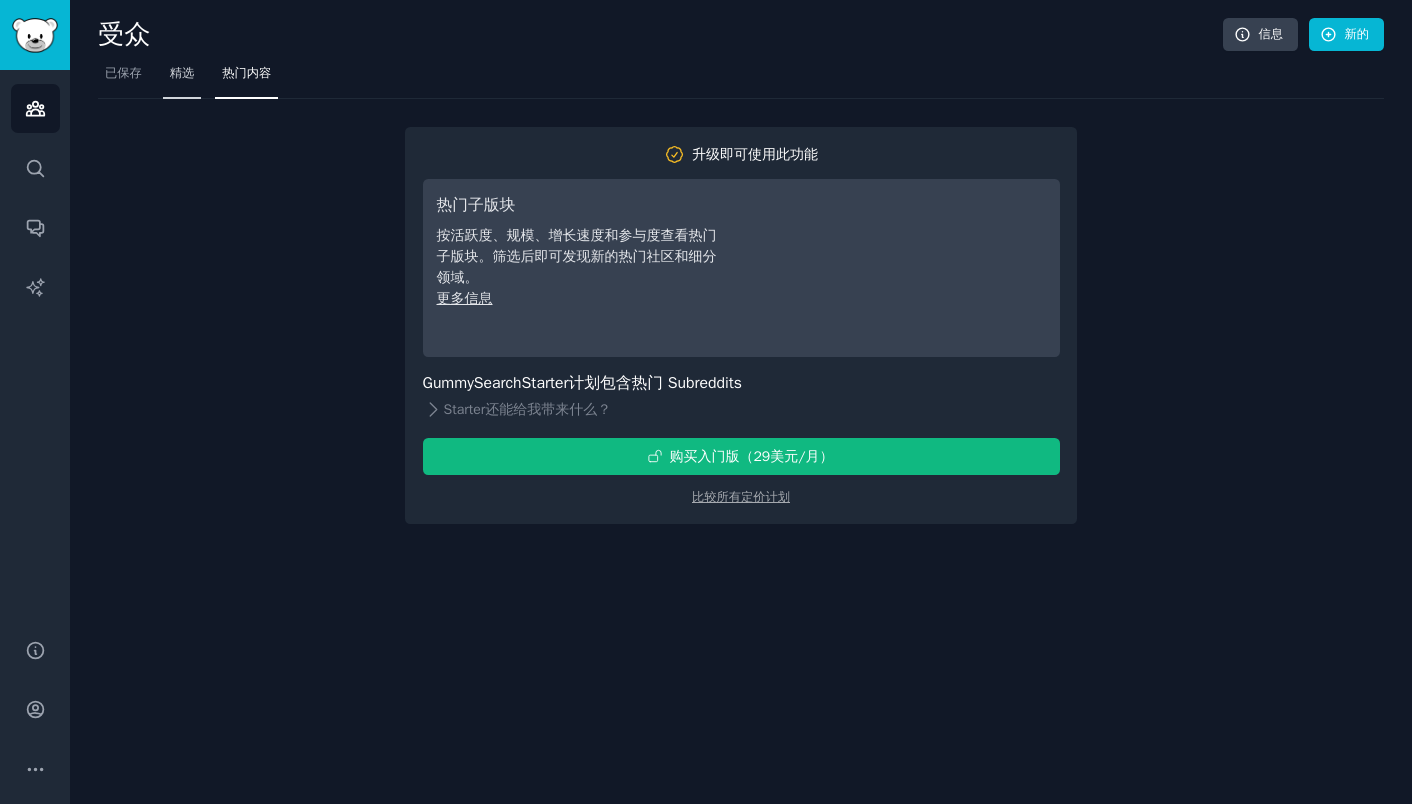 click on "精选" at bounding box center [182, 78] 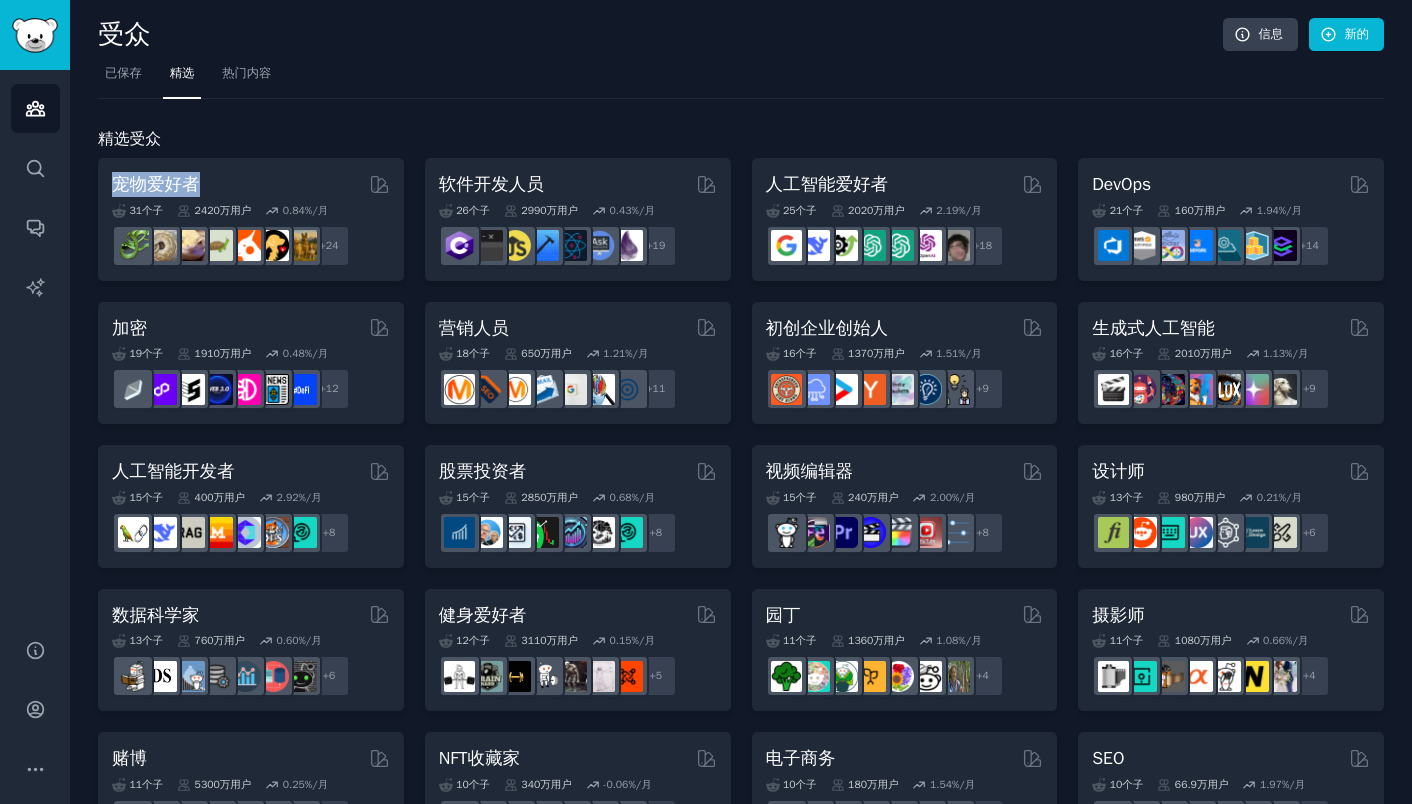 drag, startPoint x: 277, startPoint y: 169, endPoint x: 324, endPoint y: 133, distance: 59.20304 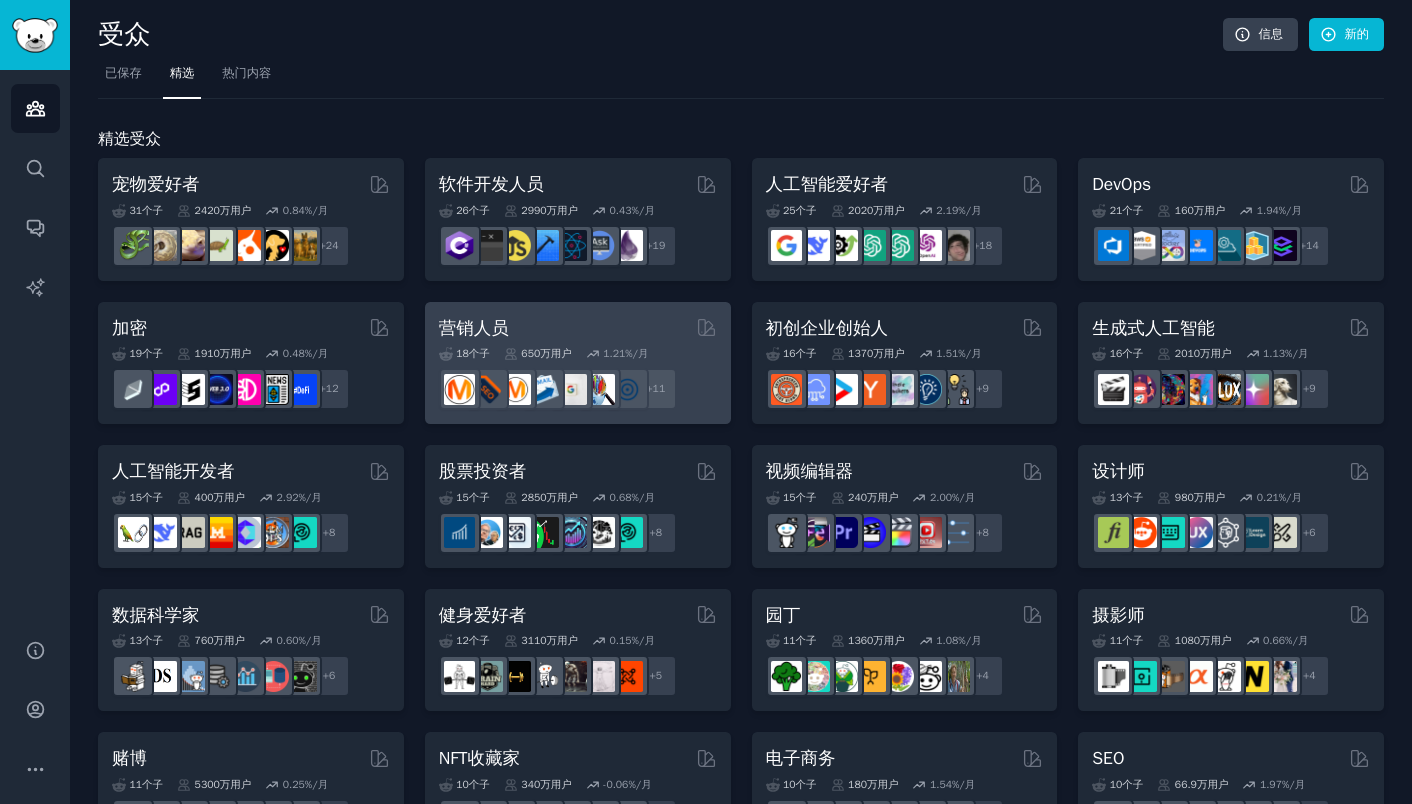click on "营销人员" at bounding box center (578, 328) 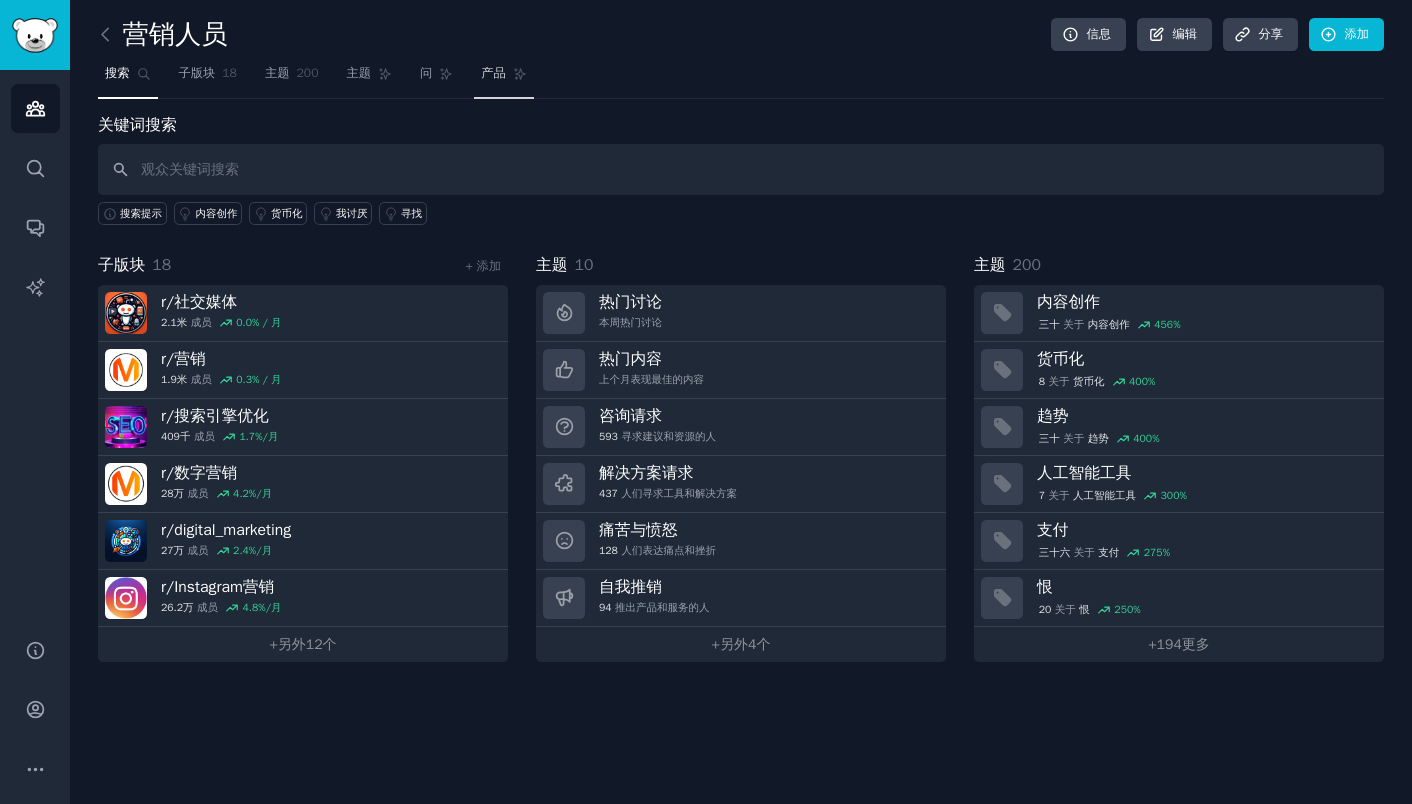 click on "产品" at bounding box center [493, 73] 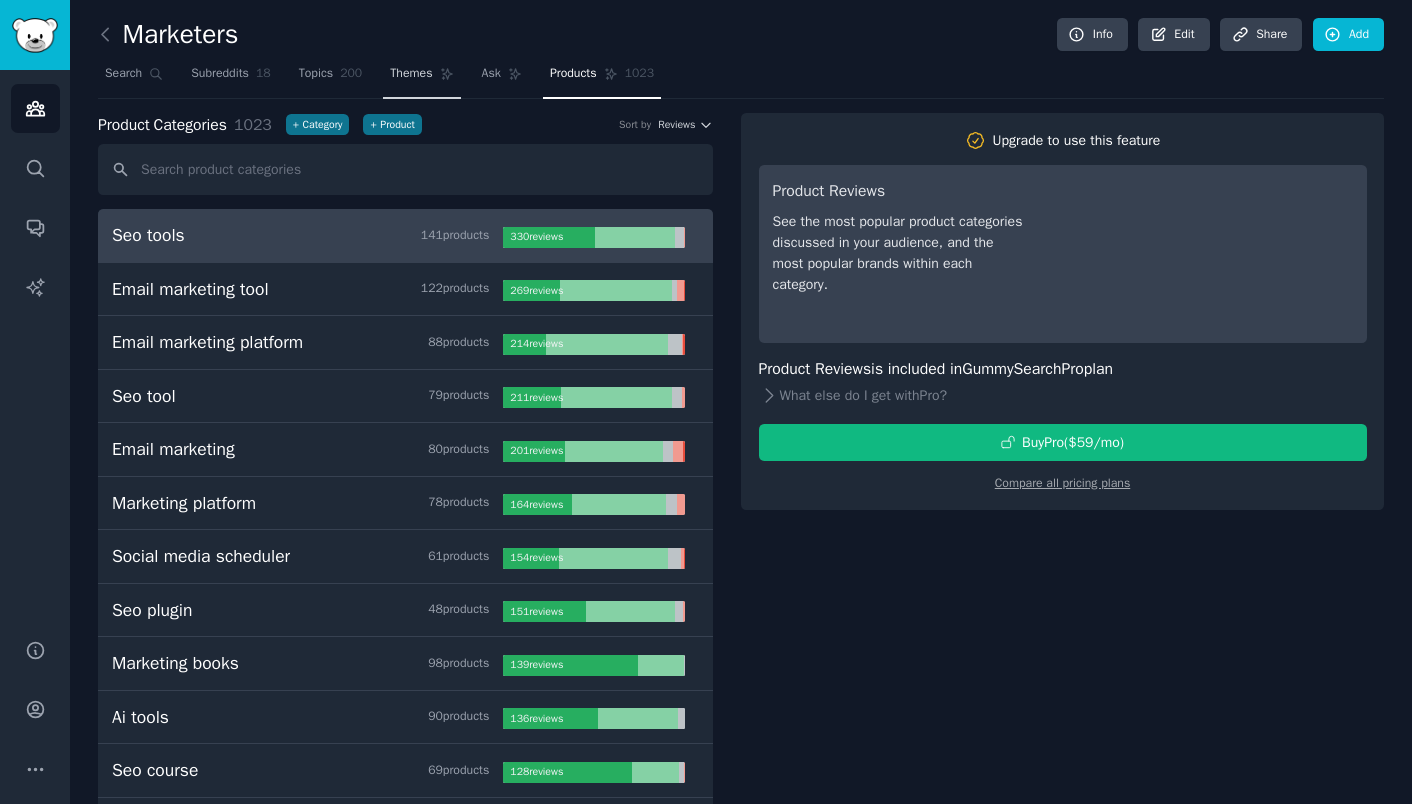 click on "Themes" at bounding box center (411, 74) 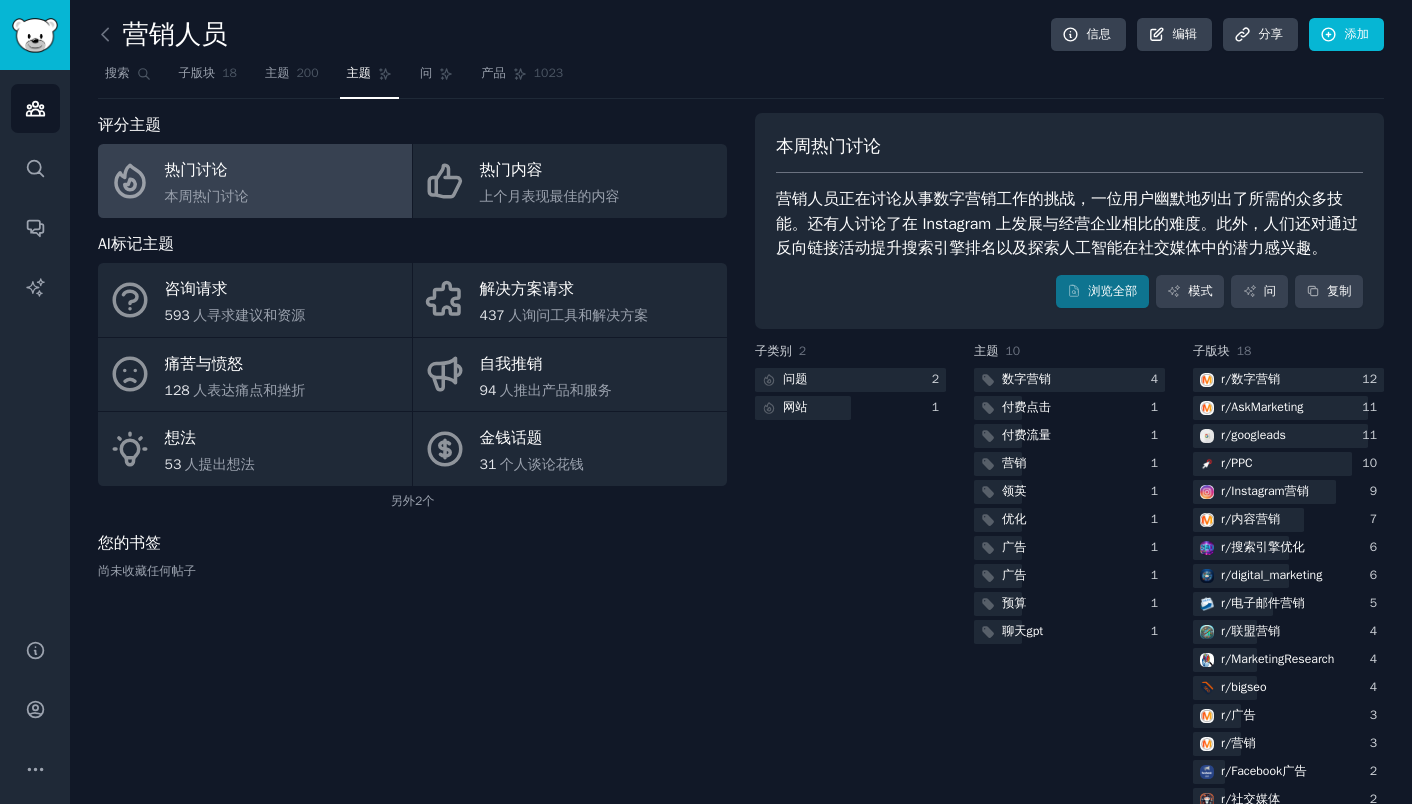 click on "营销人员 信息 编辑 分享 添加" at bounding box center [741, 38] 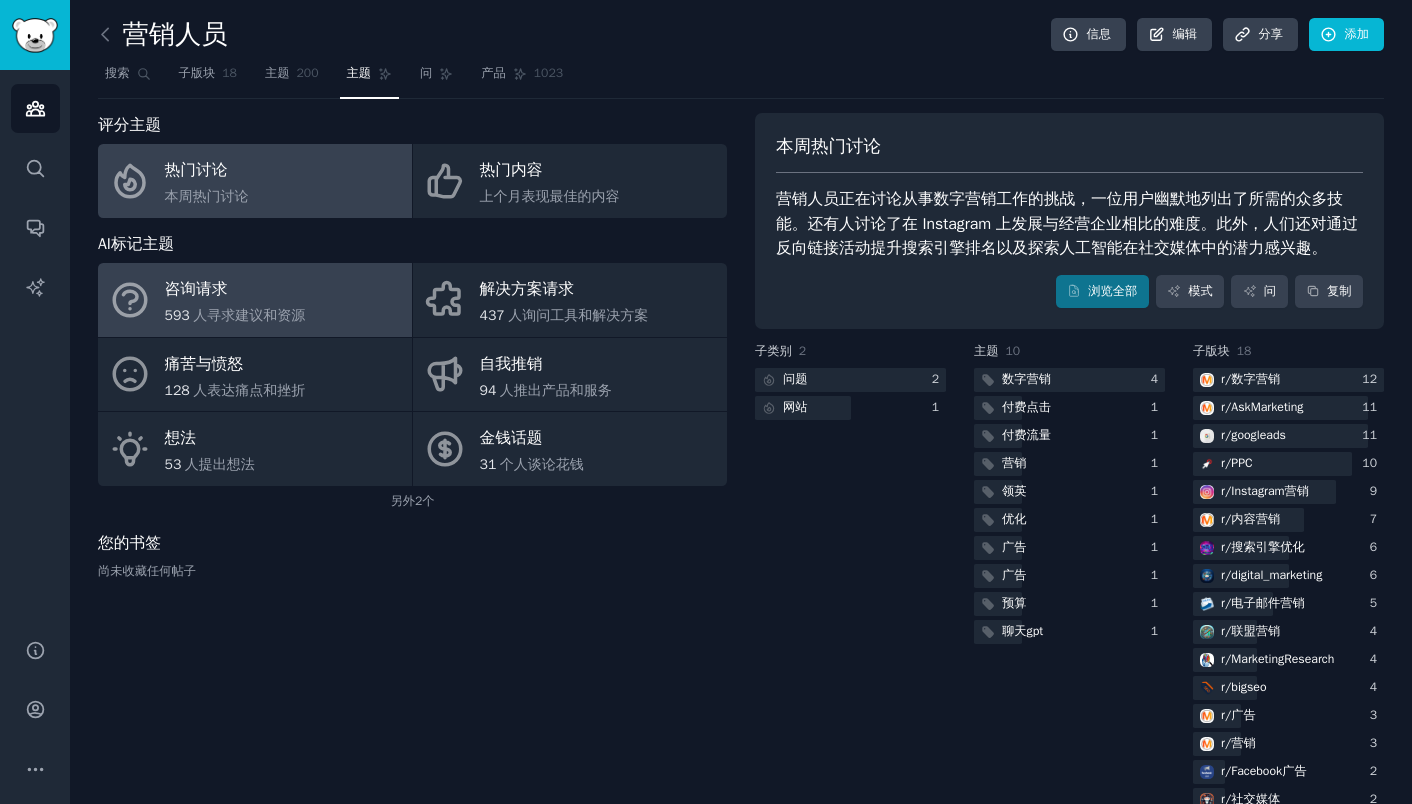 click on "咨询请求 593 人寻求建议和资源" at bounding box center (255, 300) 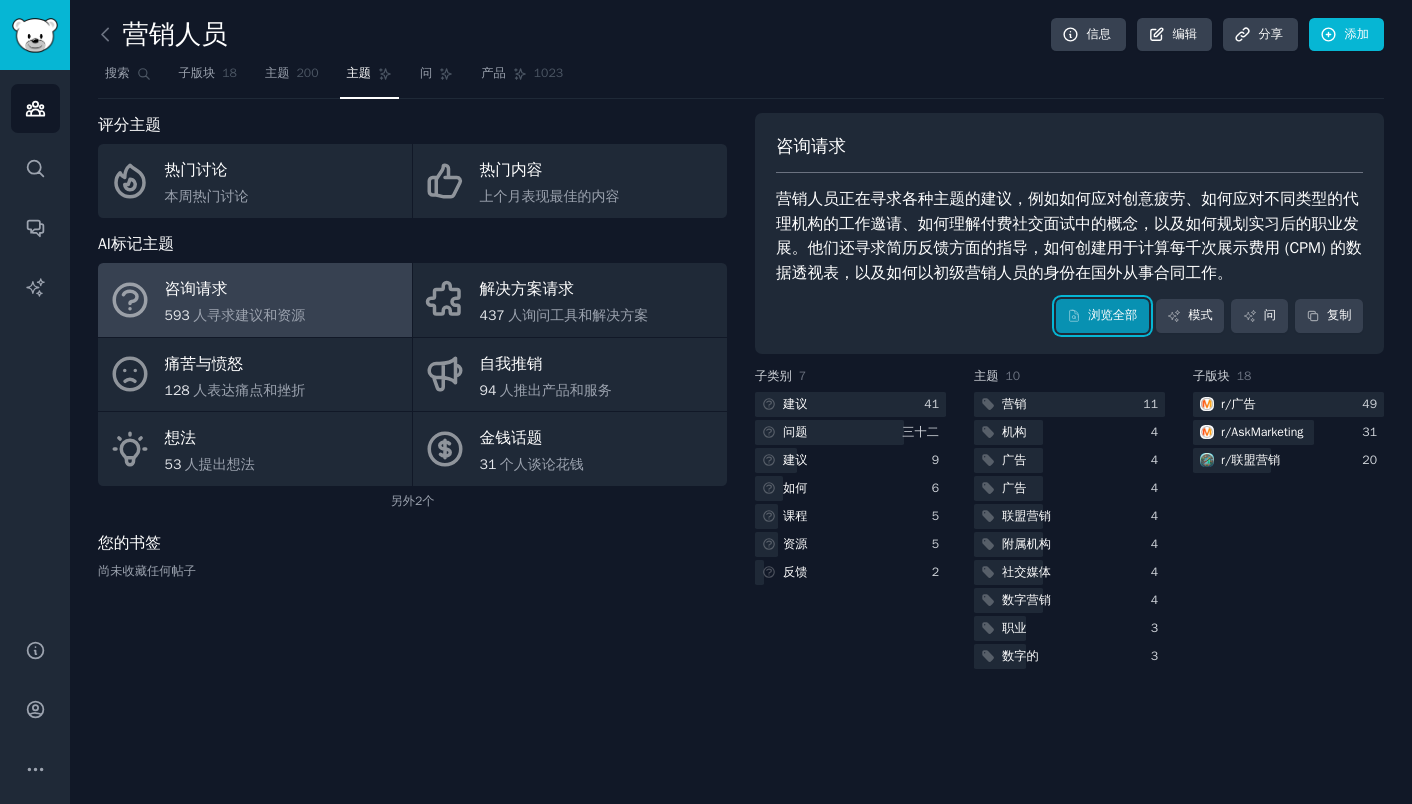 click on "浏览全部" at bounding box center (1112, 316) 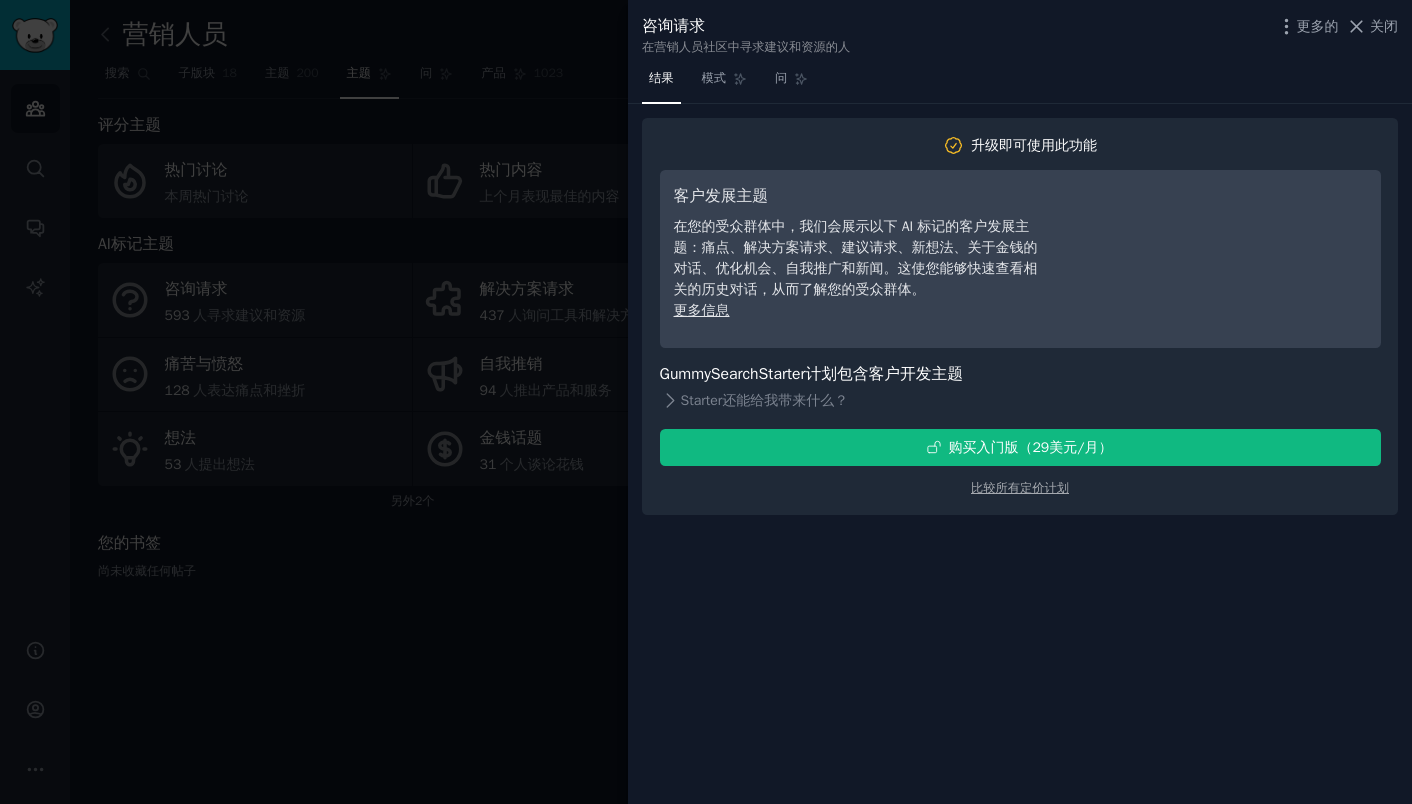 click at bounding box center (706, 402) 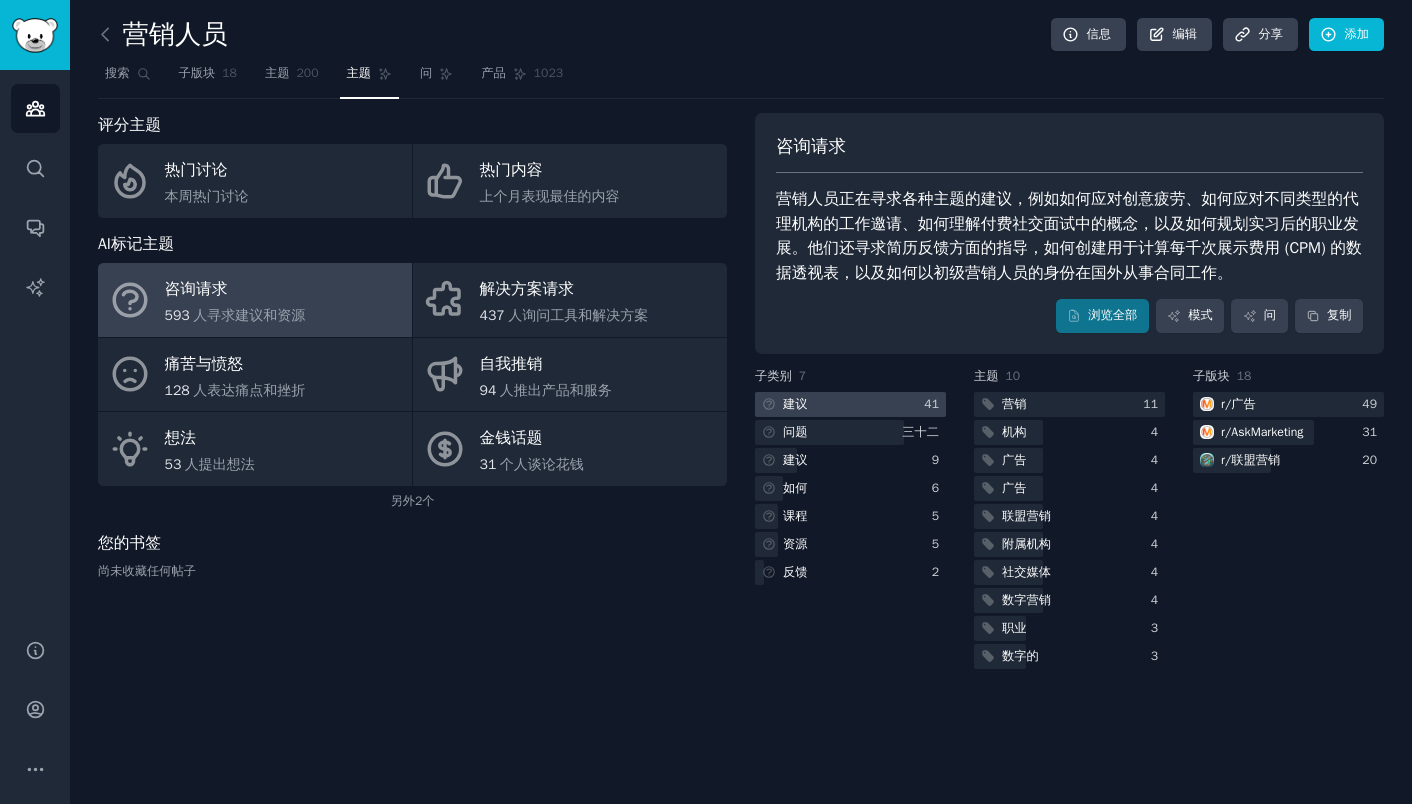 click at bounding box center [850, 404] 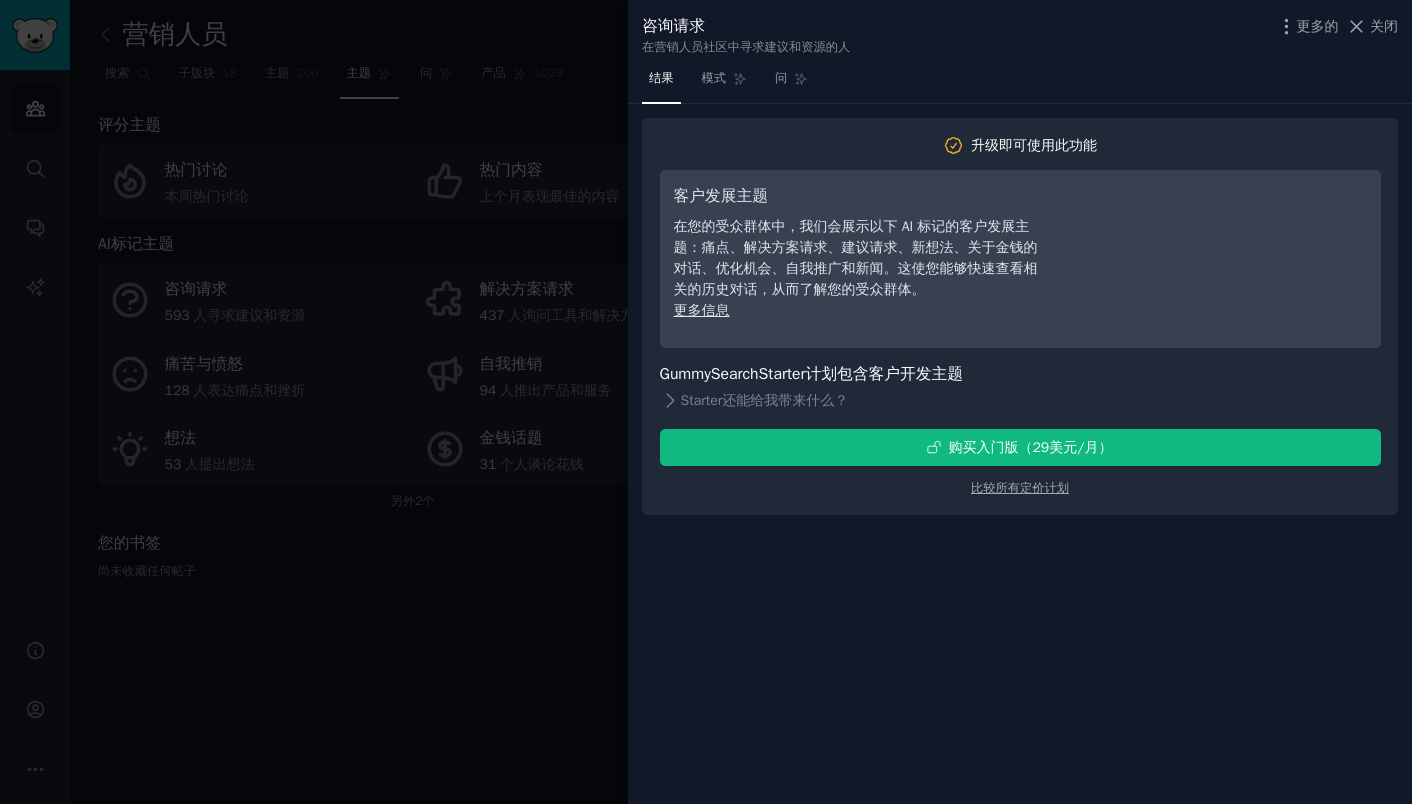 click at bounding box center [706, 402] 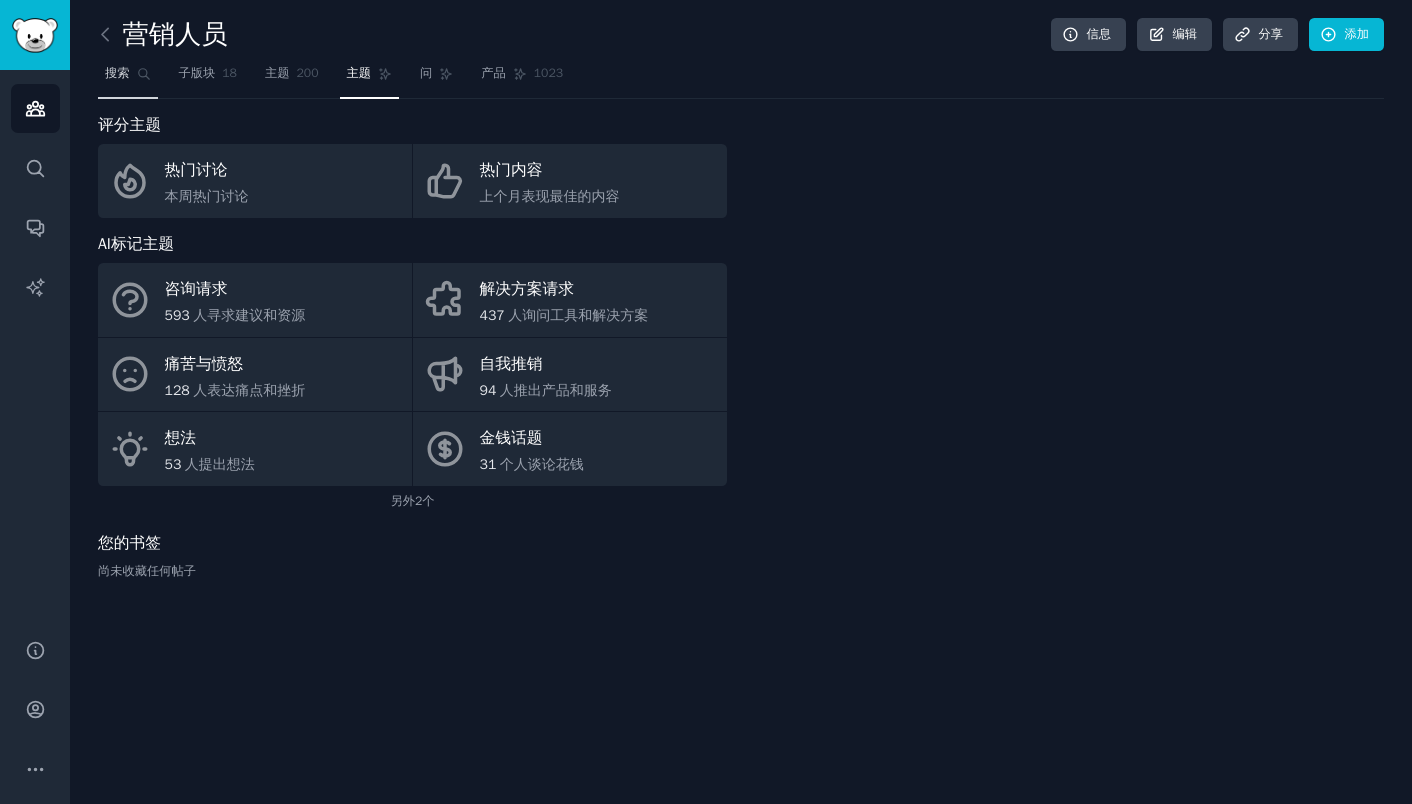 click on "搜索" at bounding box center (117, 73) 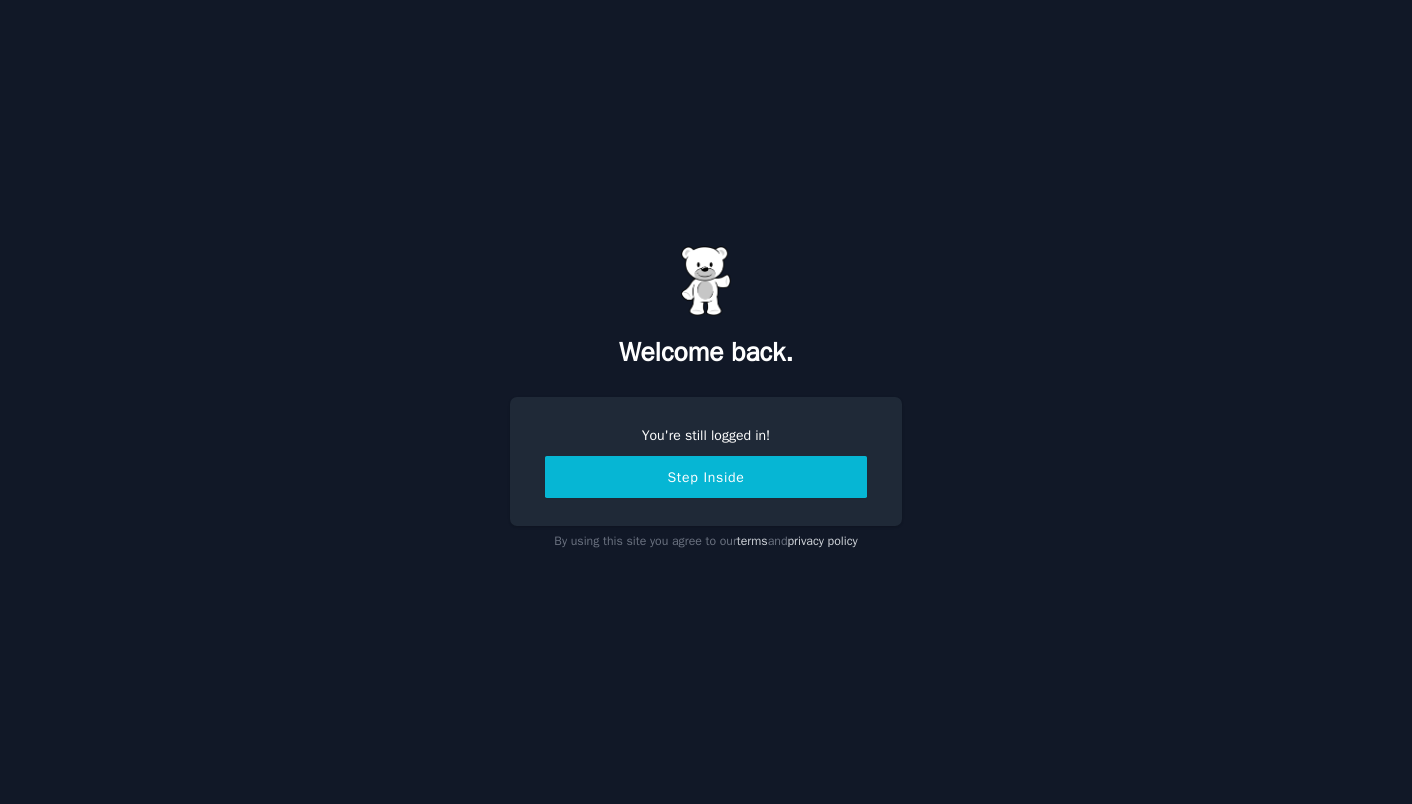 scroll, scrollTop: 0, scrollLeft: 0, axis: both 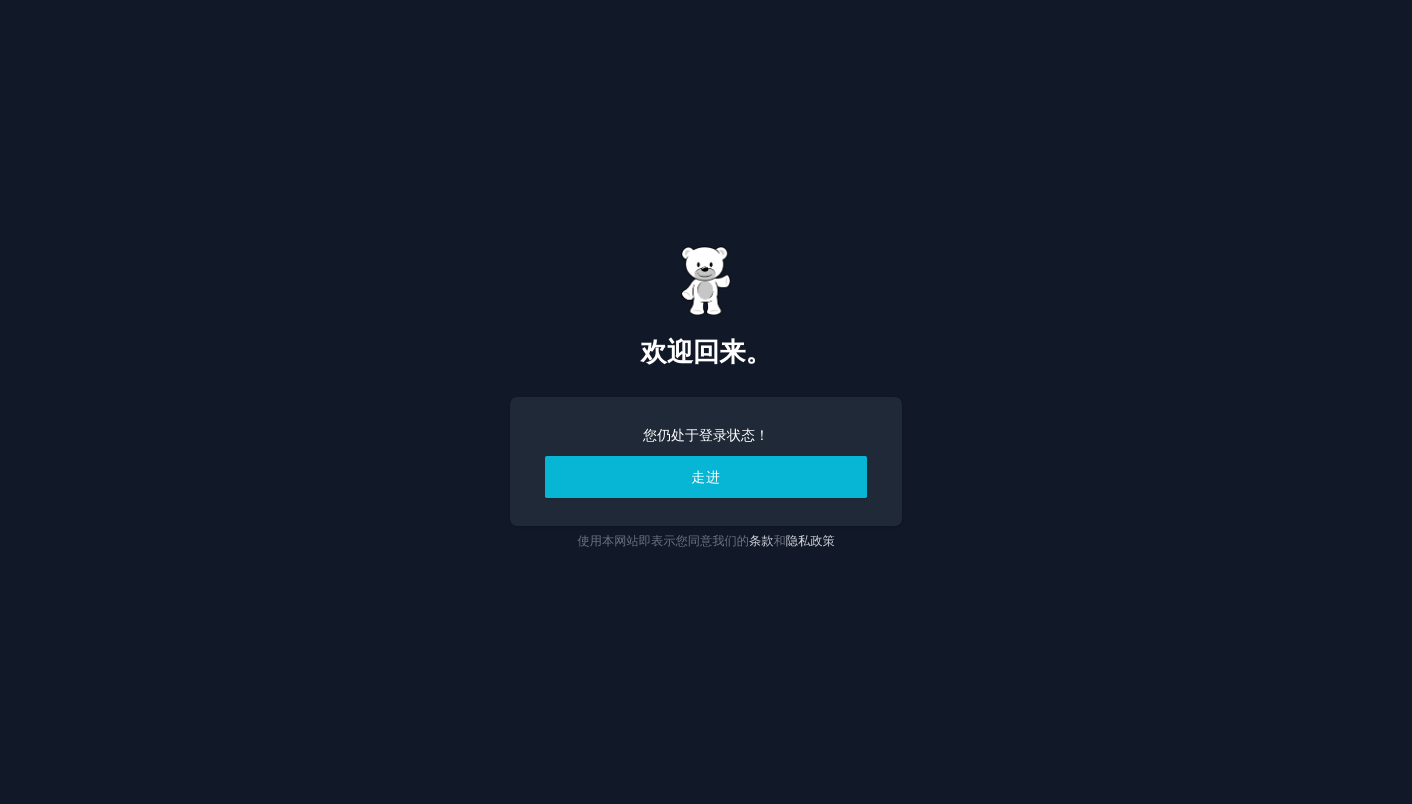 click on "走进" at bounding box center [705, 477] 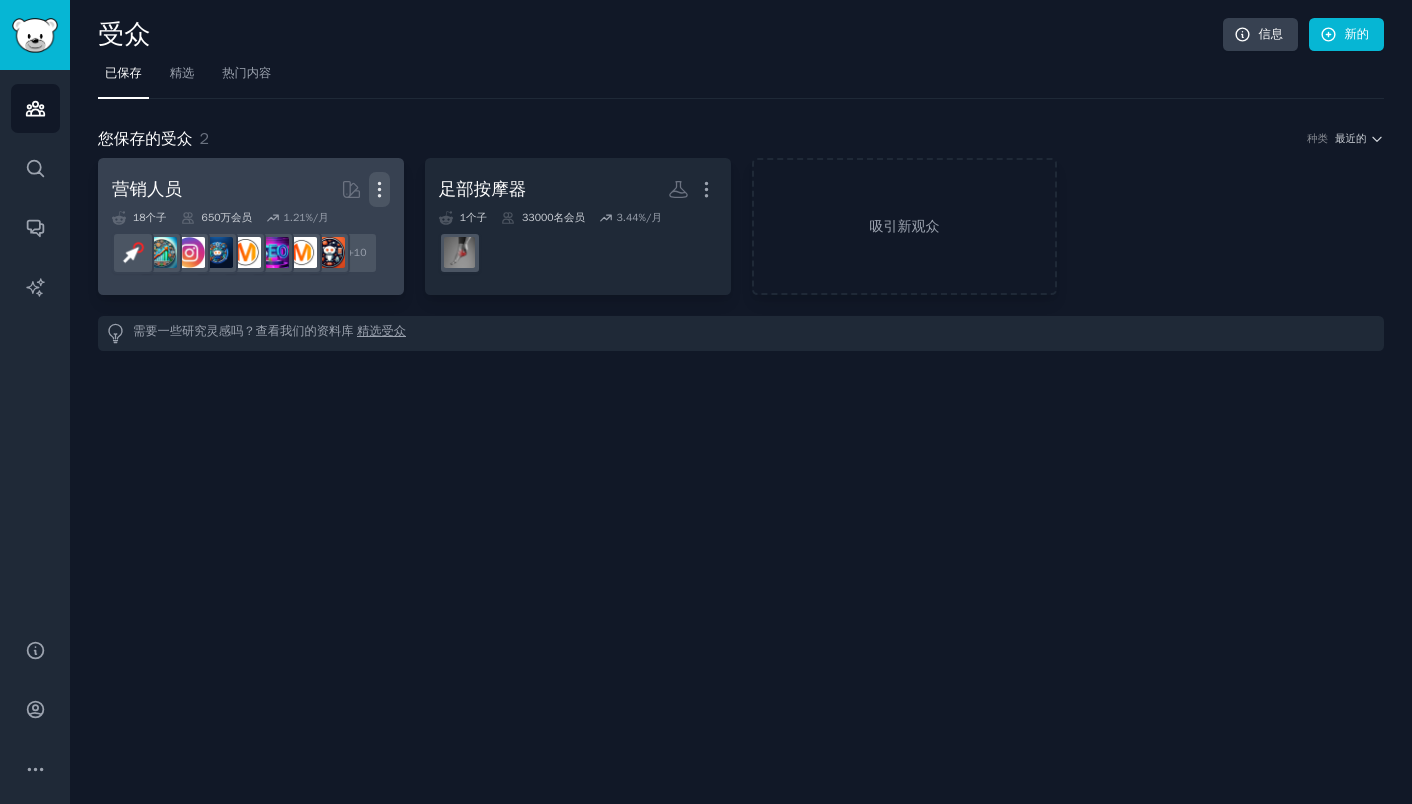 click 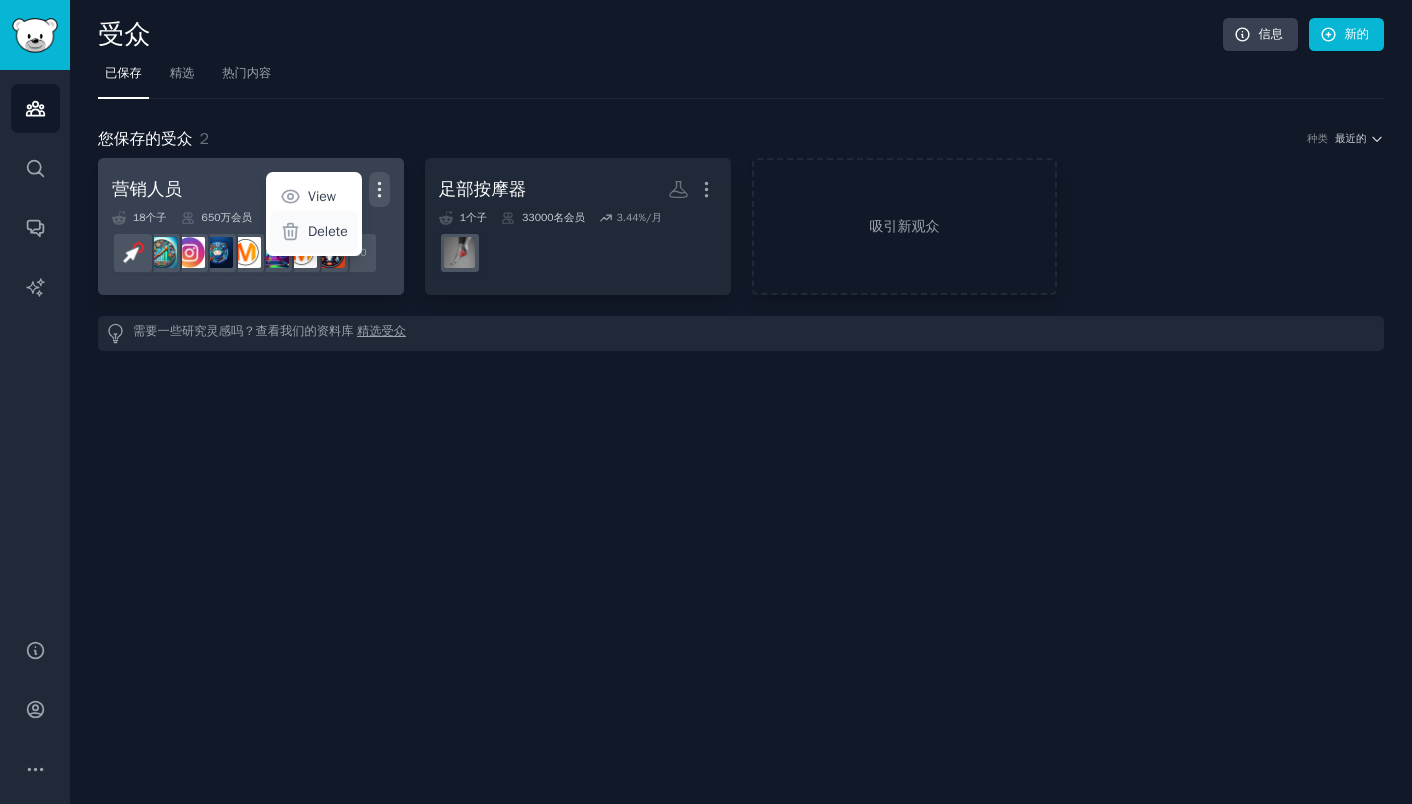 click on "Delete" at bounding box center (328, 231) 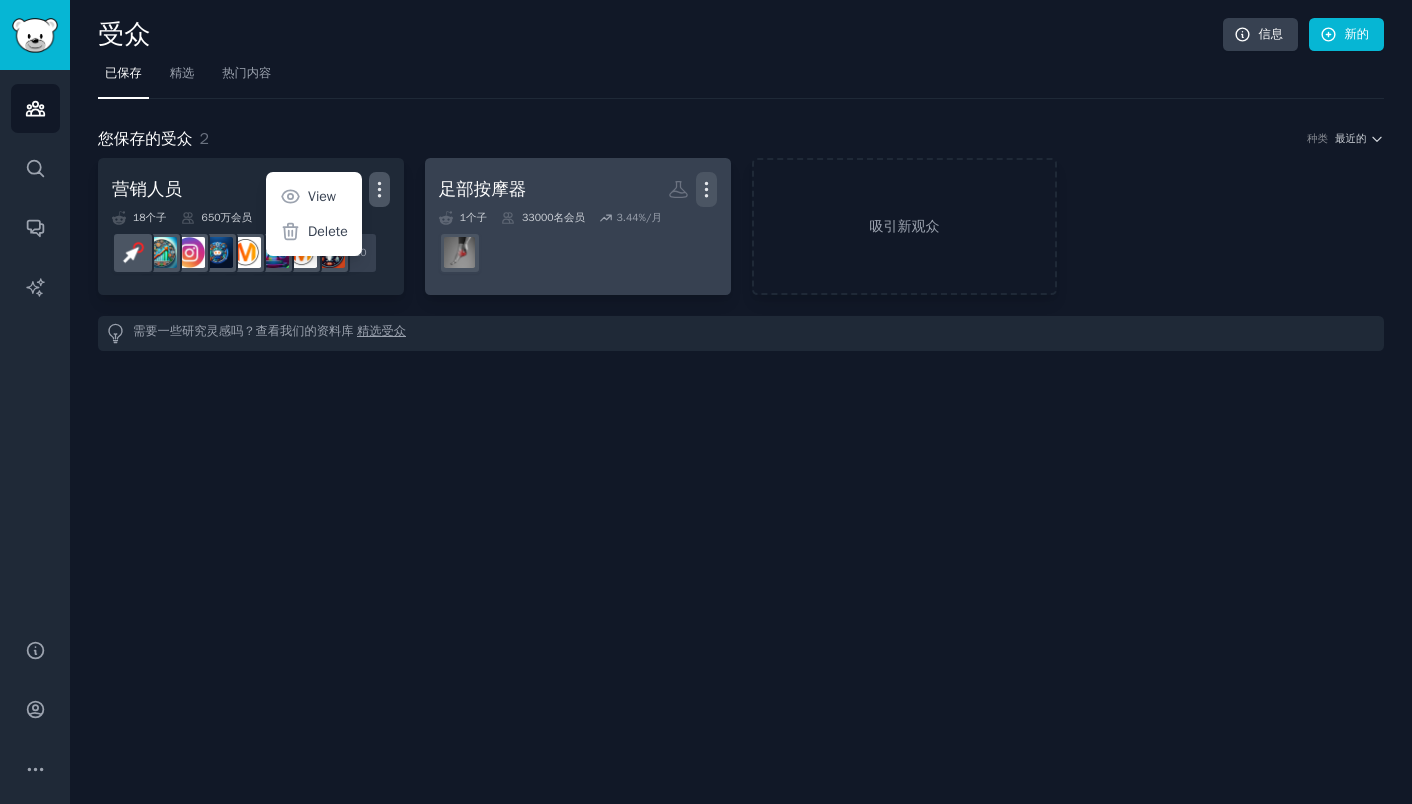 click on "吸引新观众" at bounding box center (905, 226) 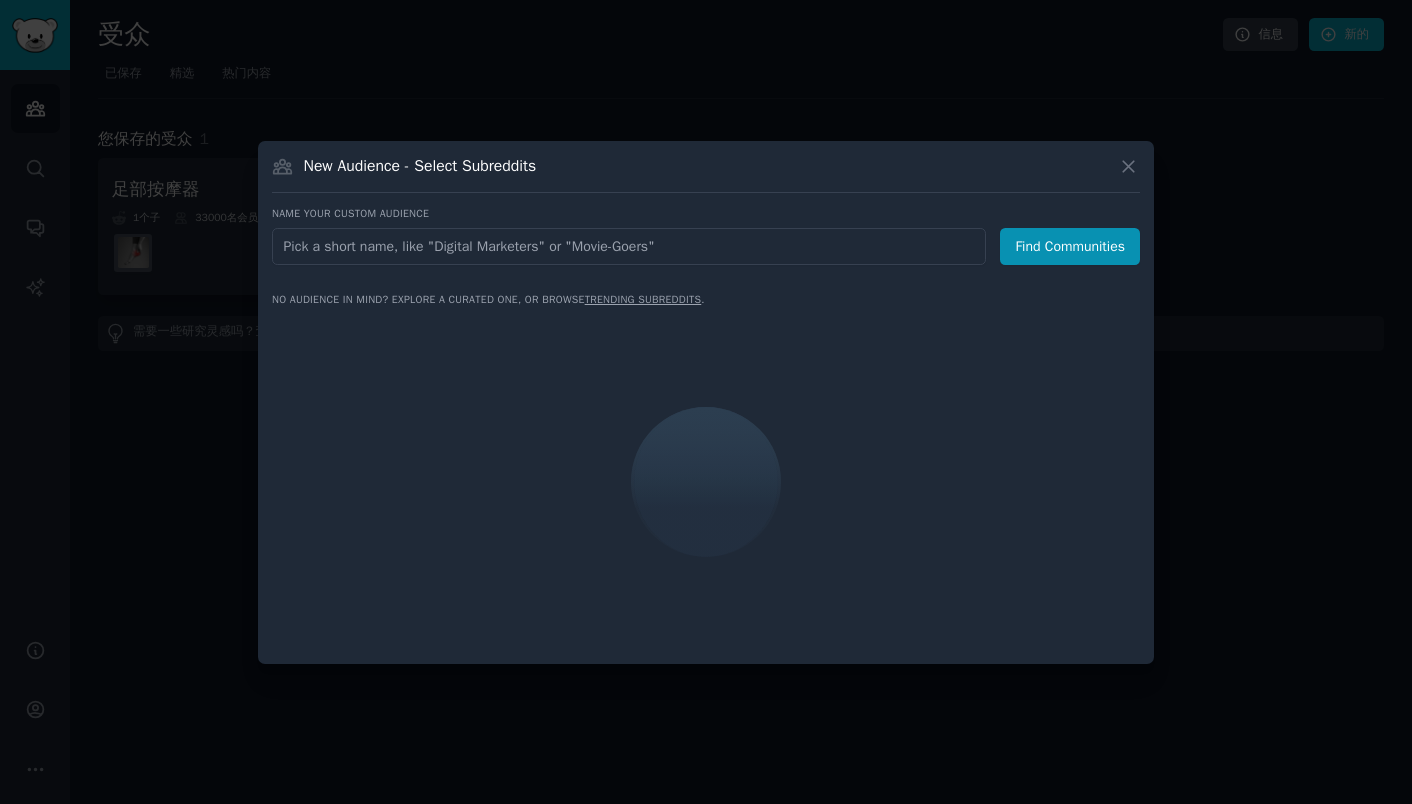 click at bounding box center [706, 402] 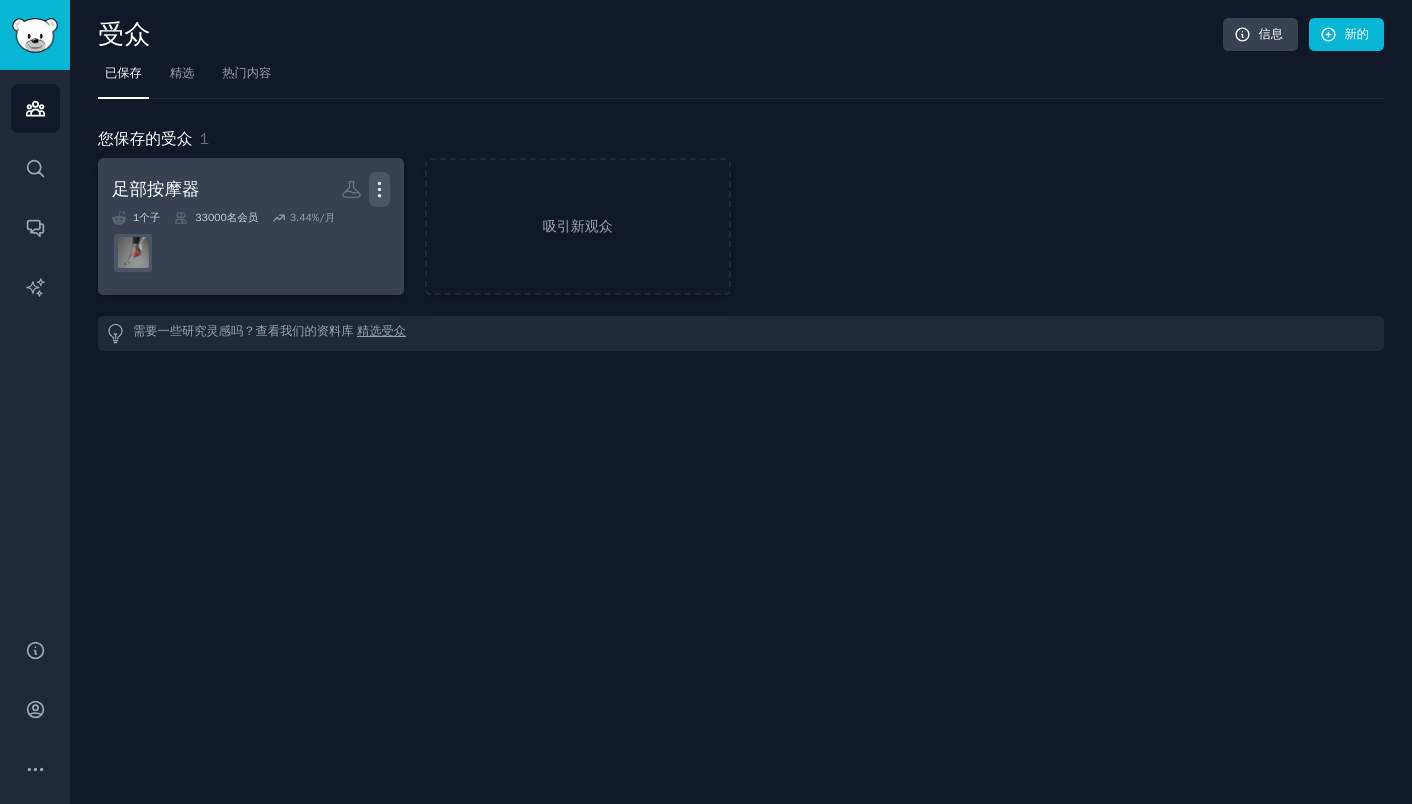 click 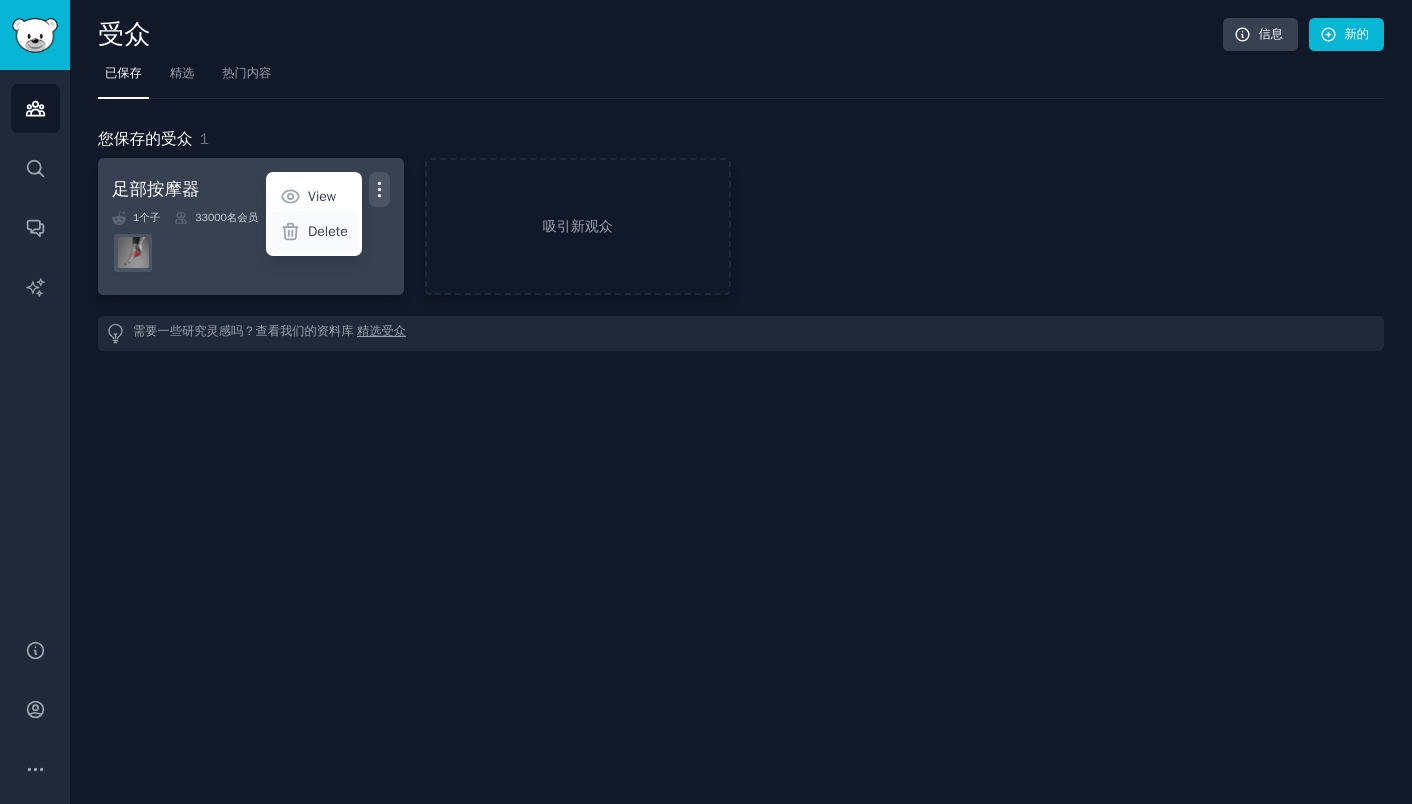 click on "Delete" at bounding box center (328, 231) 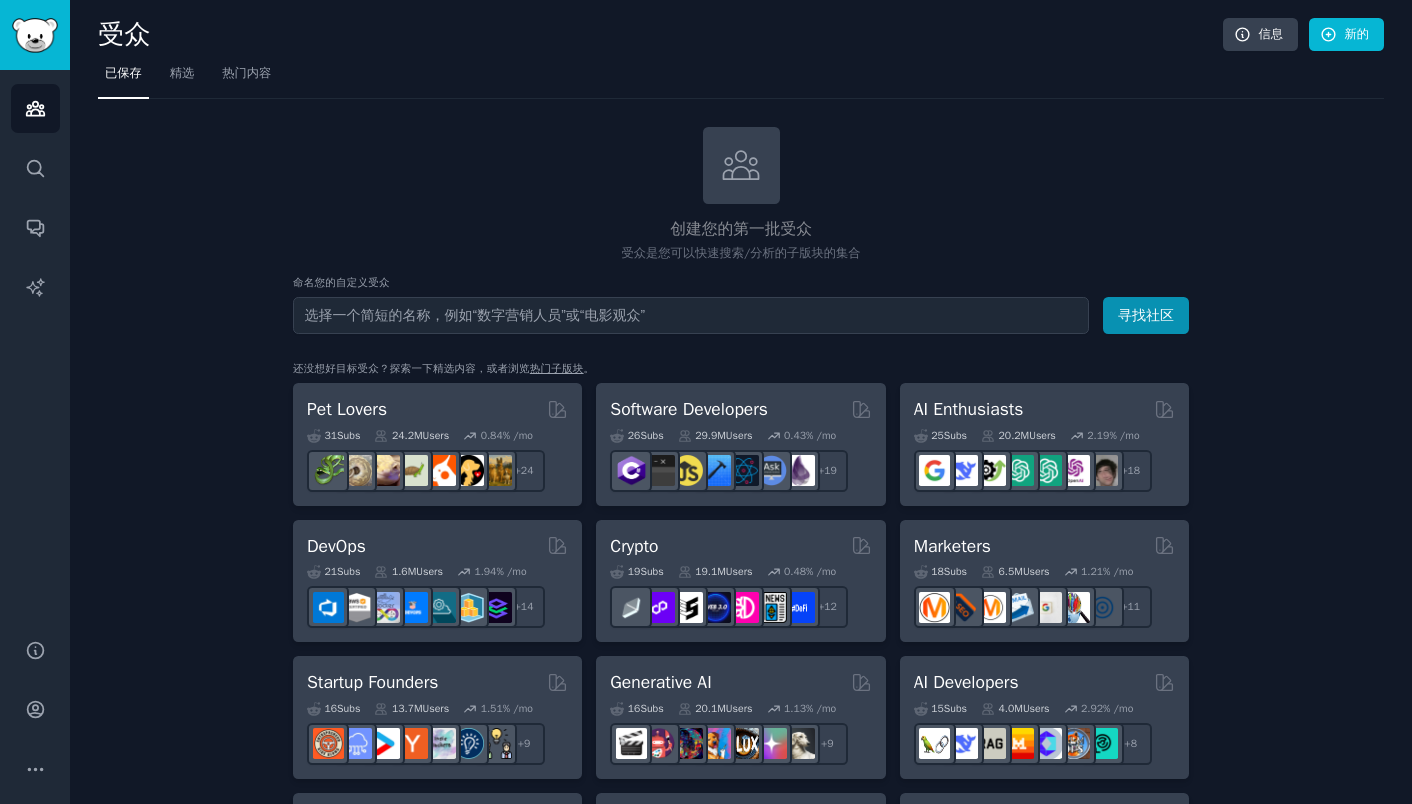 click on "创建您的第一批受众 受众是您可以快速搜索/分析的子版块的集合" at bounding box center [741, 195] 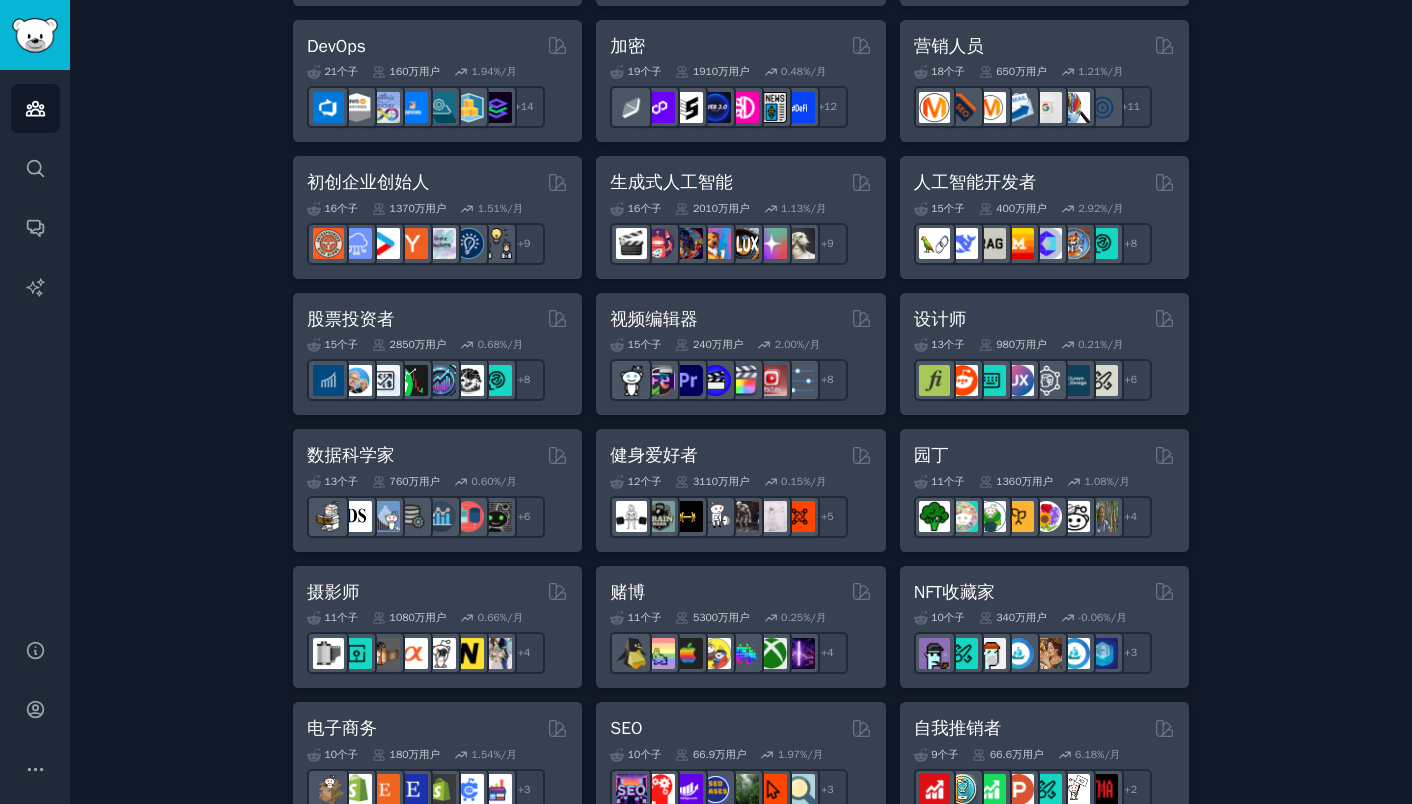 scroll, scrollTop: 0, scrollLeft: 0, axis: both 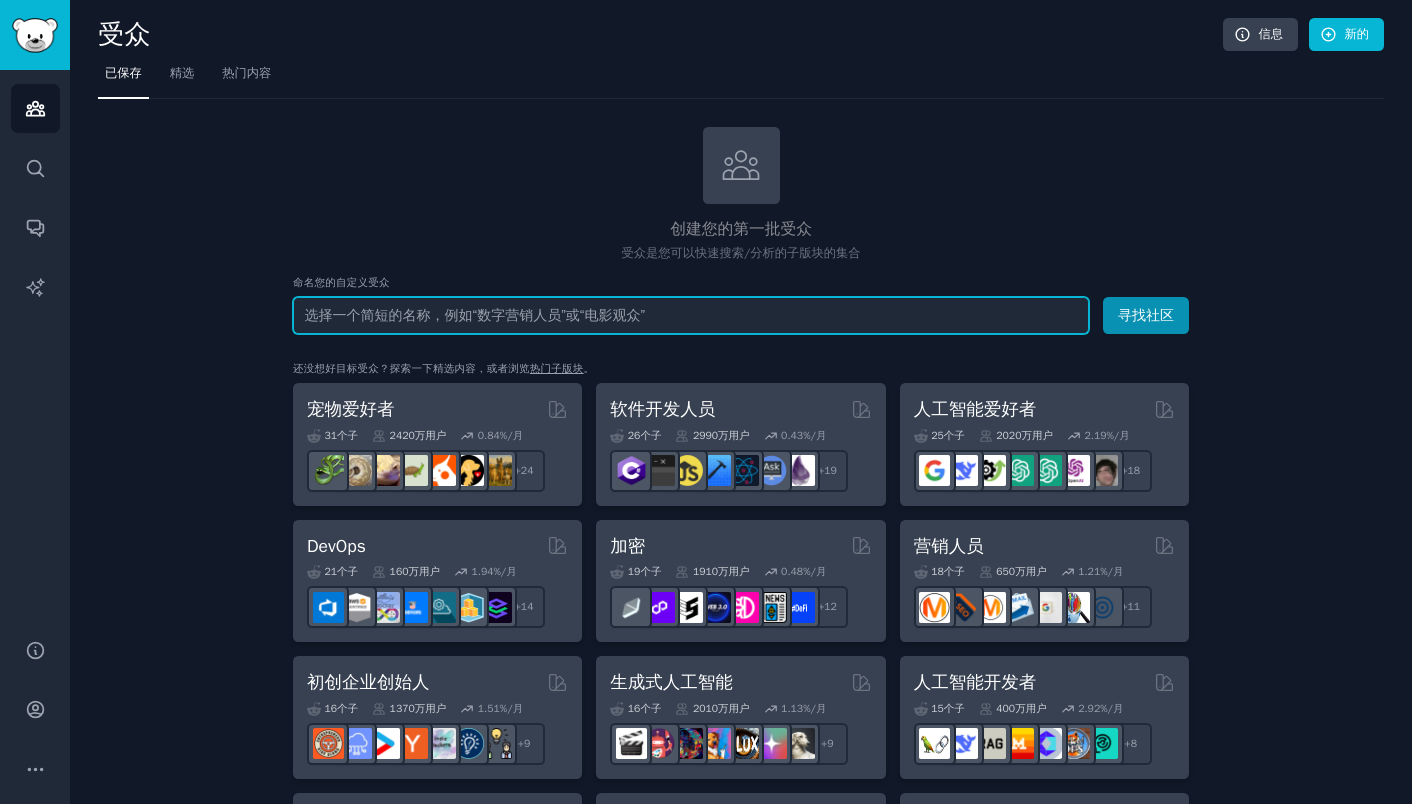 click at bounding box center (691, 315) 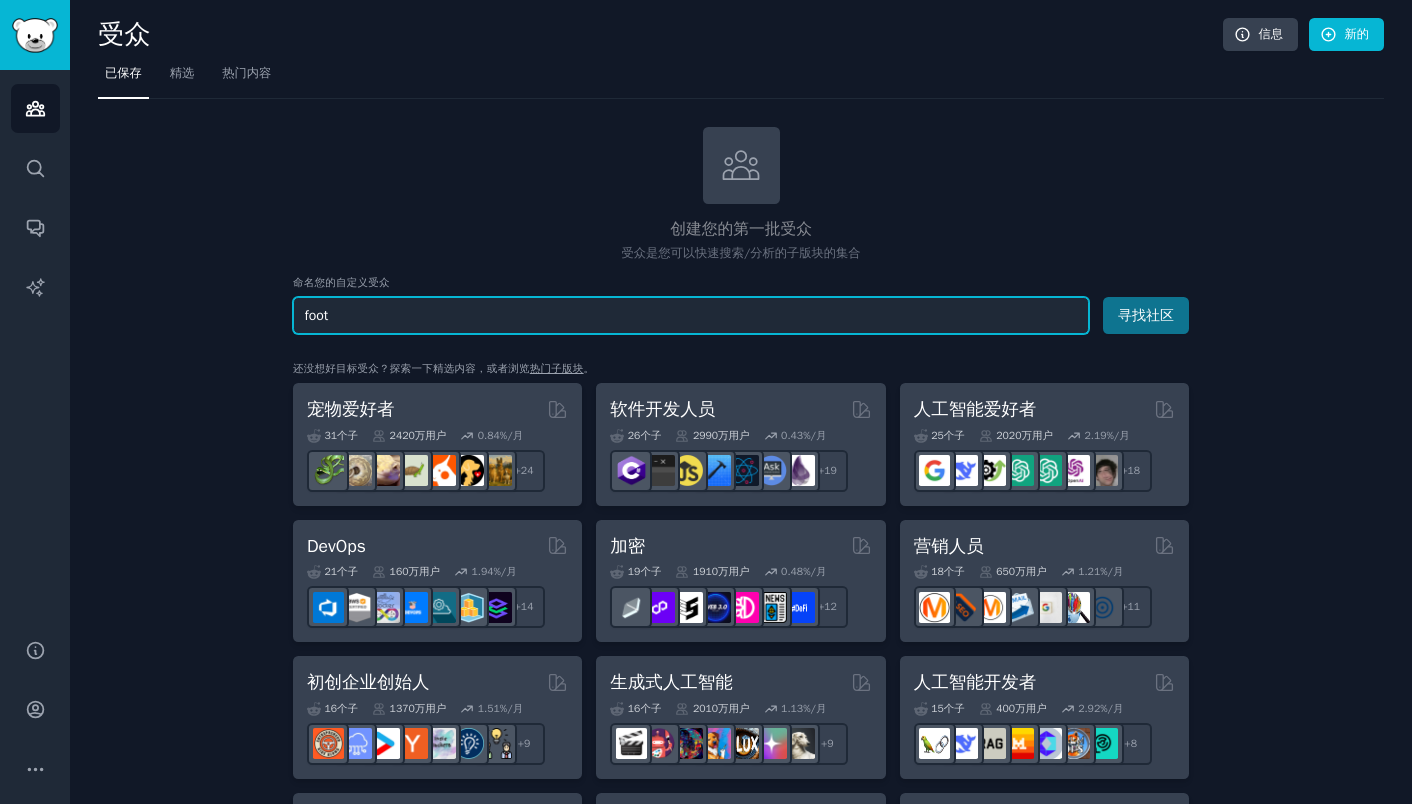 type on "foot" 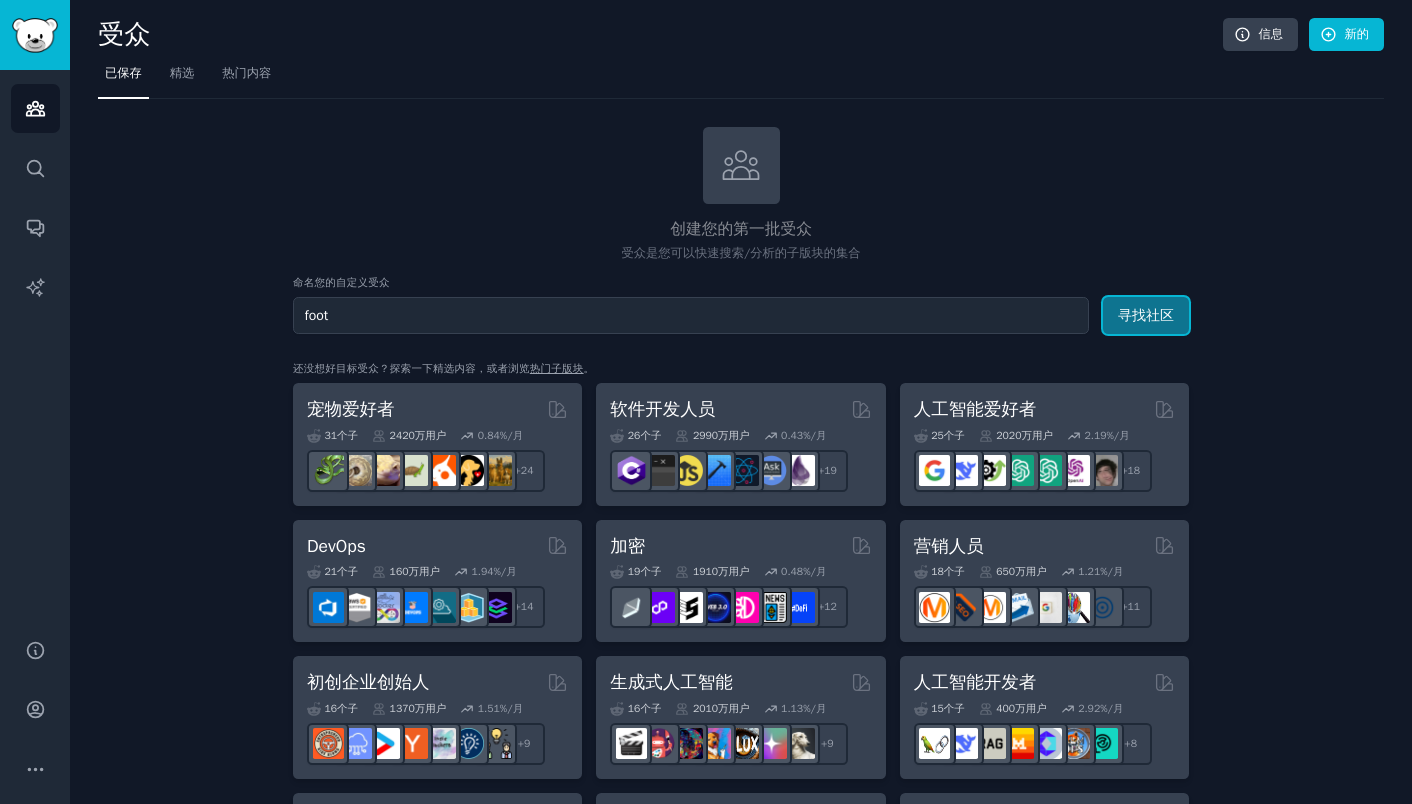 click on "寻找社区" at bounding box center [1146, 315] 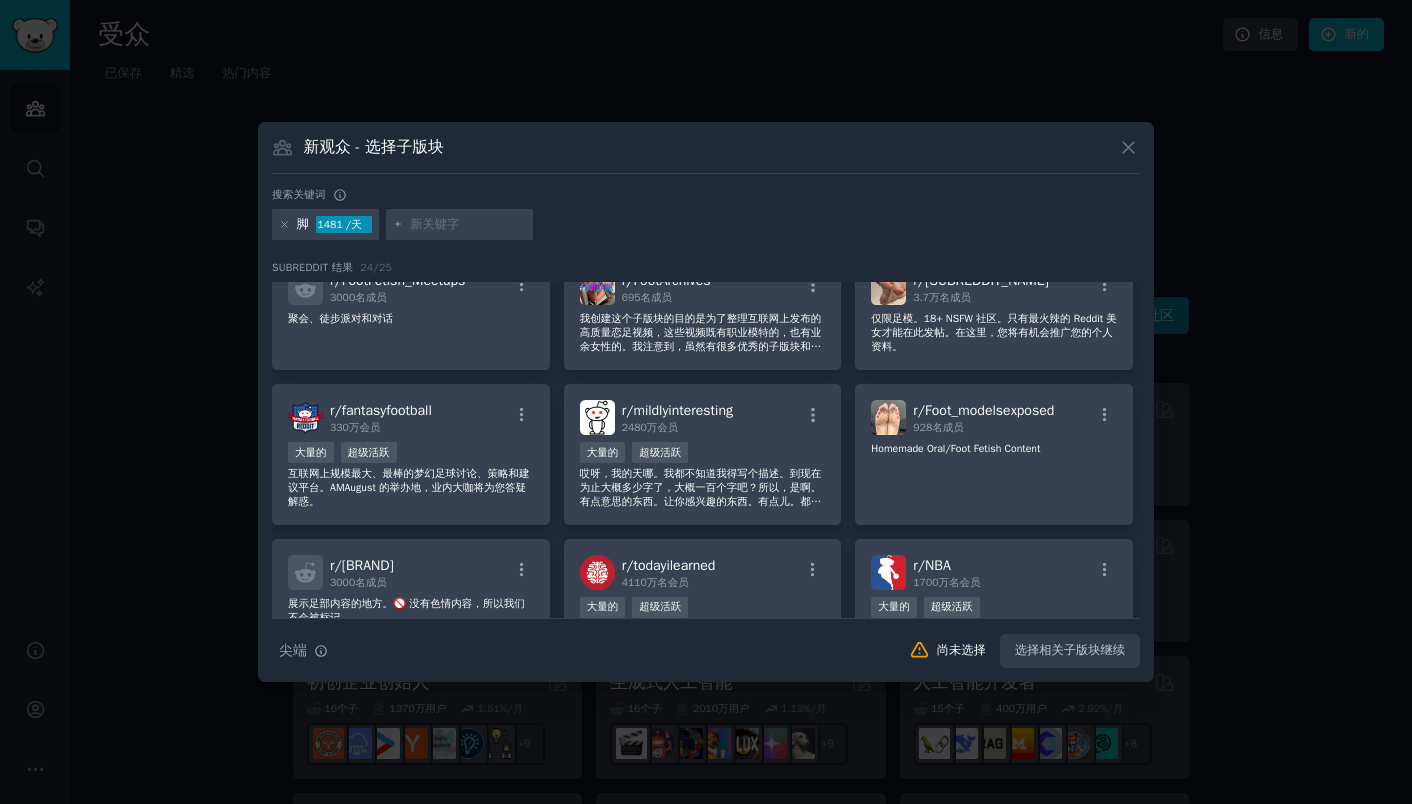 scroll, scrollTop: 0, scrollLeft: 0, axis: both 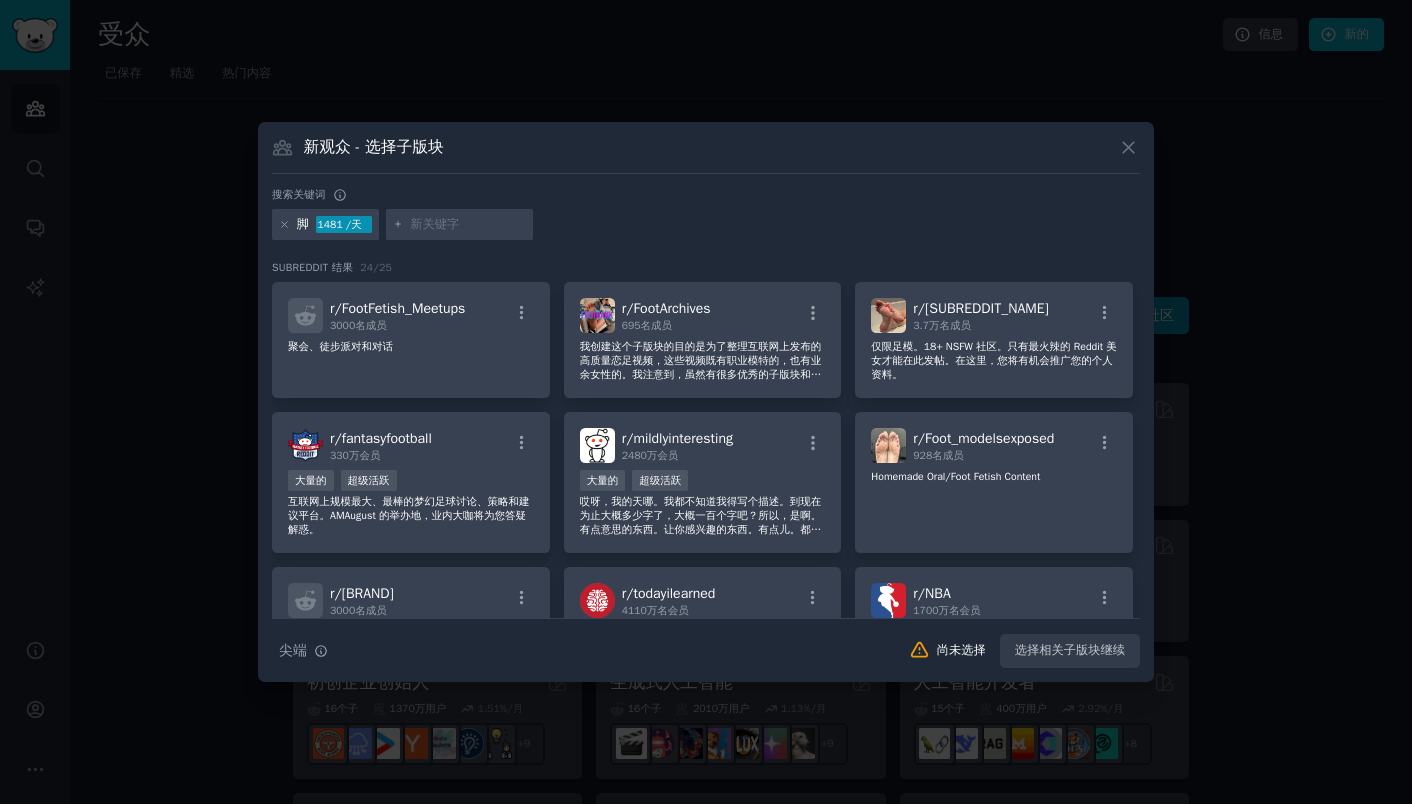 click 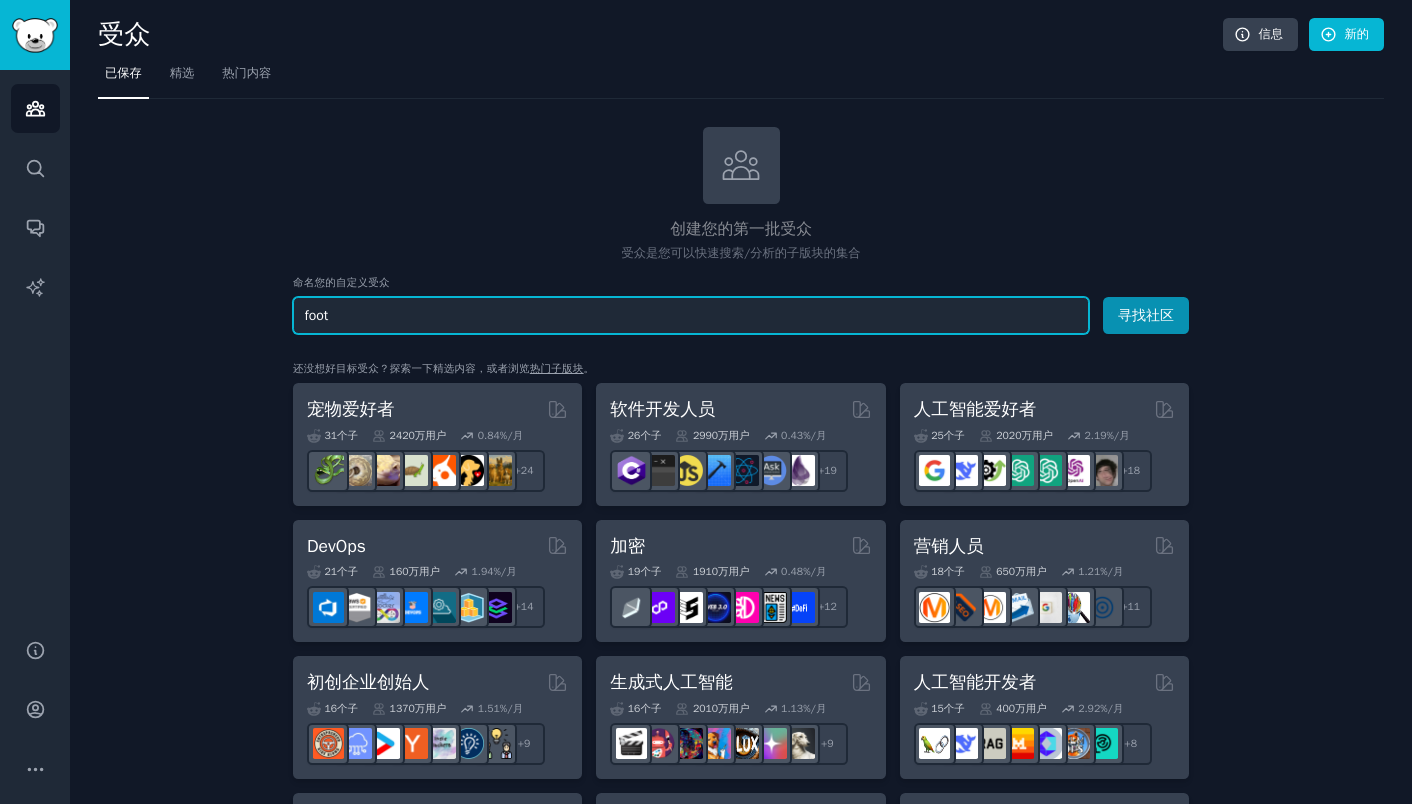 drag, startPoint x: 352, startPoint y: 314, endPoint x: 278, endPoint y: 313, distance: 74.00676 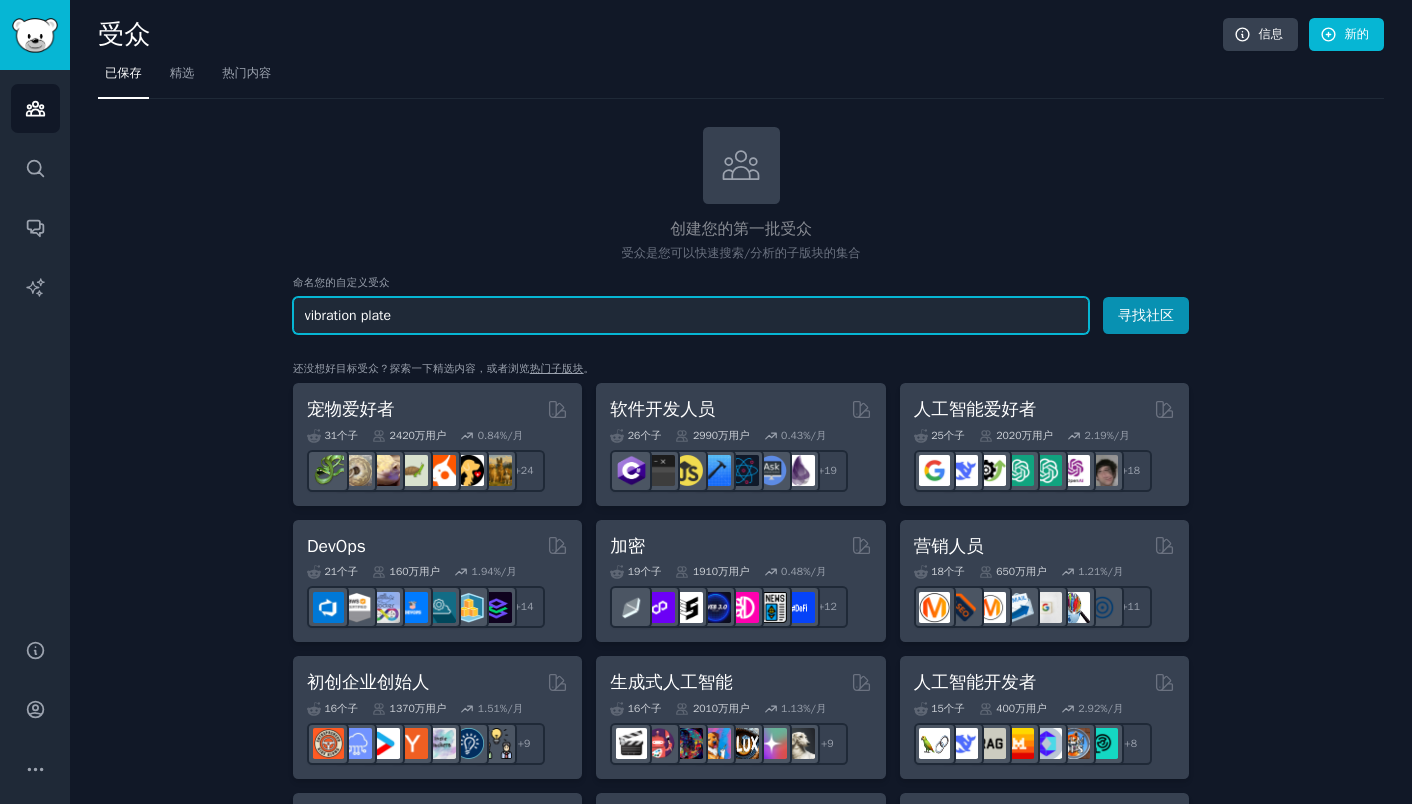 type on "vibration plate" 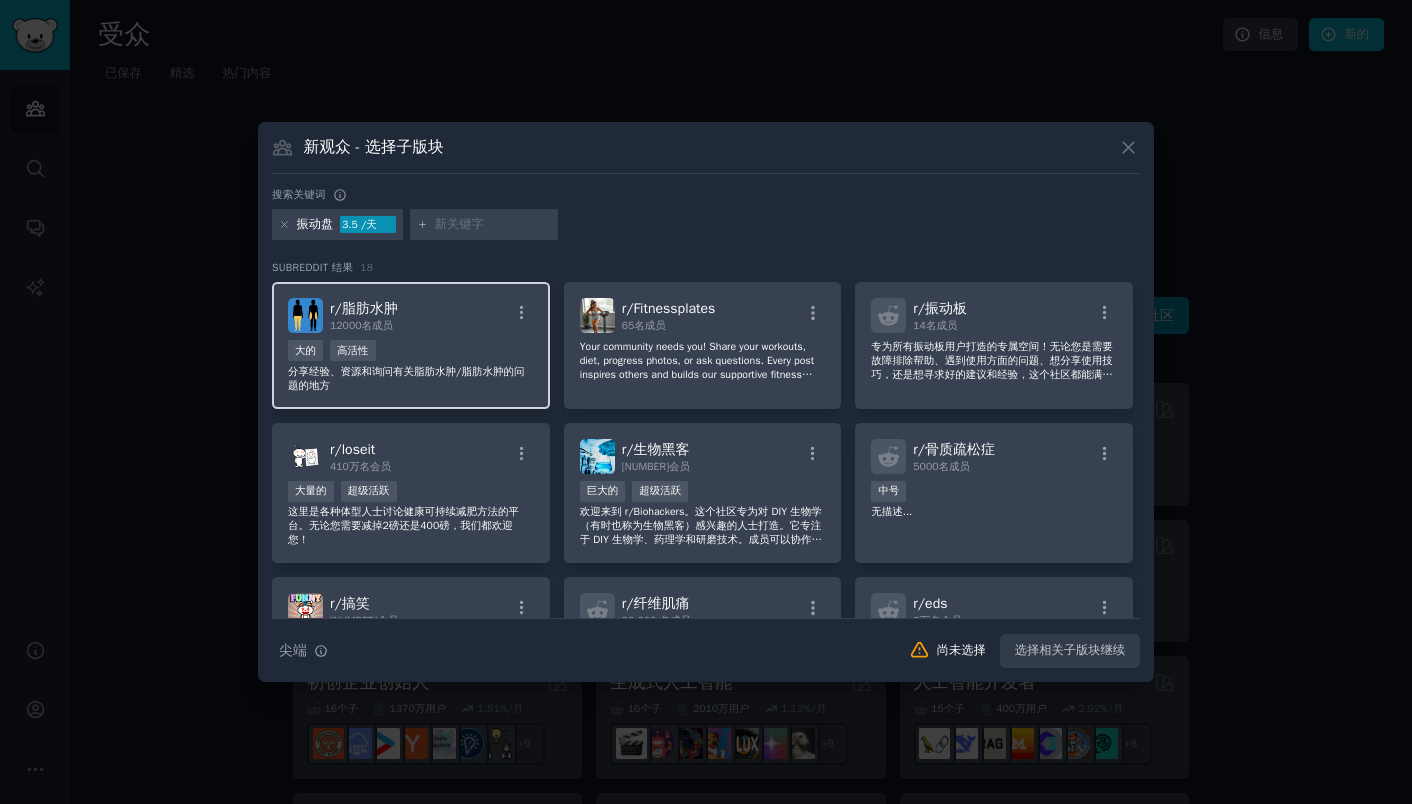 click on "r/ lipedema [NUMBER] members" at bounding box center [411, 315] 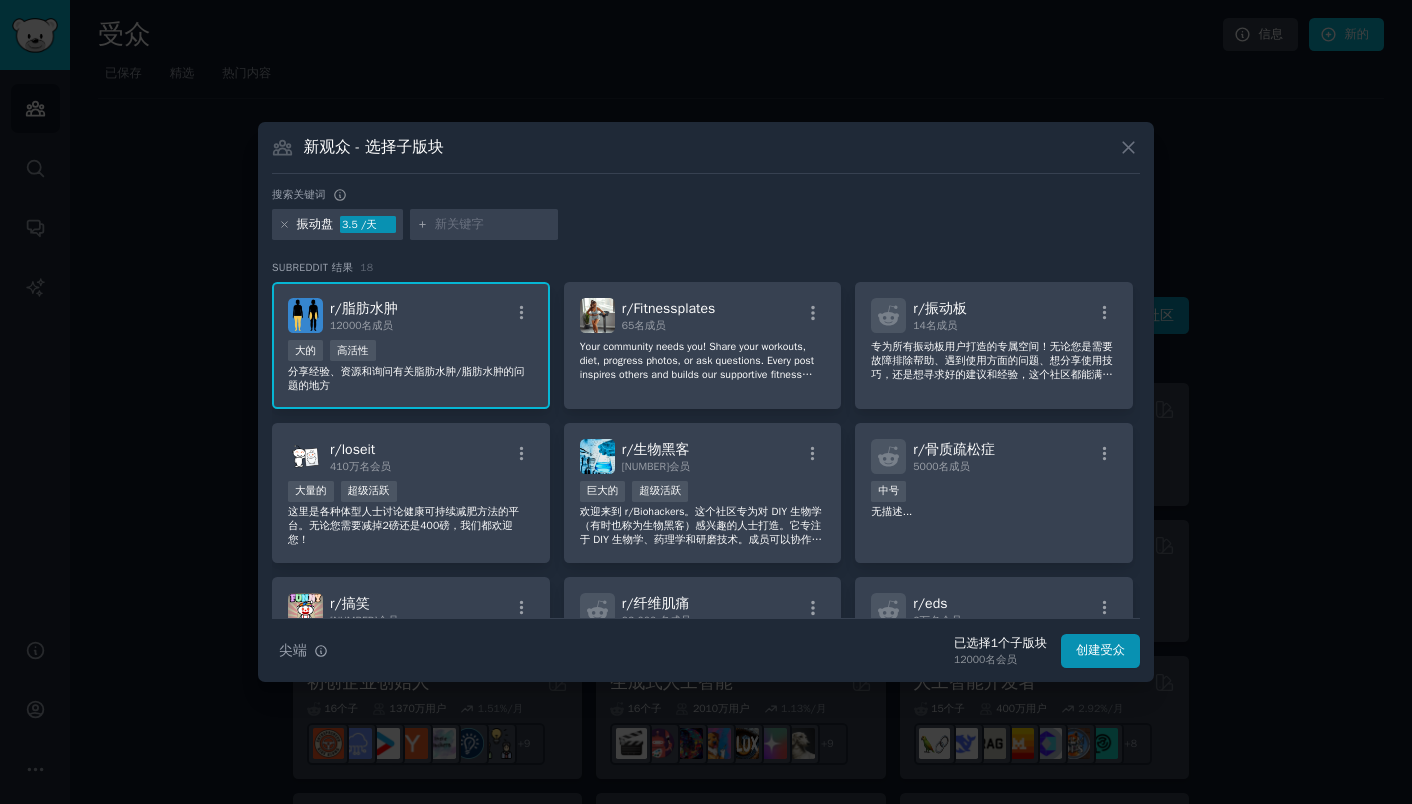 click on "r/ lipedema [NUMBER] members" at bounding box center (411, 315) 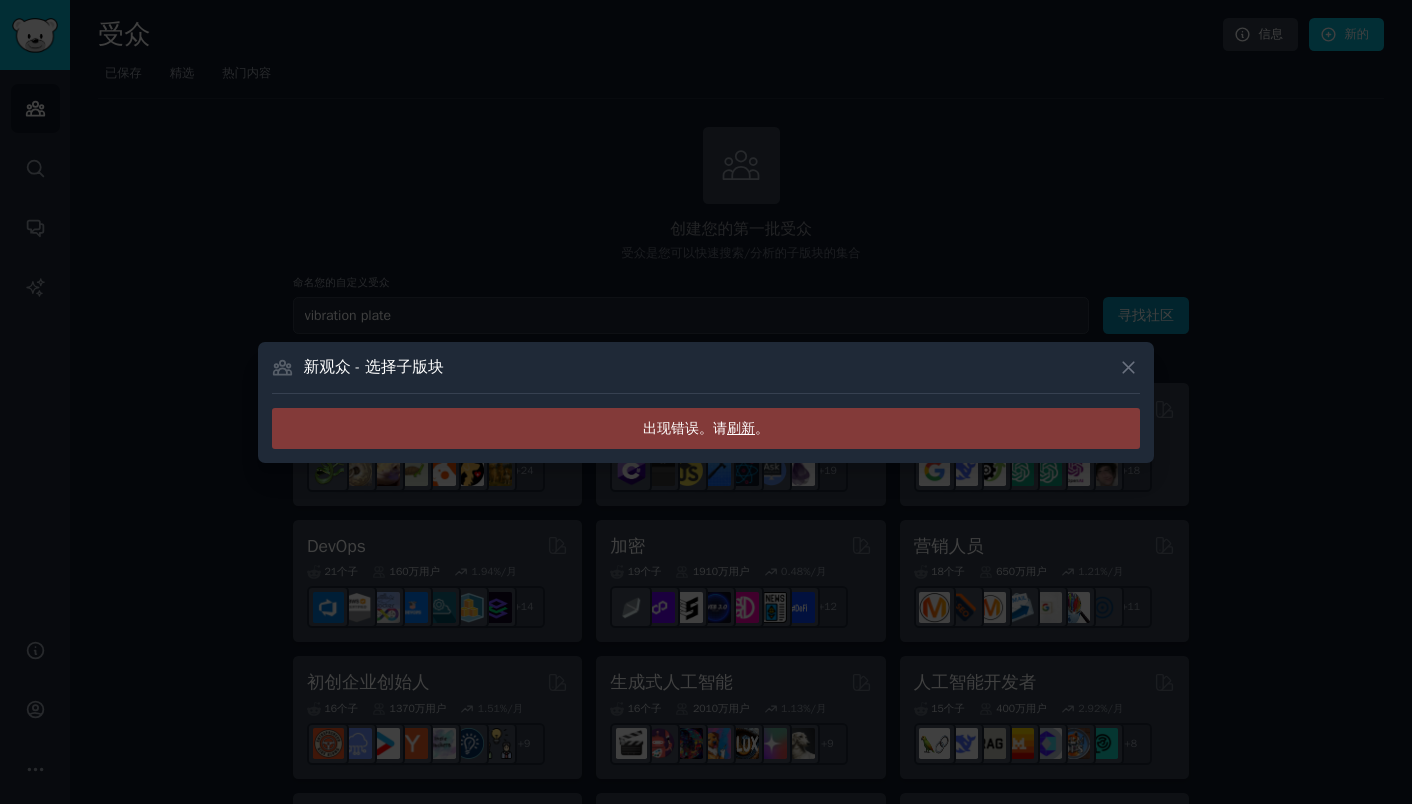 drag, startPoint x: 1101, startPoint y: 360, endPoint x: 1140, endPoint y: 363, distance: 39.115215 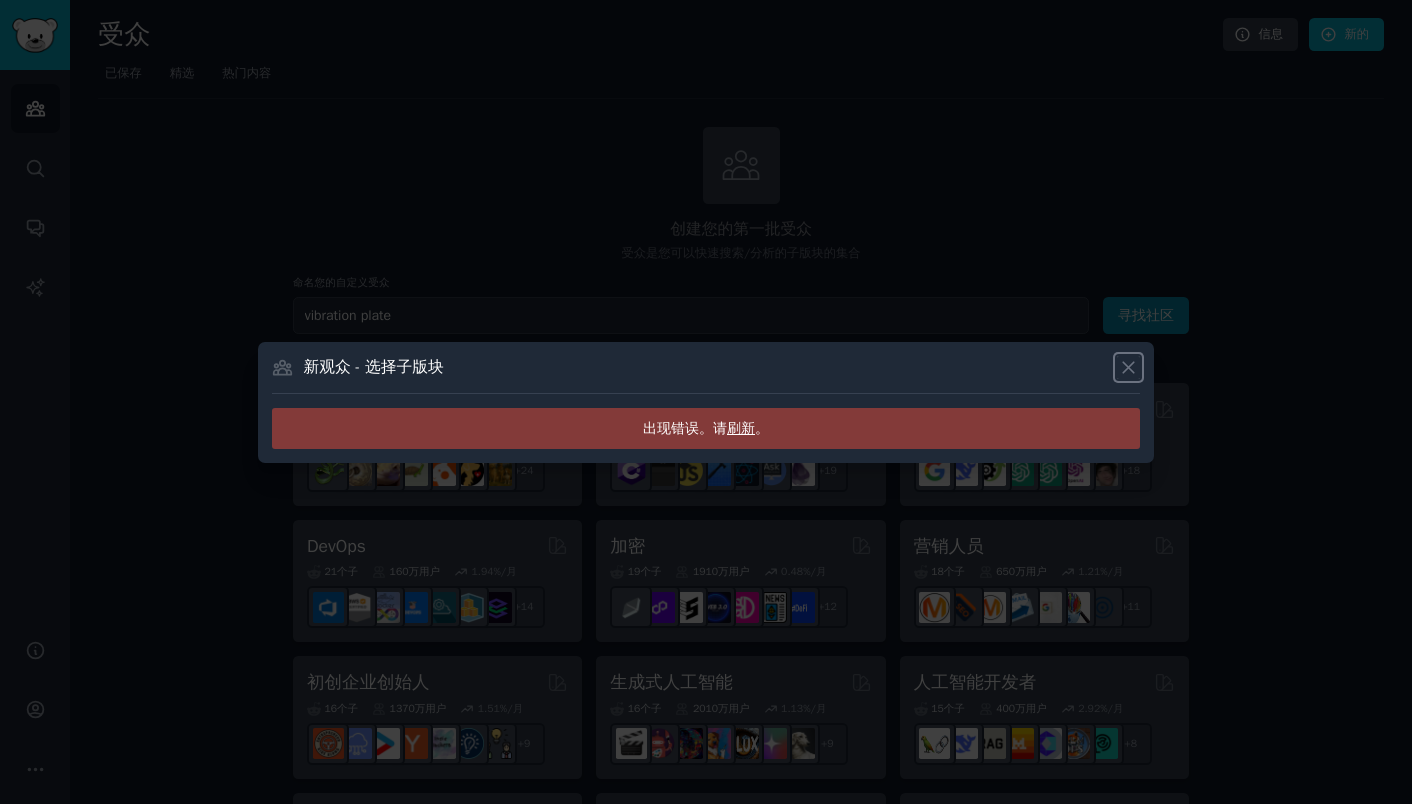 click 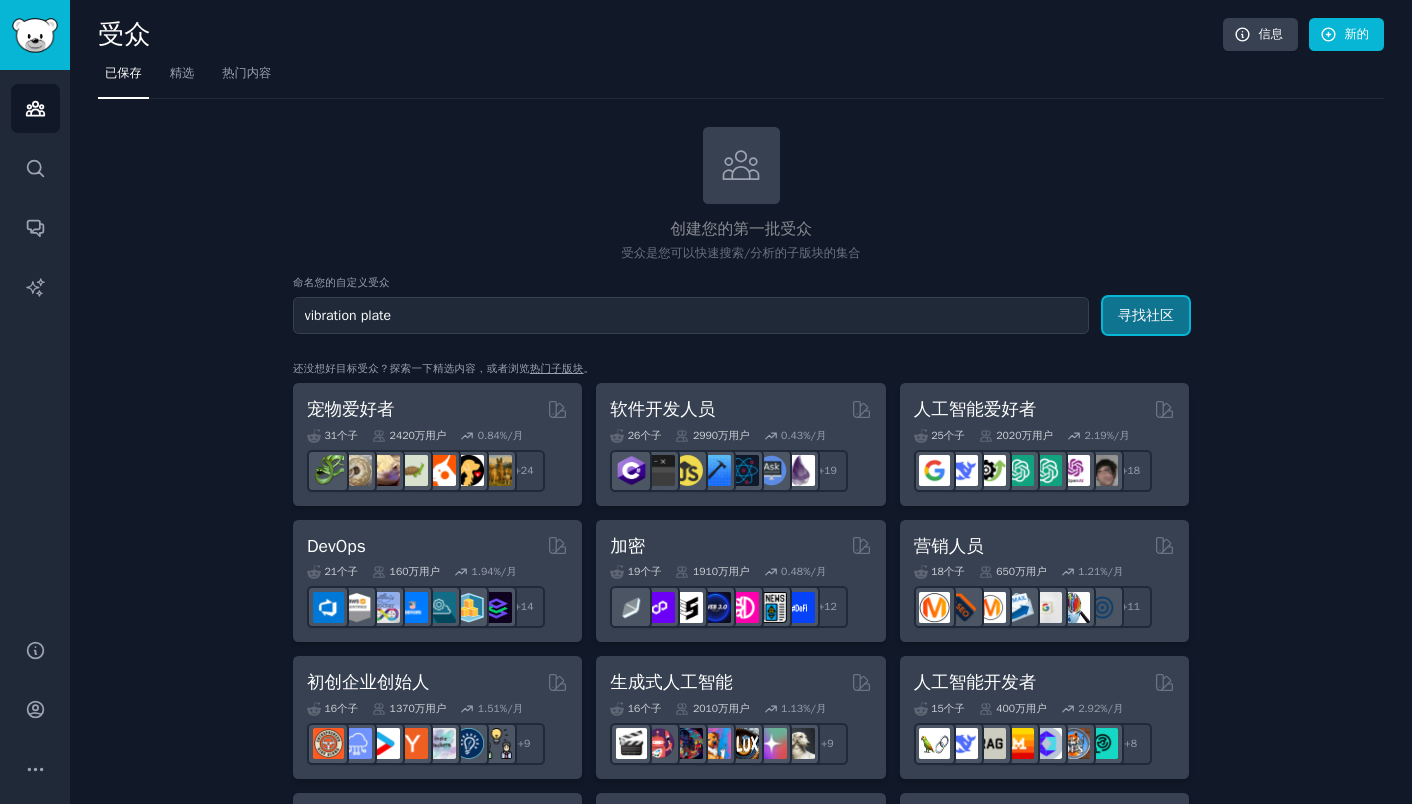 click on "寻找社区" at bounding box center (1146, 315) 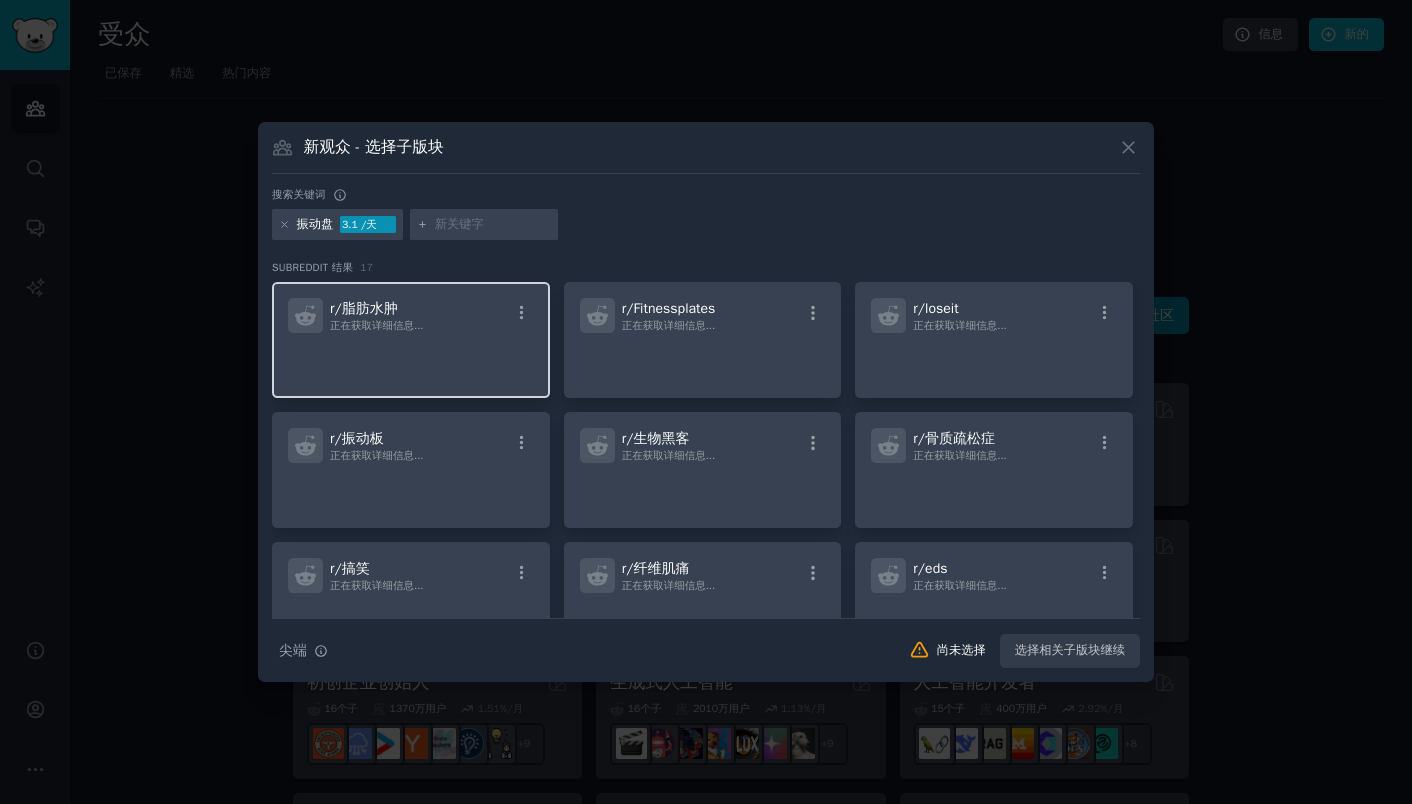 click on "r/ 脂肪水肿 正在获取详细信息..." at bounding box center (411, 315) 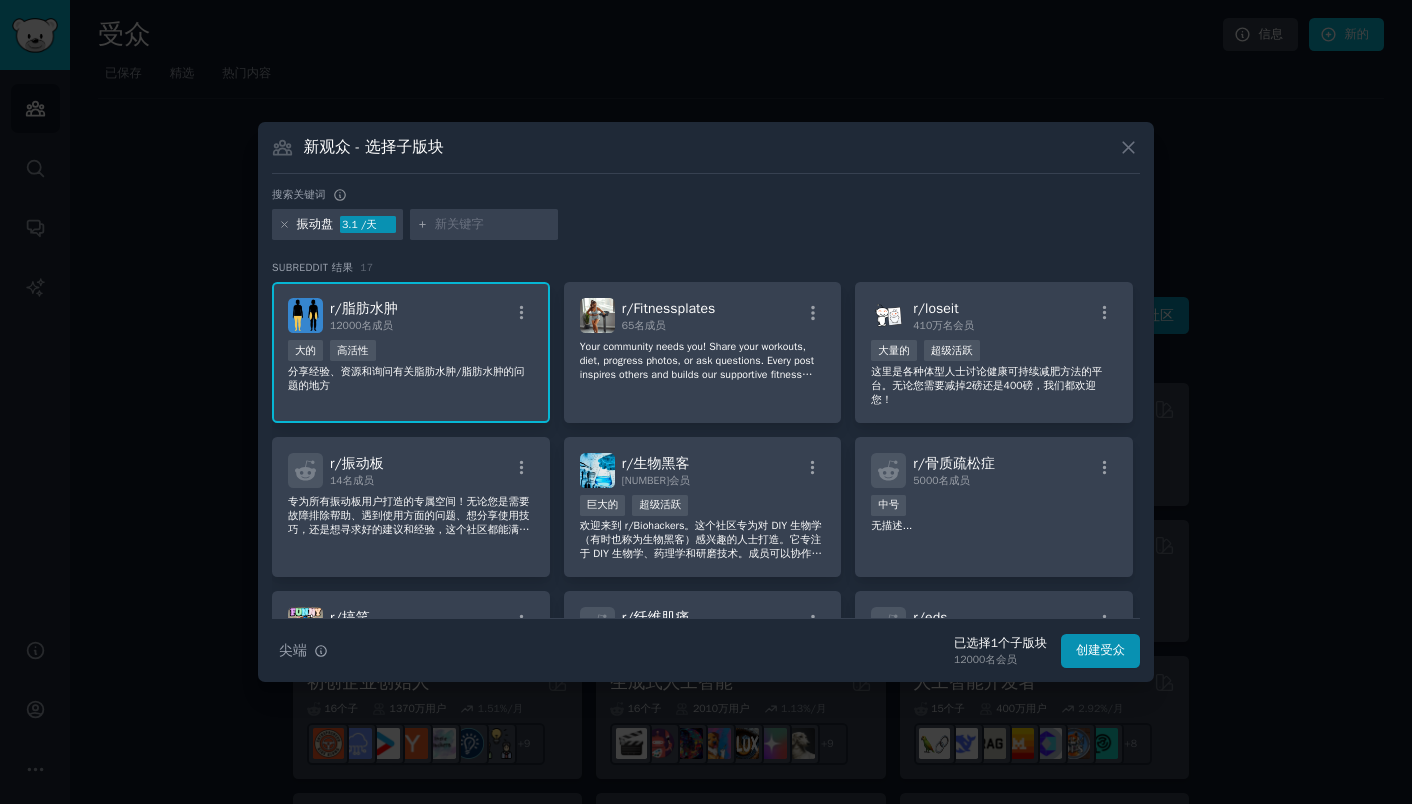 click on "大的 高活性" at bounding box center [411, 352] 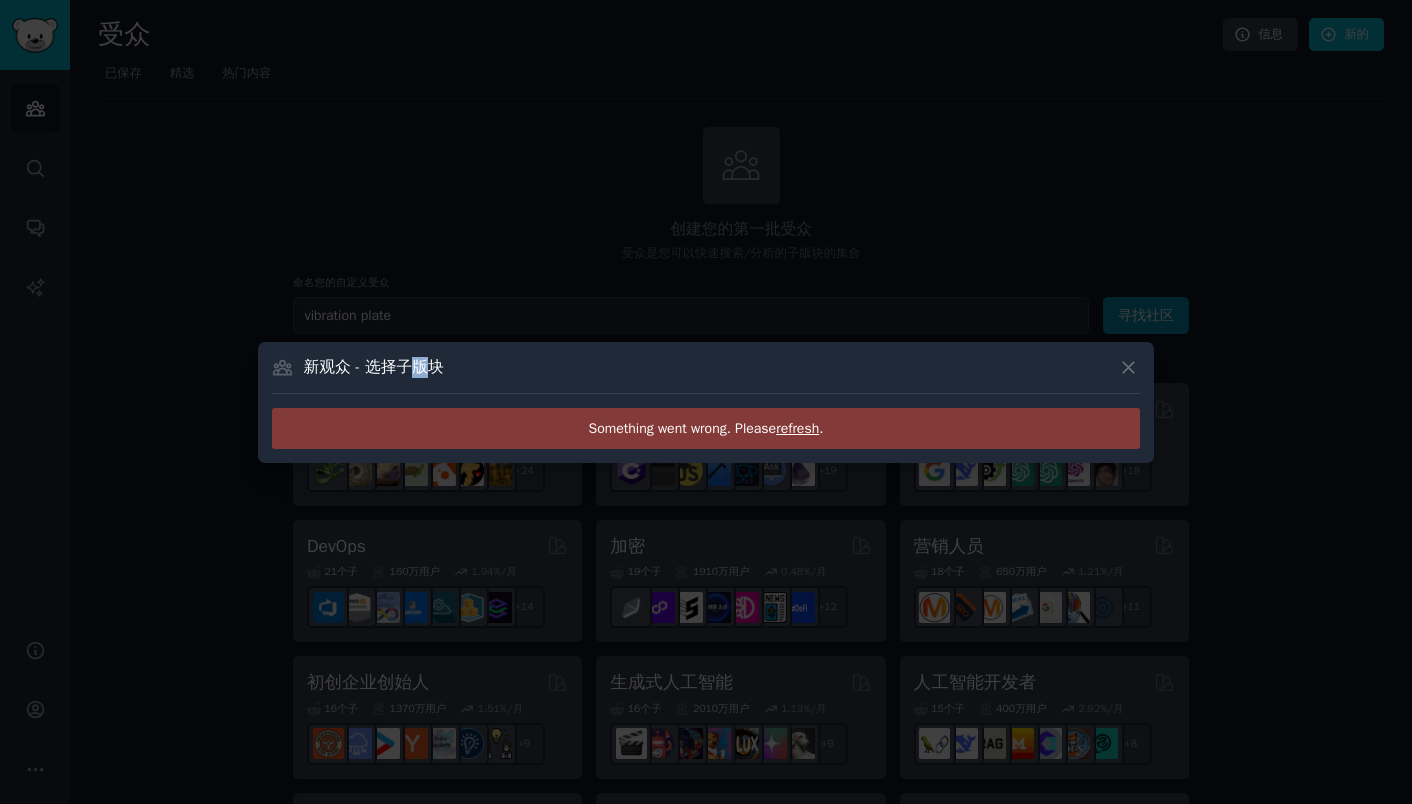 click on "新观众 - 选择子版块" at bounding box center (374, 367) 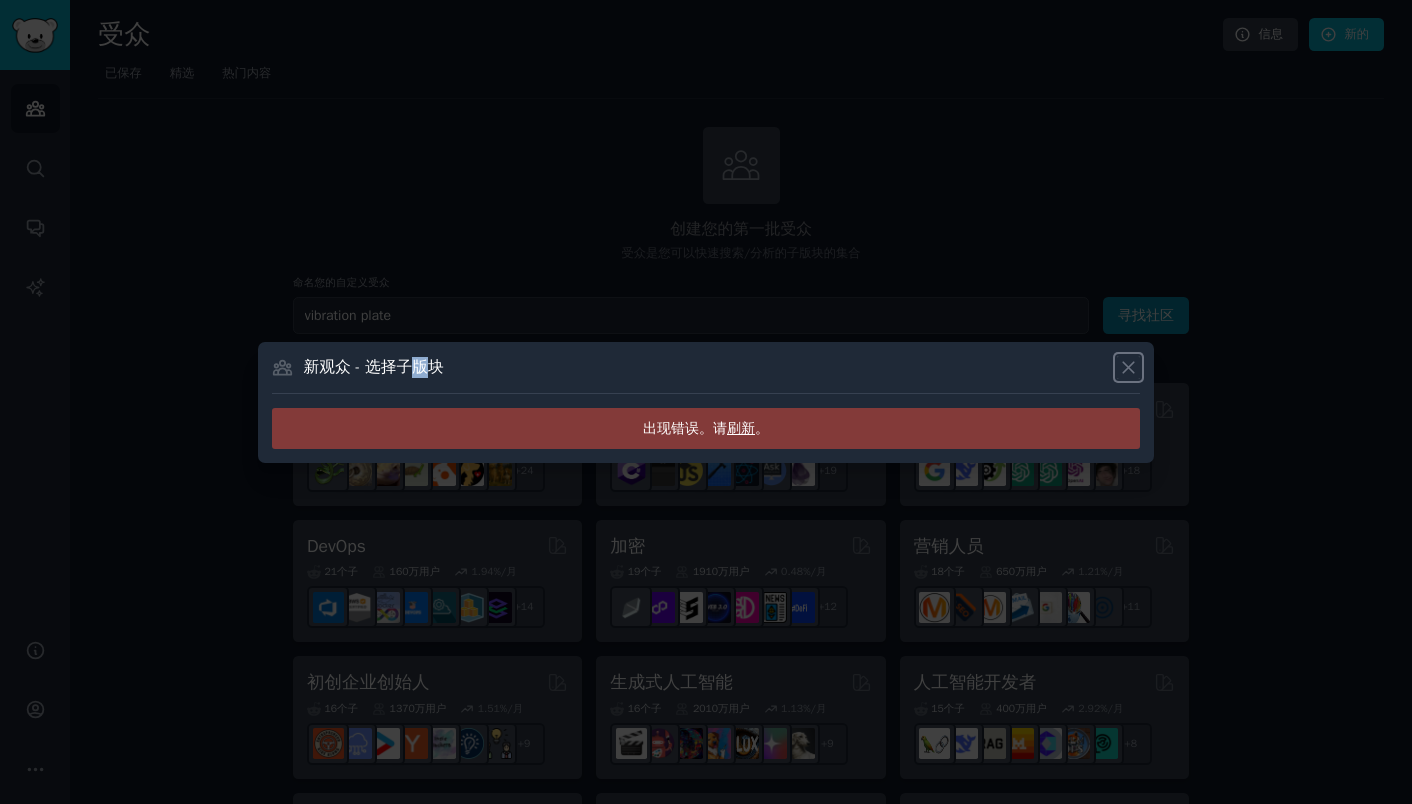 click 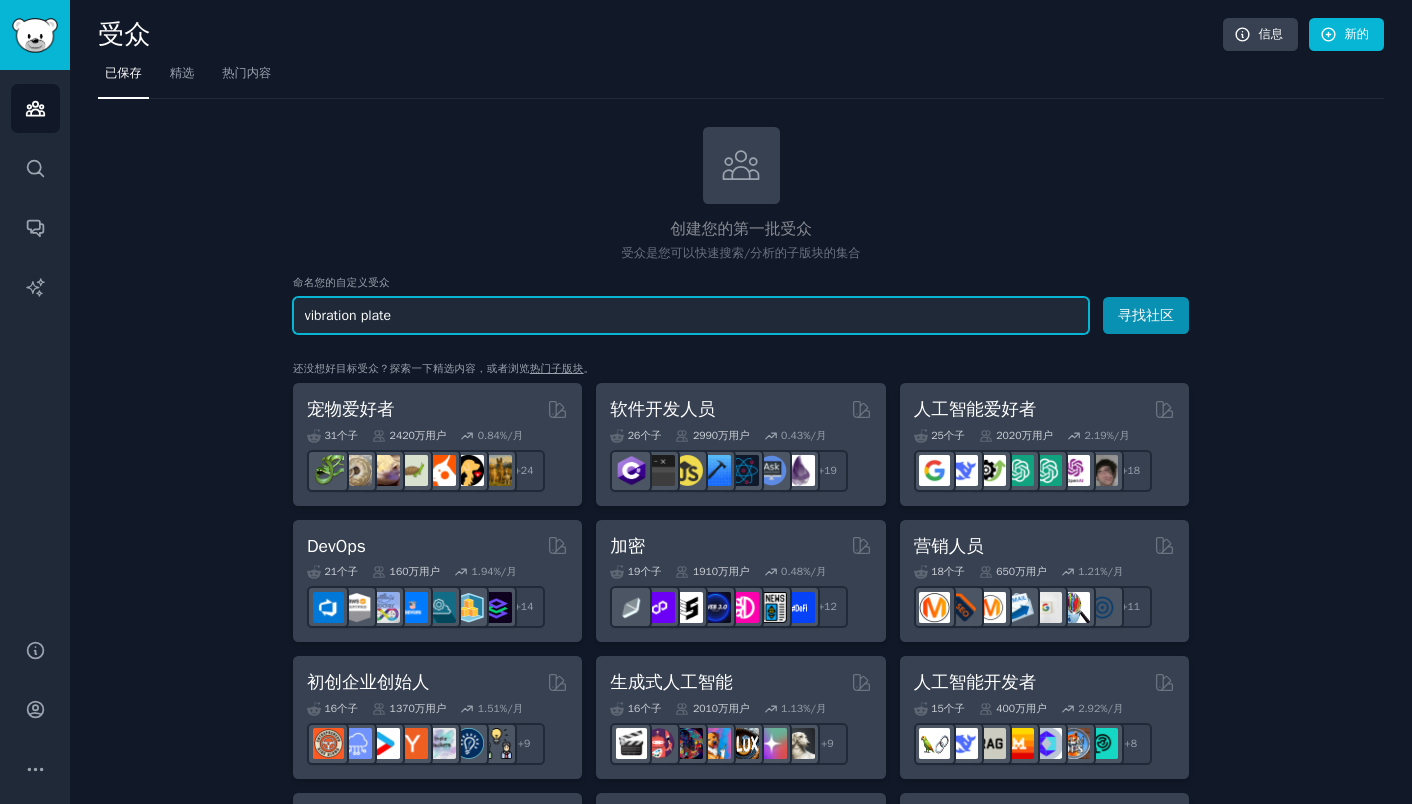 drag, startPoint x: 1055, startPoint y: 308, endPoint x: 1086, endPoint y: 312, distance: 31.257 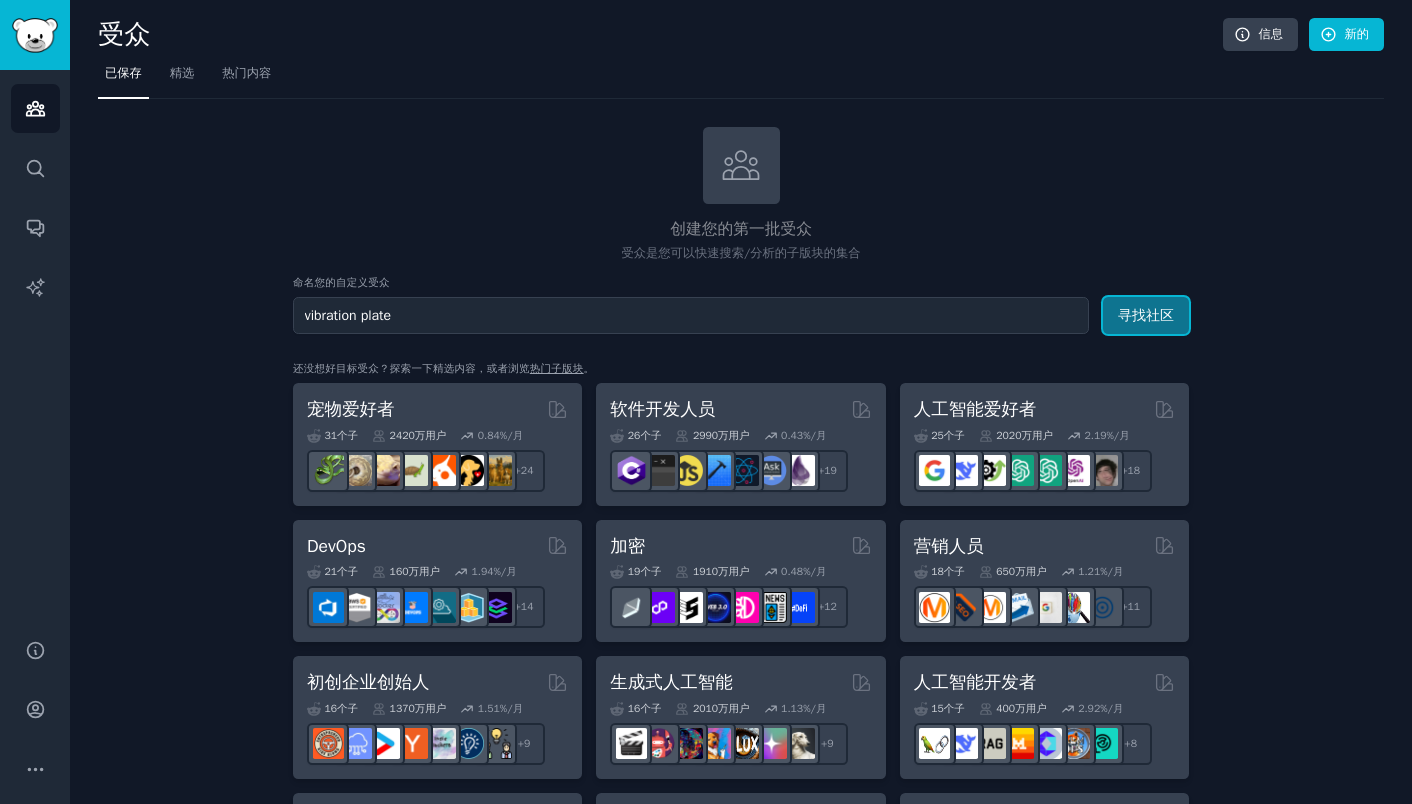 click on "寻找社区" at bounding box center [1146, 315] 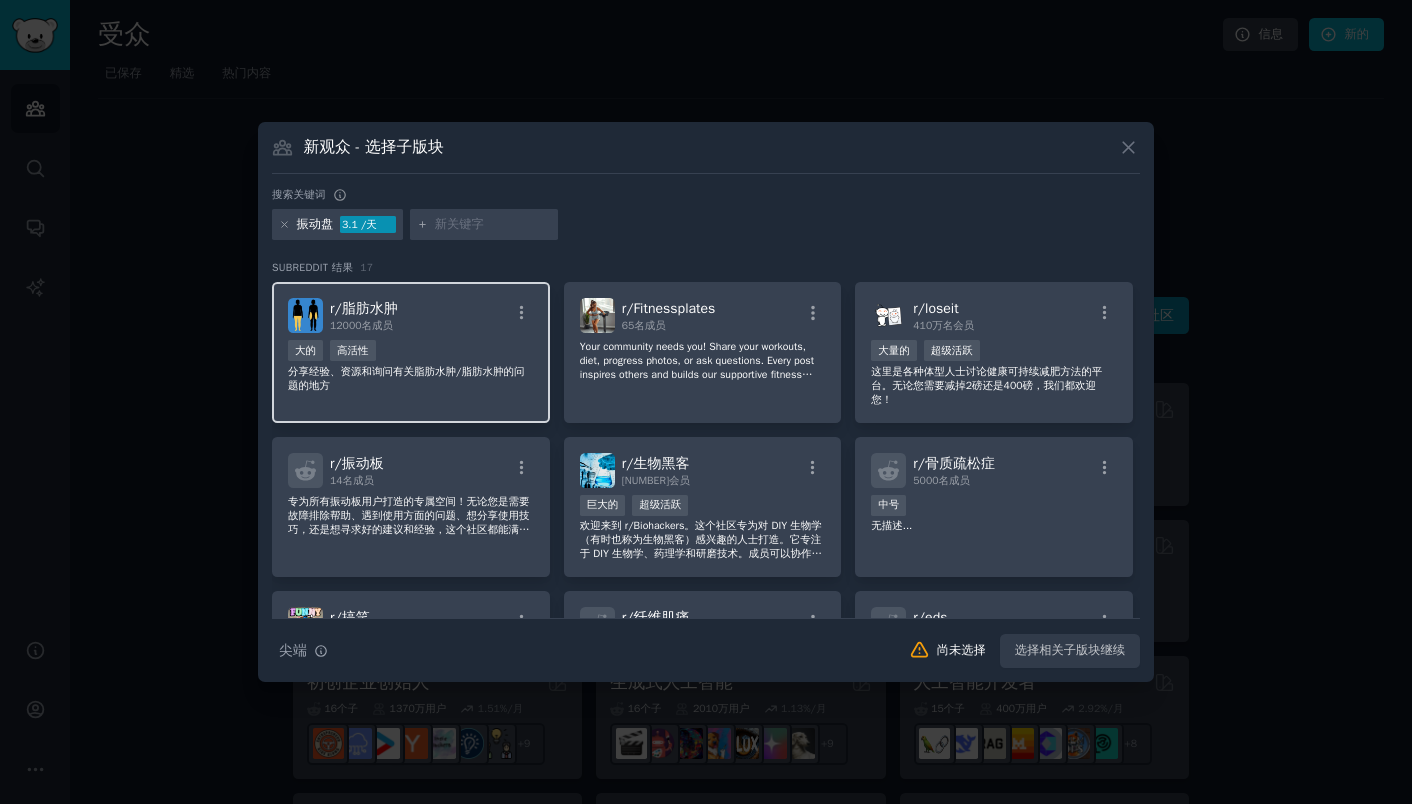 click on "r/ lipedema [NUMBER] members" at bounding box center [411, 315] 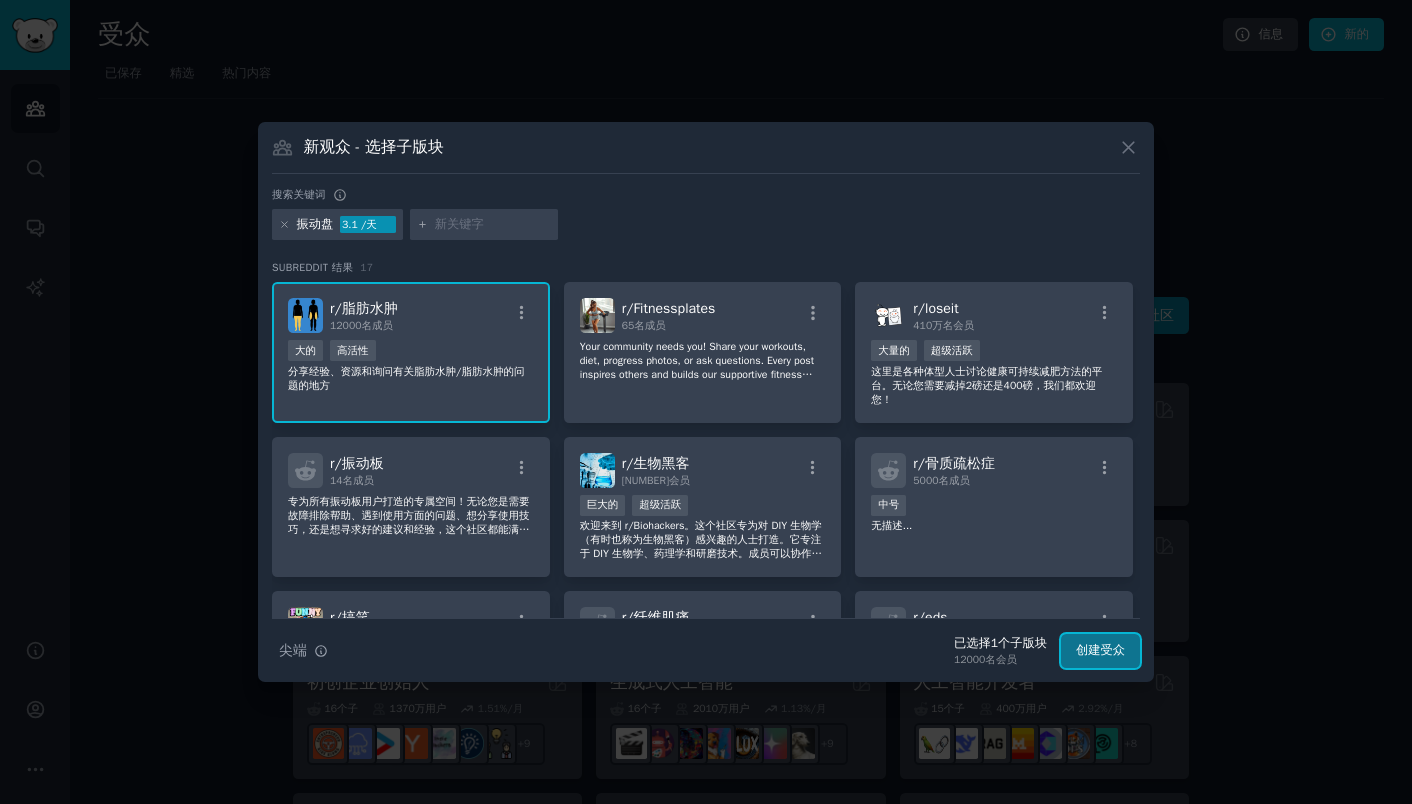 click on "创建受众" at bounding box center (1100, 650) 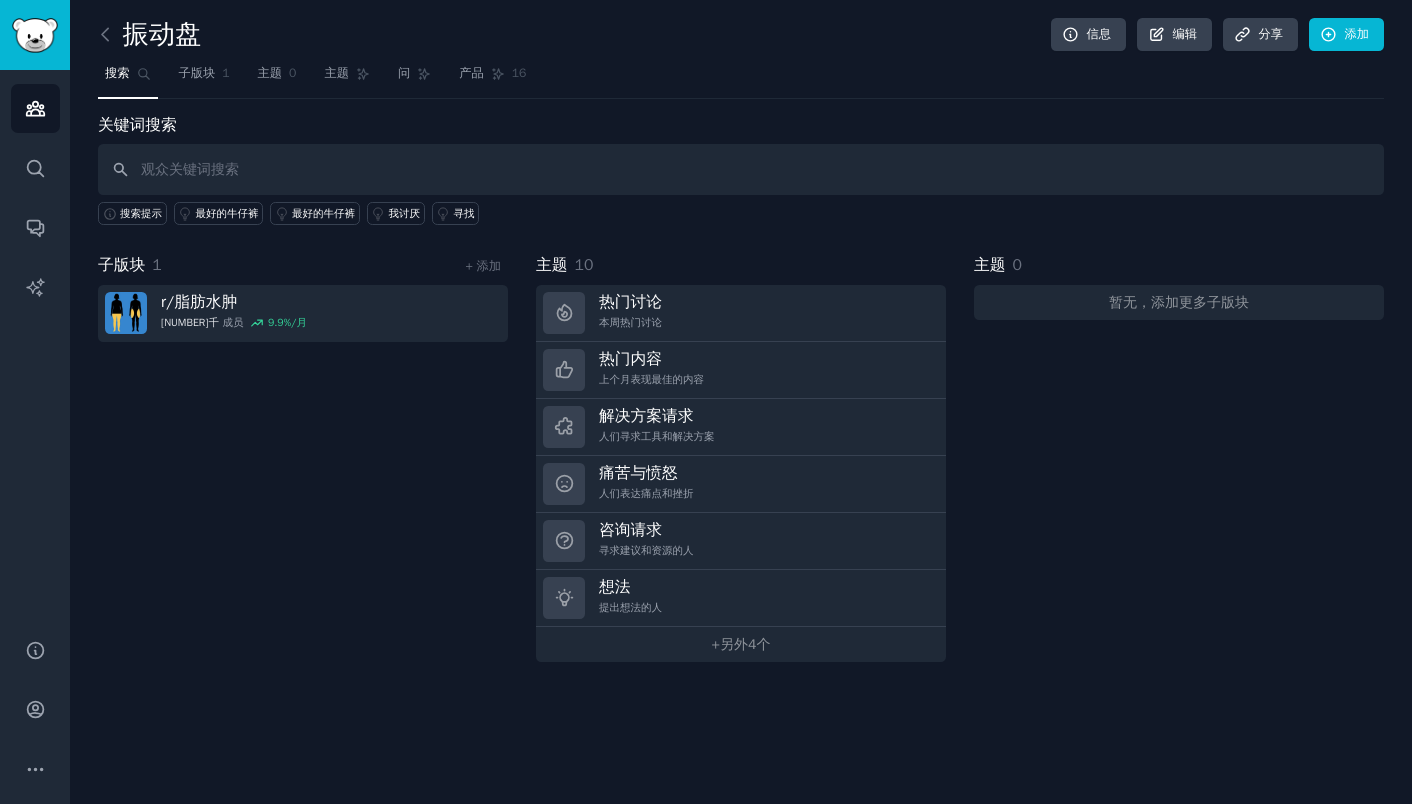 click on "搜索 子版块 1 主题 0 主题 问 产品 16" at bounding box center (741, 78) 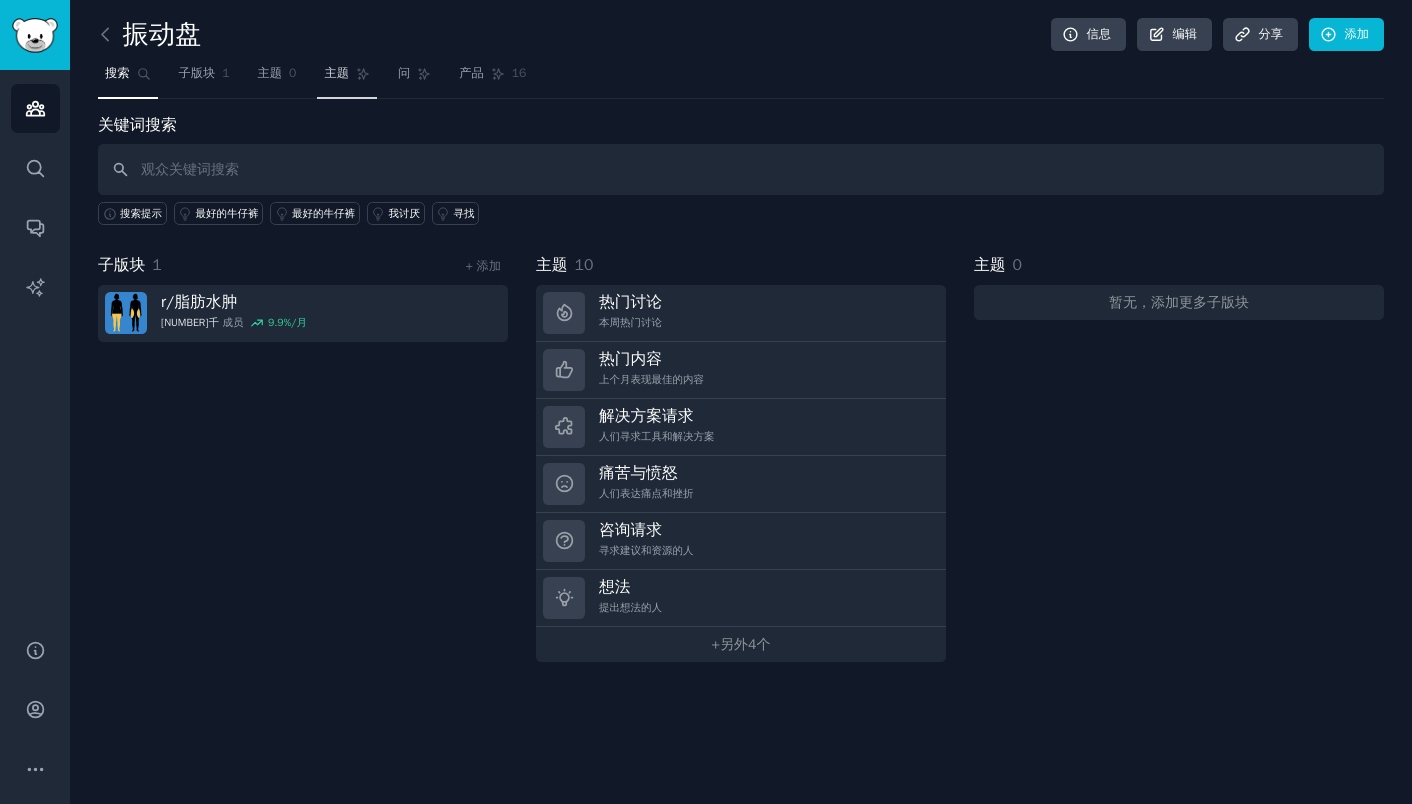 click on "主题" at bounding box center (336, 73) 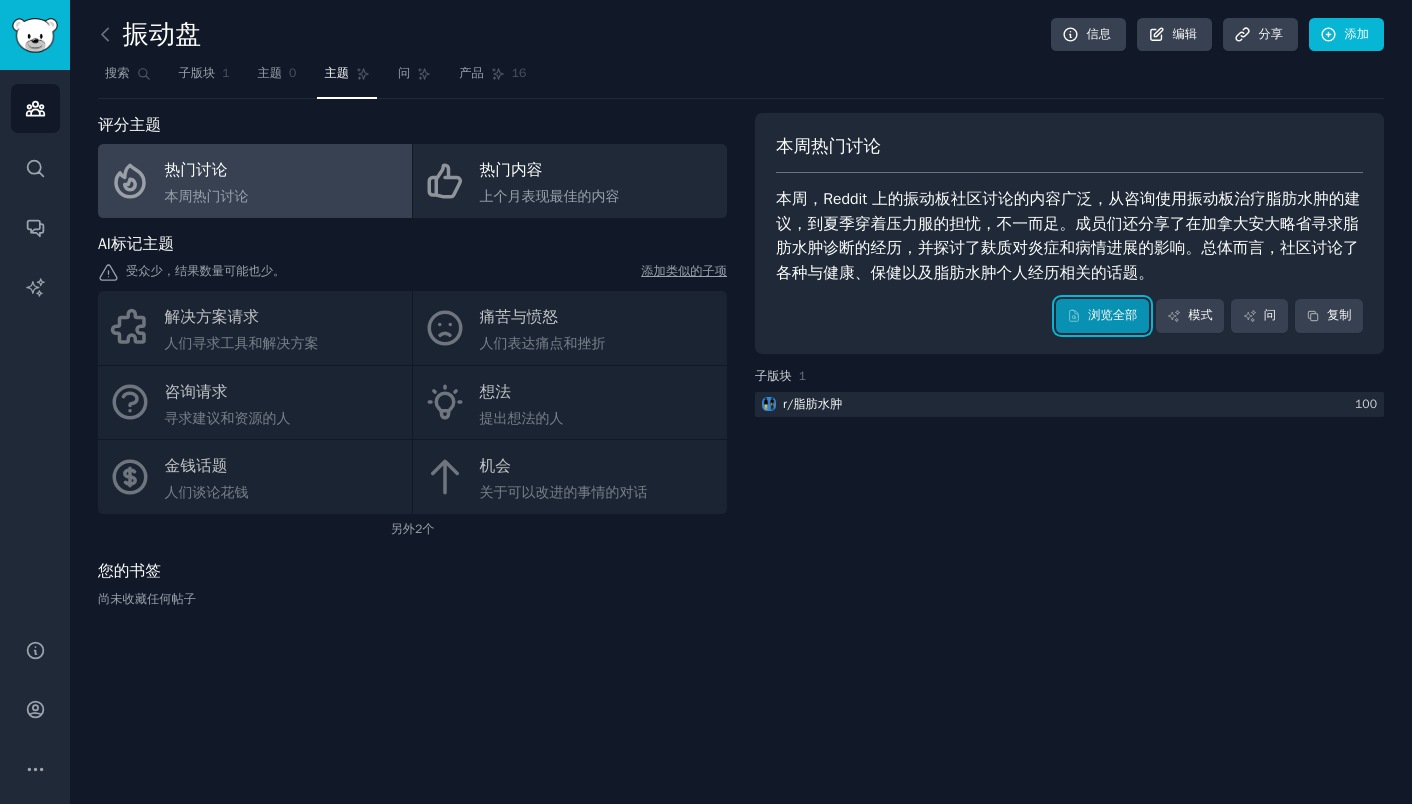 click on "浏览全部" at bounding box center (1112, 316) 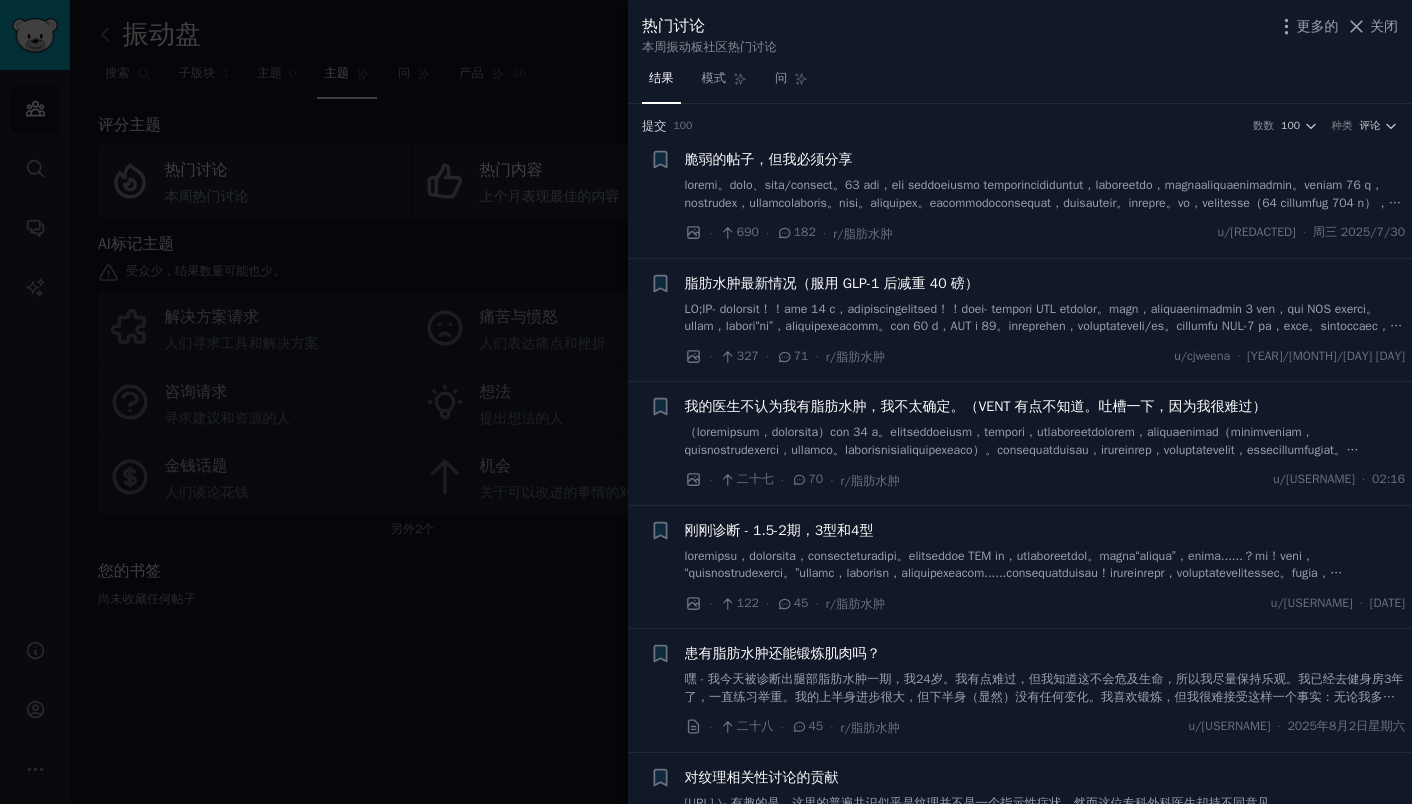 click on "我的医生不认为我有脂肪水肿，我不太确定。（VENT 有点不知道。吐槽一下，因为我很难过）" at bounding box center (976, 406) 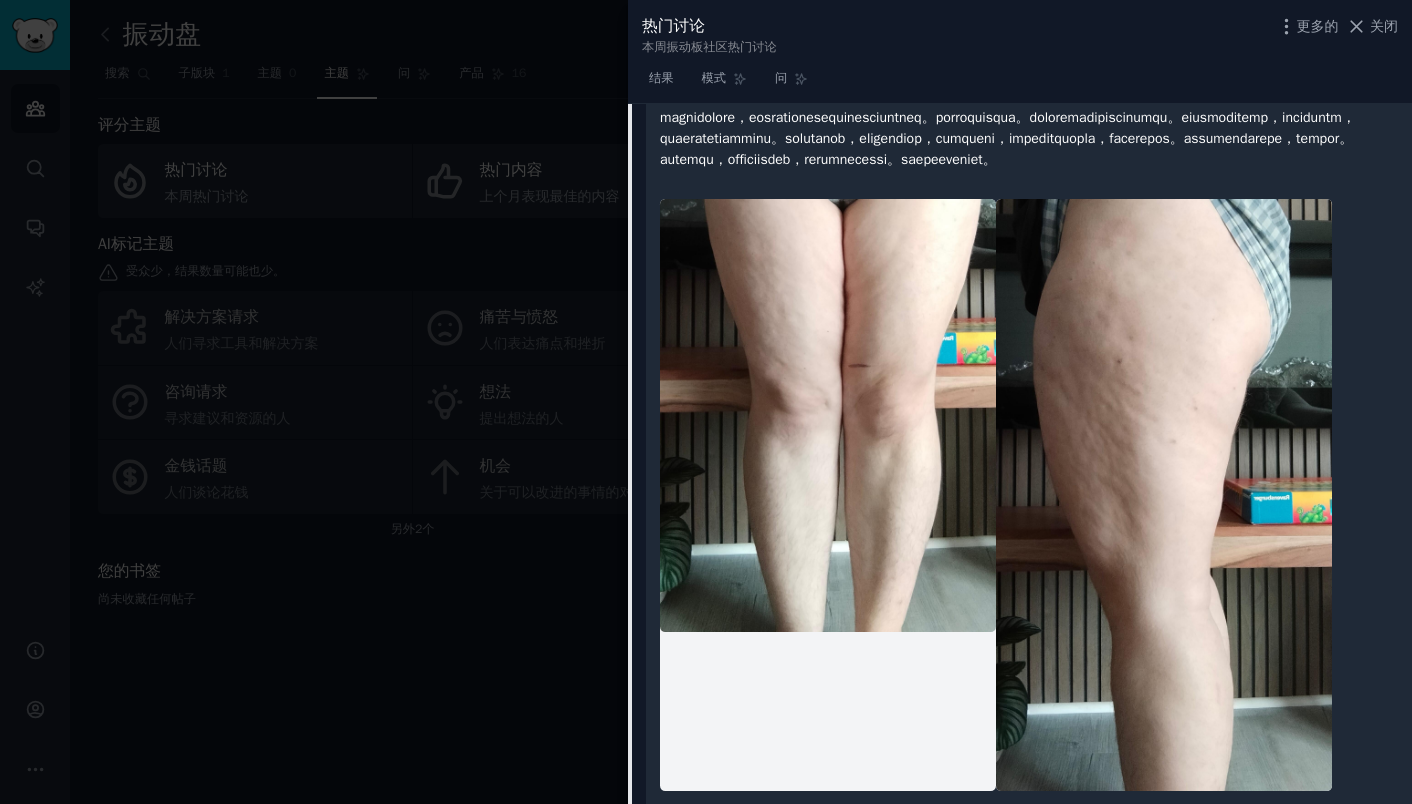 scroll, scrollTop: 279, scrollLeft: 0, axis: vertical 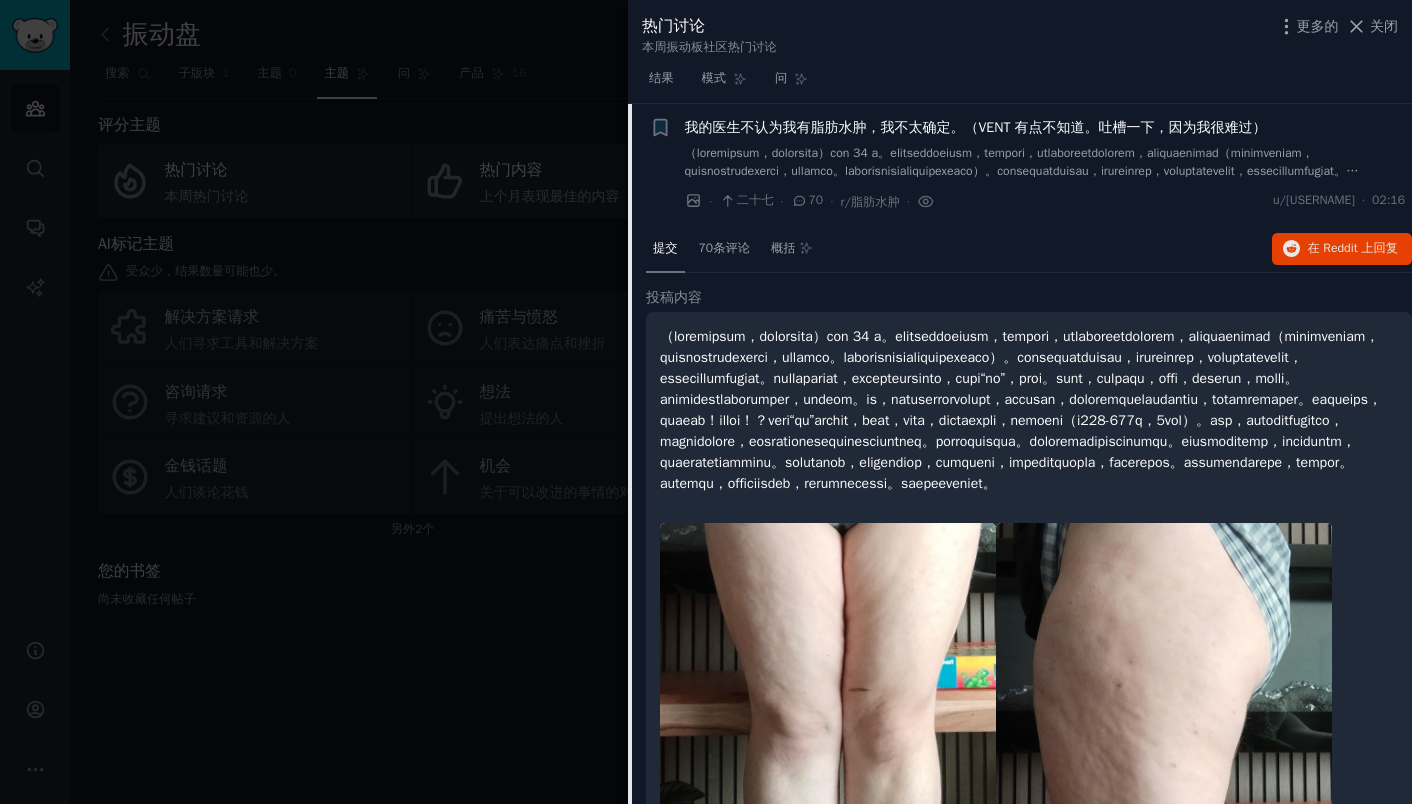 click at bounding box center [1021, 410] 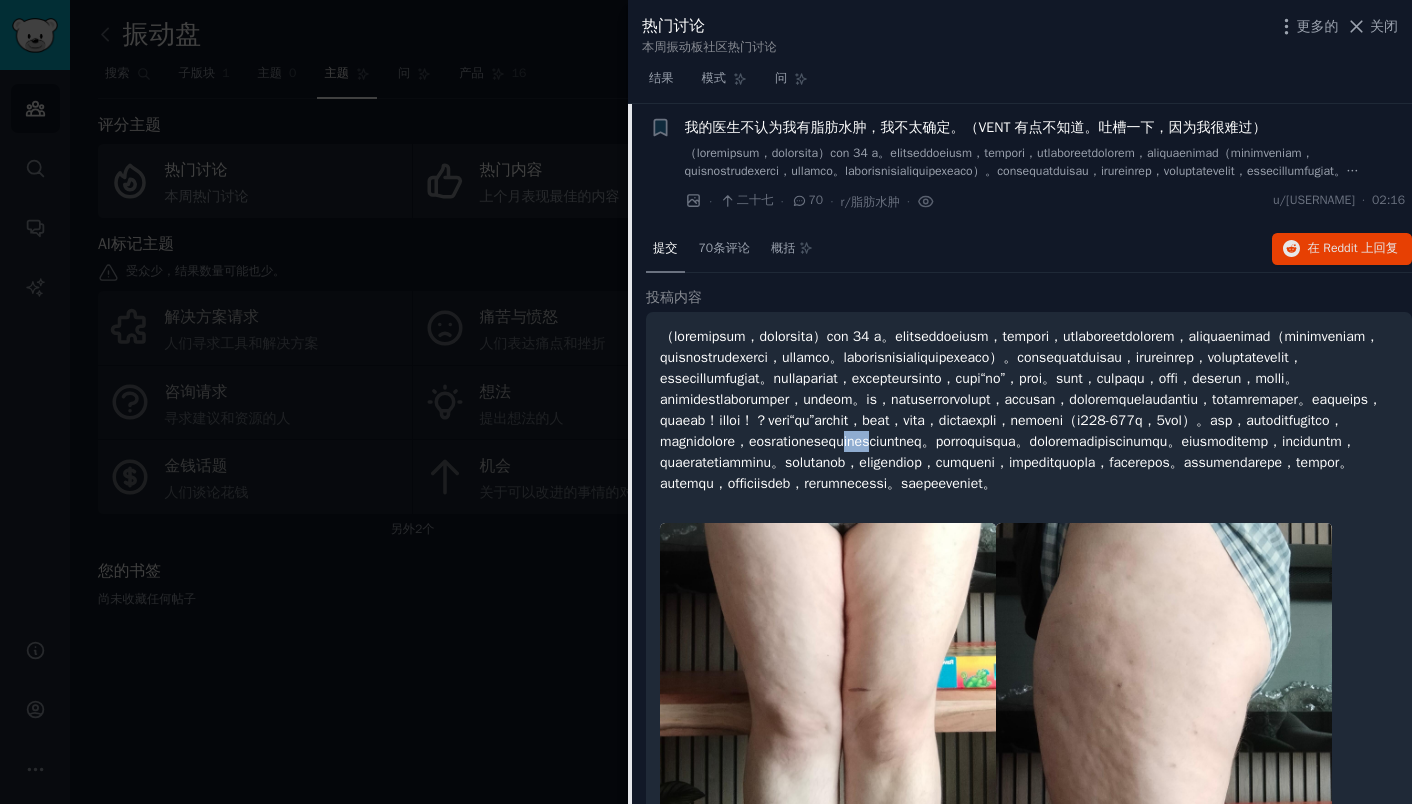 drag, startPoint x: 1029, startPoint y: 527, endPoint x: 969, endPoint y: 516, distance: 61 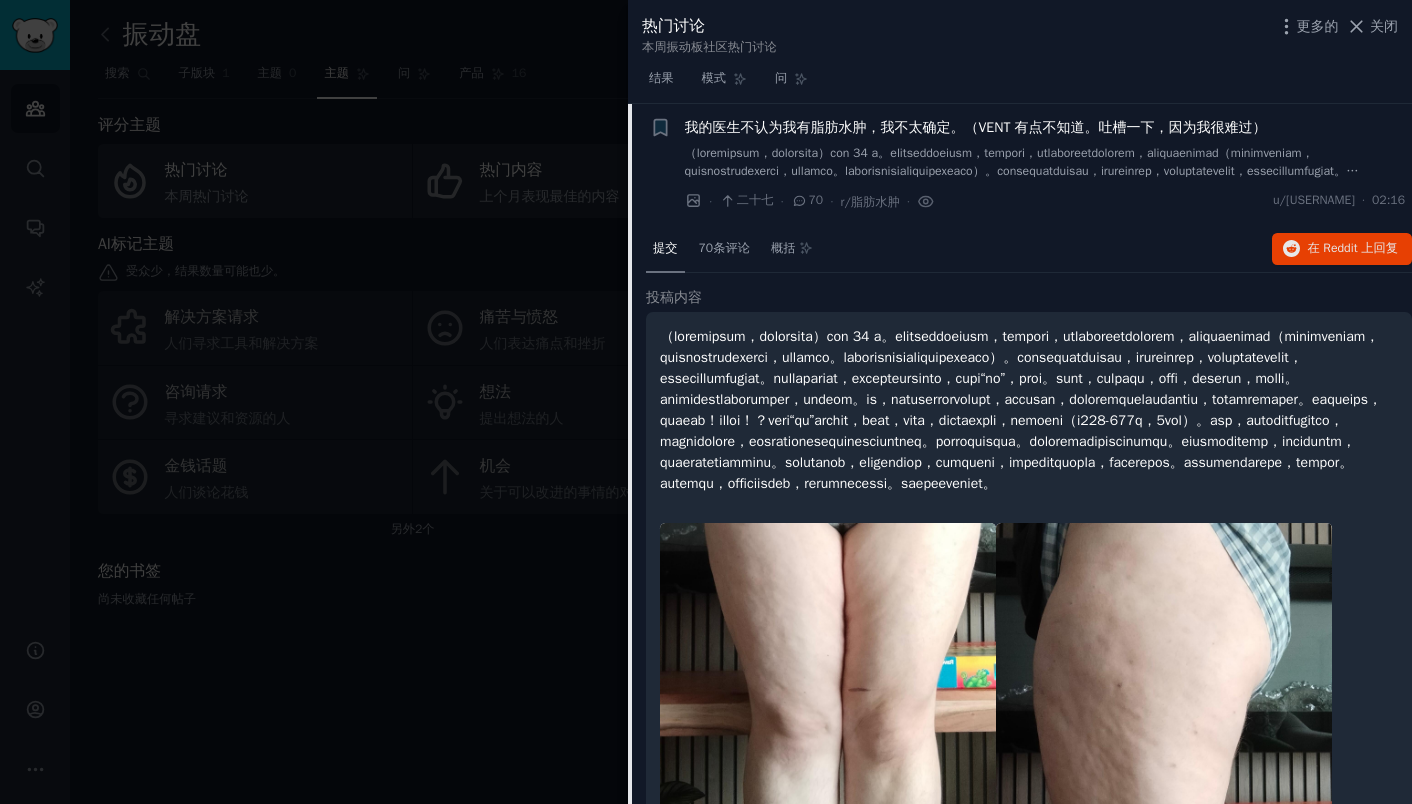 click at bounding box center (1021, 410) 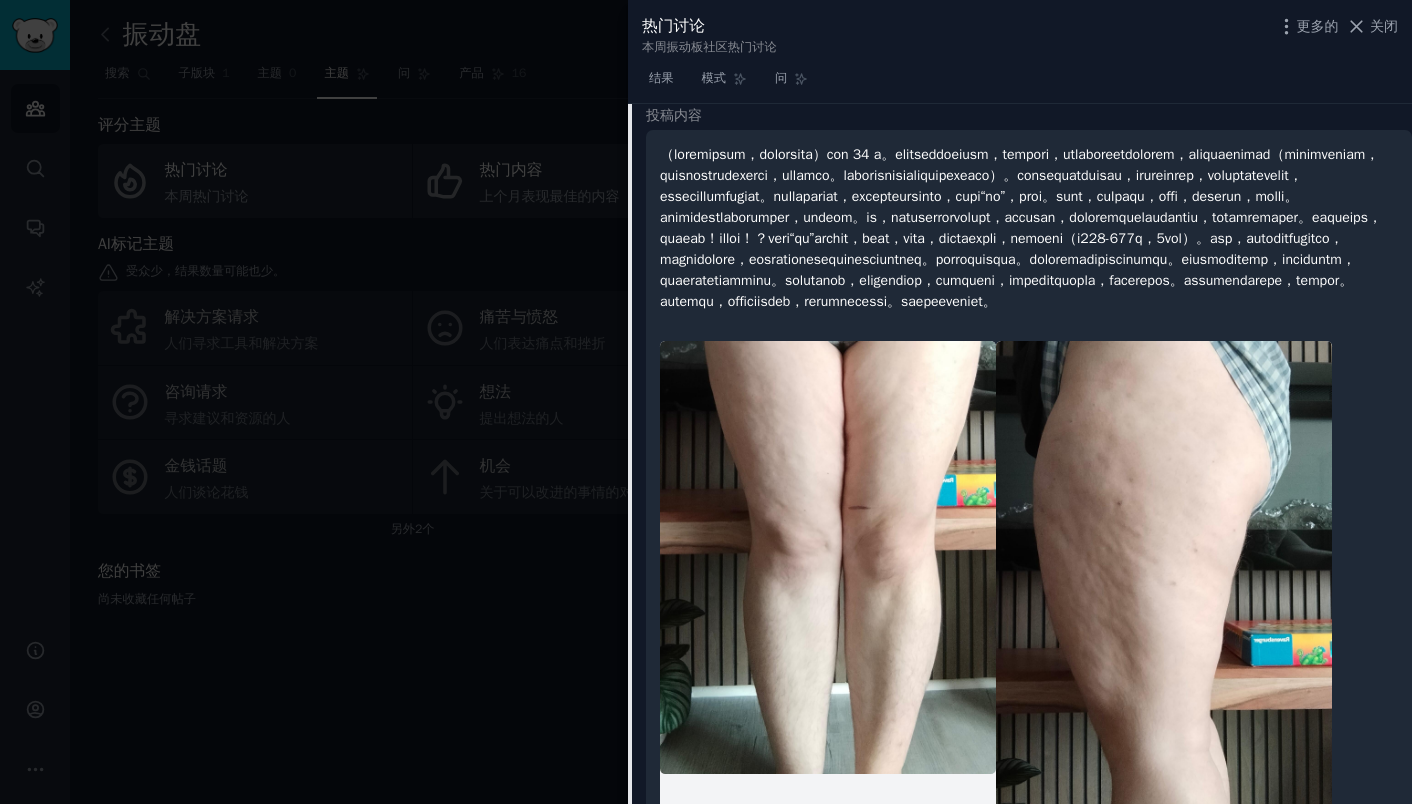 scroll, scrollTop: 79, scrollLeft: 0, axis: vertical 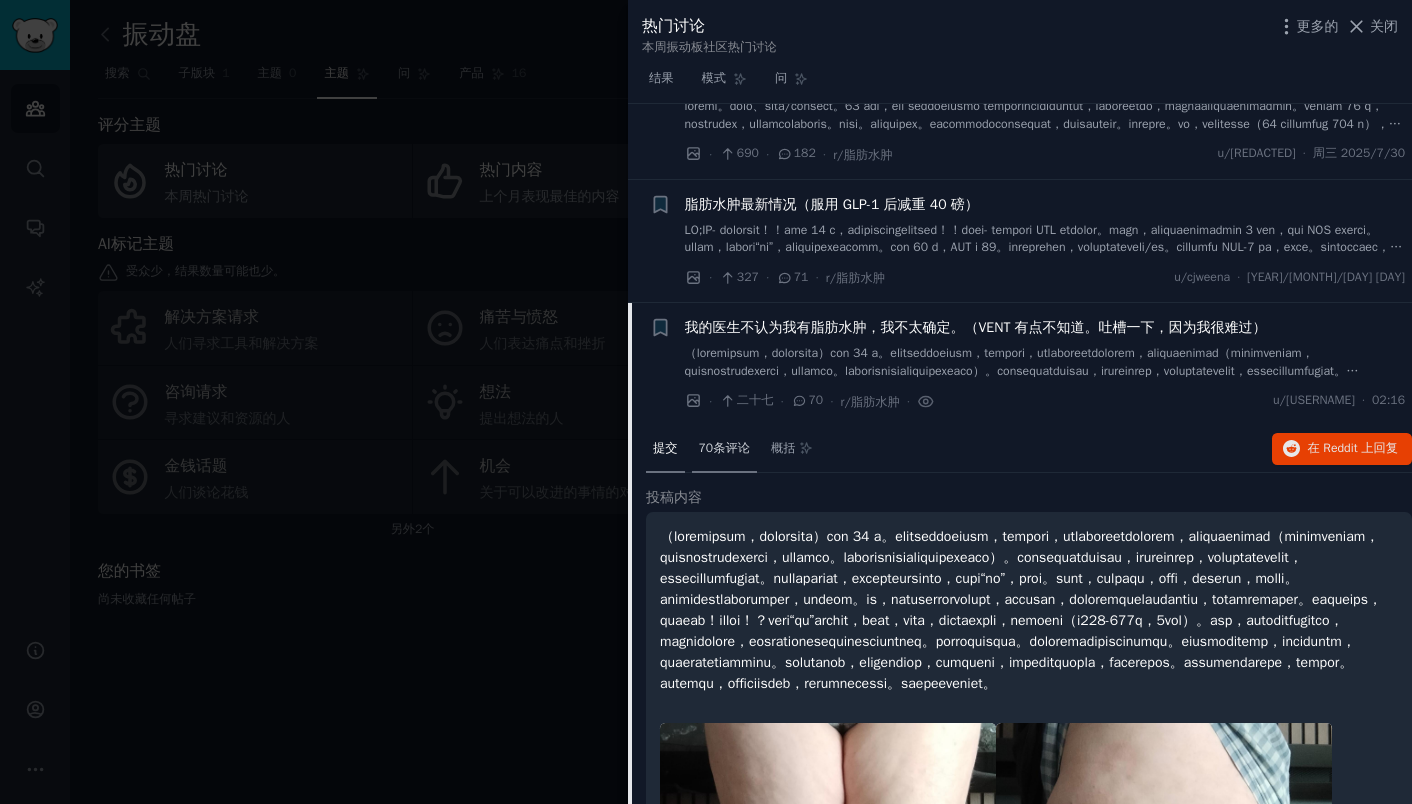 click on "70条评论" at bounding box center (724, 448) 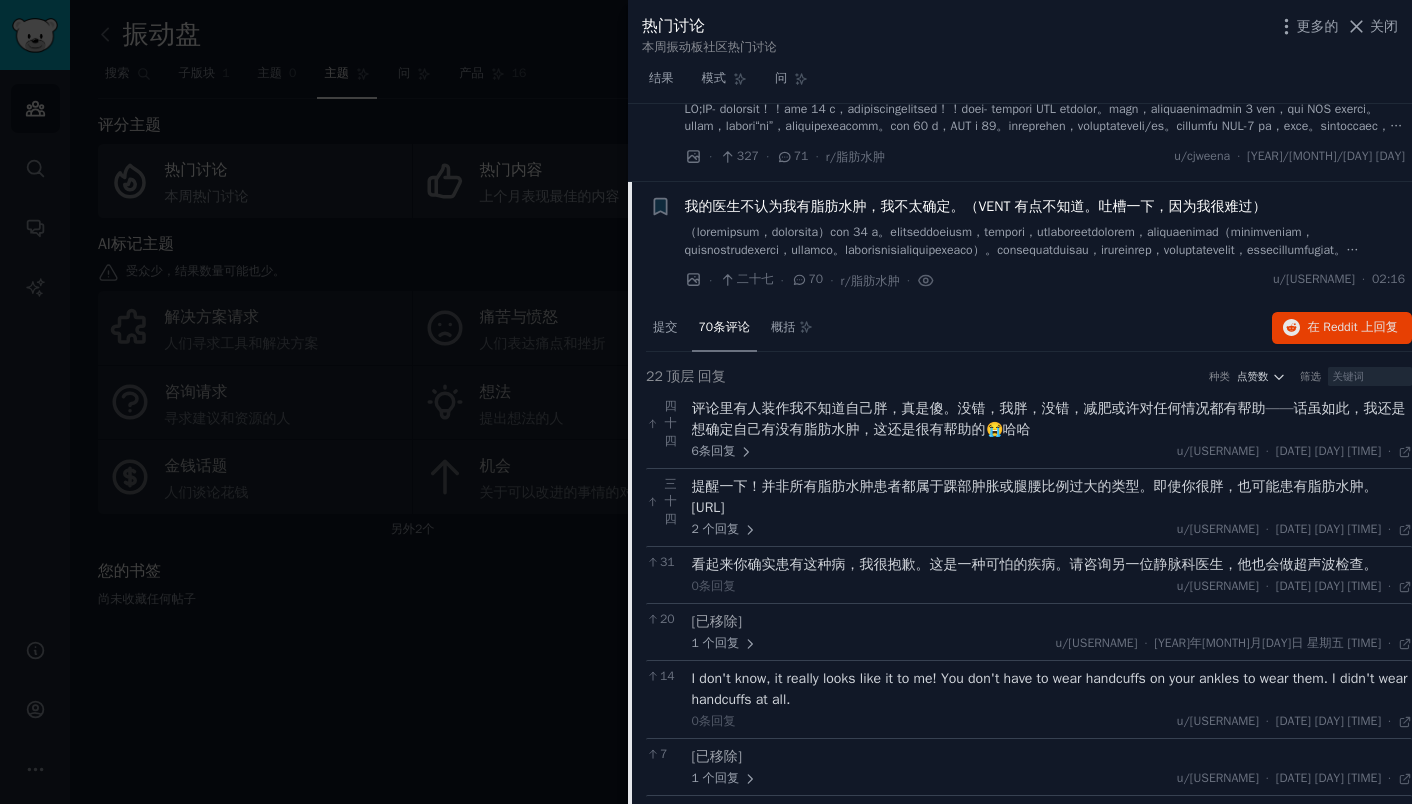 scroll, scrollTop: 0, scrollLeft: 0, axis: both 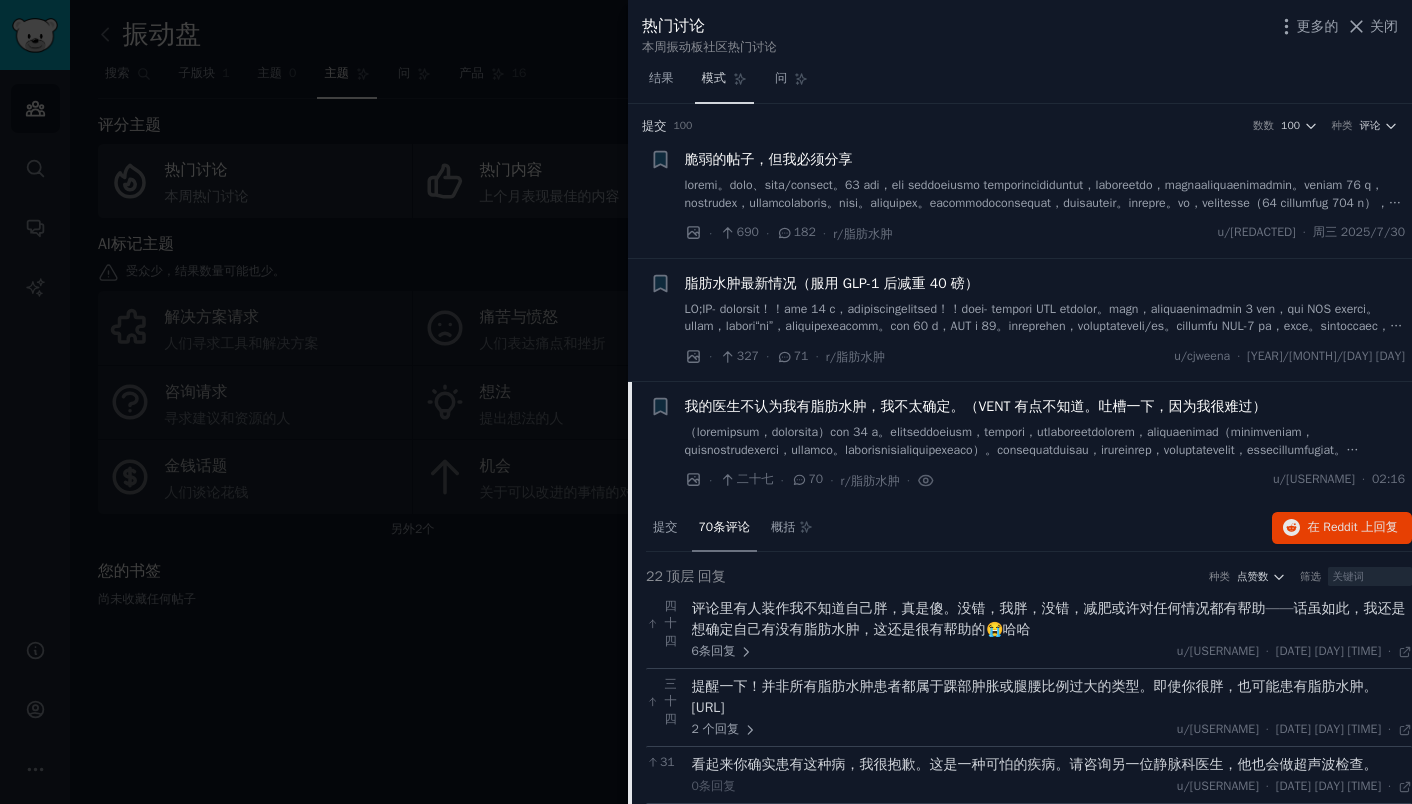 click on "模式" at bounding box center [714, 78] 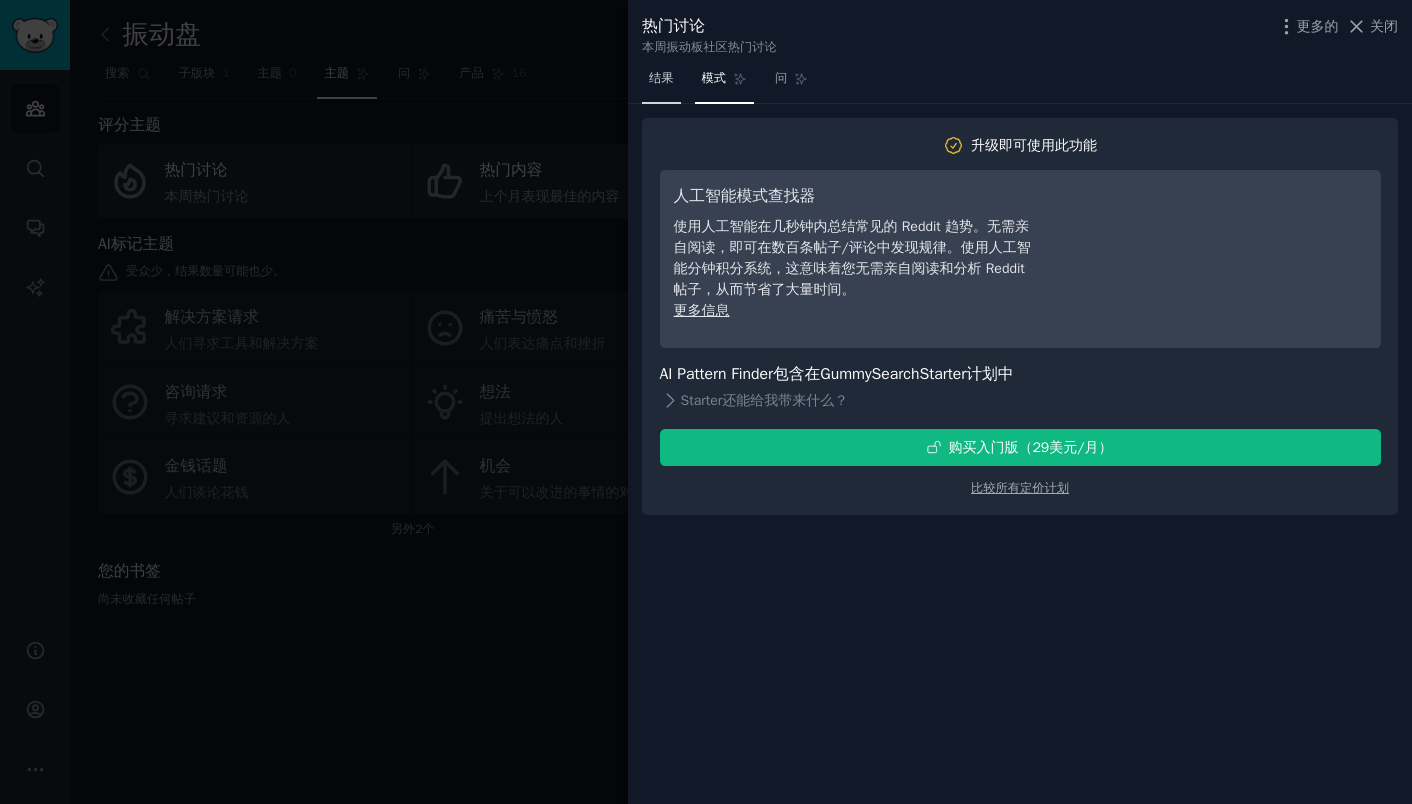 click on "结果" at bounding box center (661, 78) 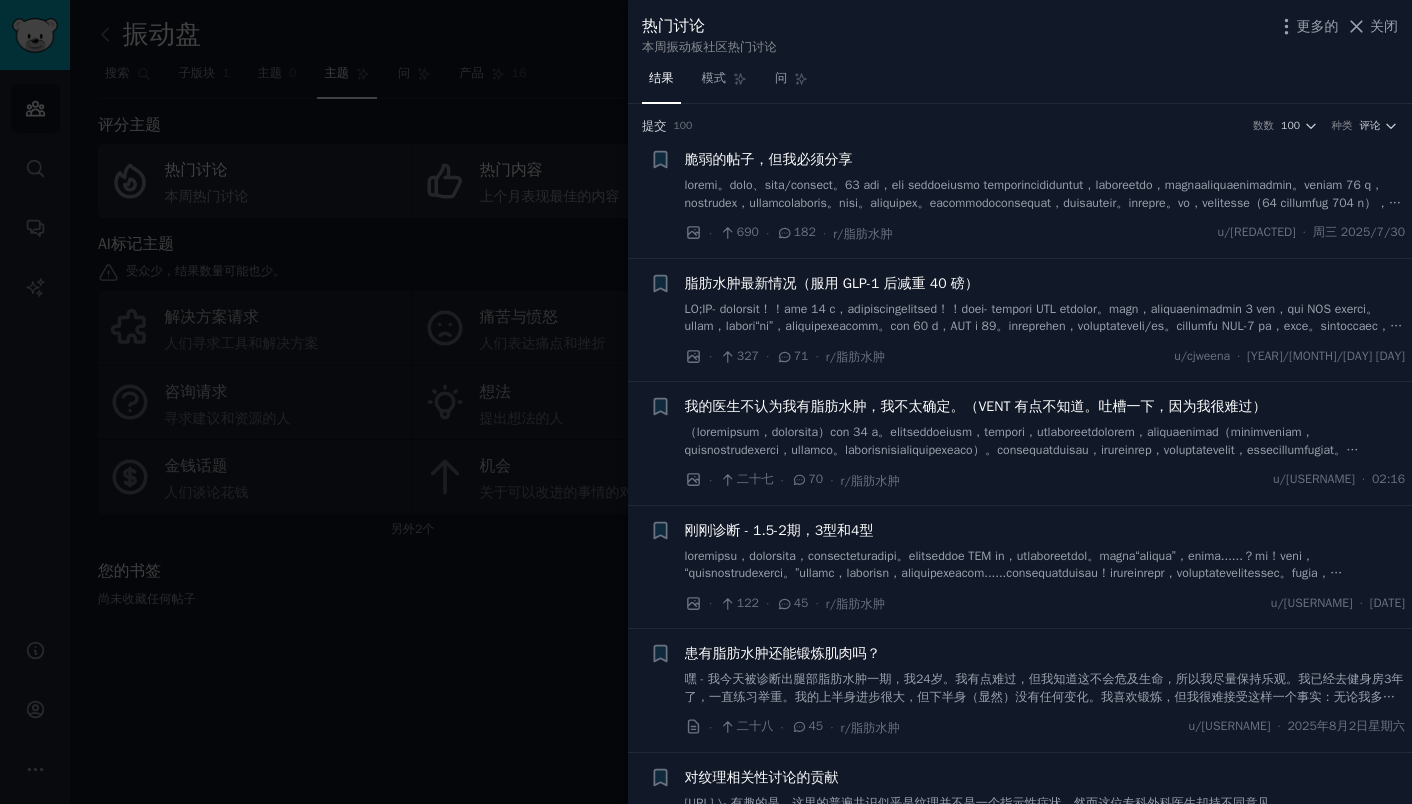 click on "脆弱的帖子，但我必须分享" at bounding box center (769, 159) 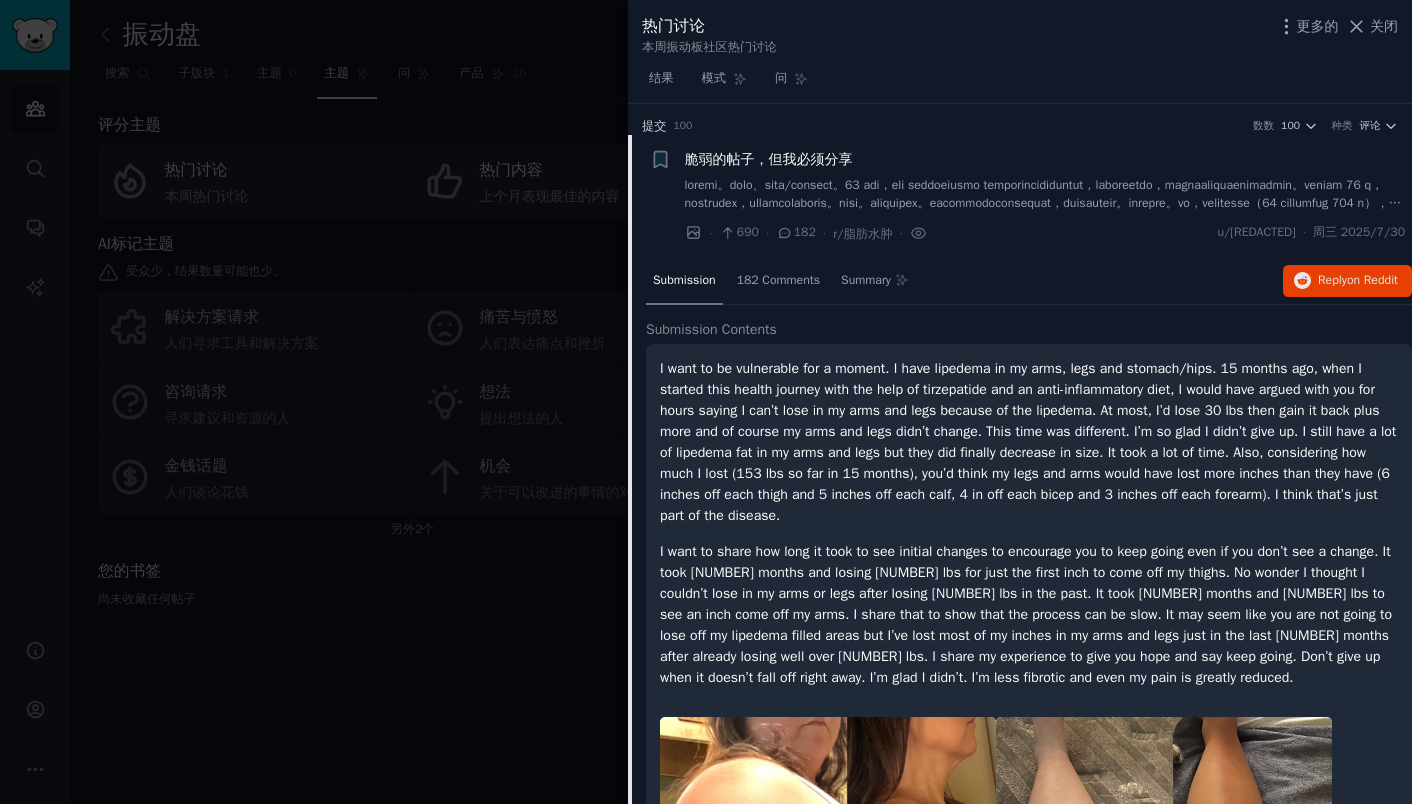 scroll, scrollTop: 32, scrollLeft: 0, axis: vertical 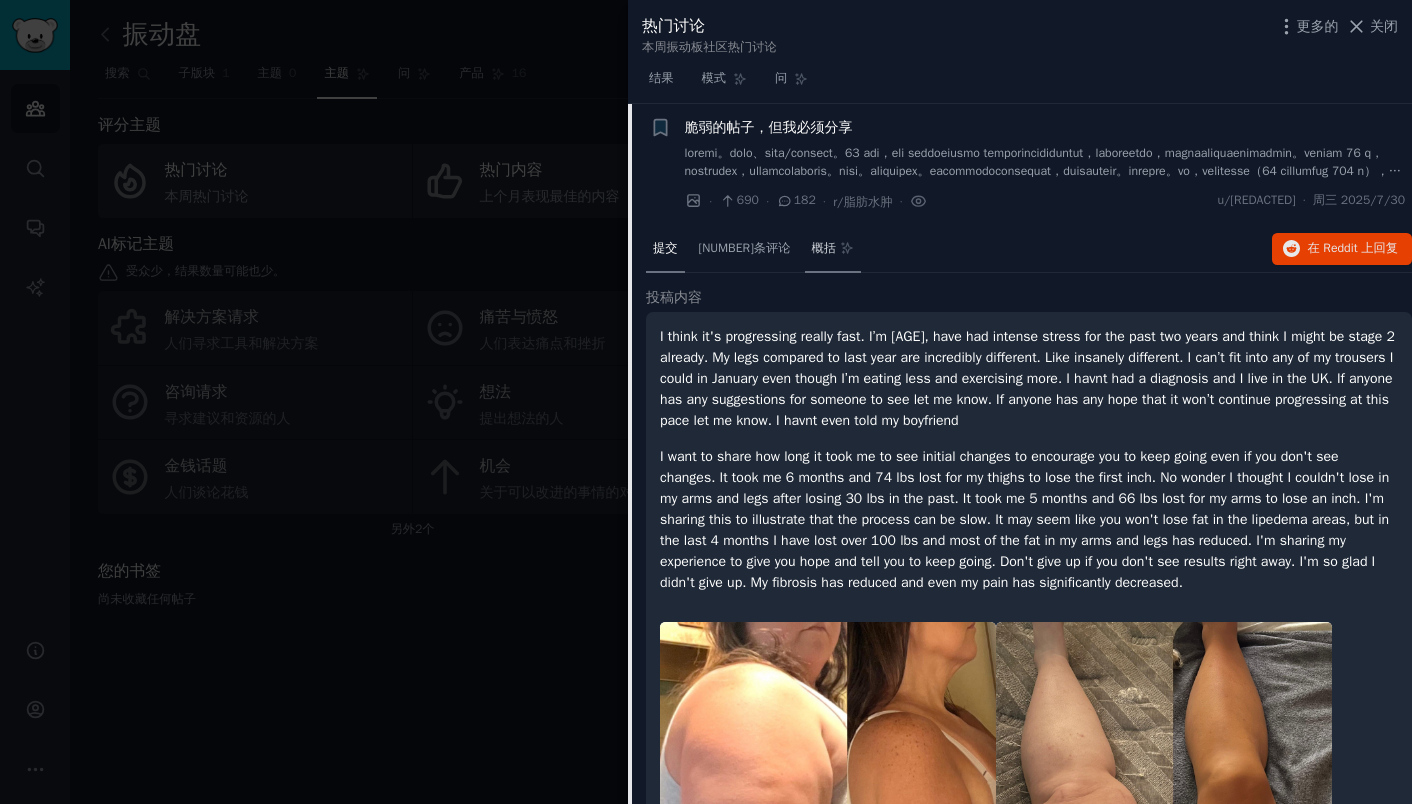 click on "概括" at bounding box center (833, 250) 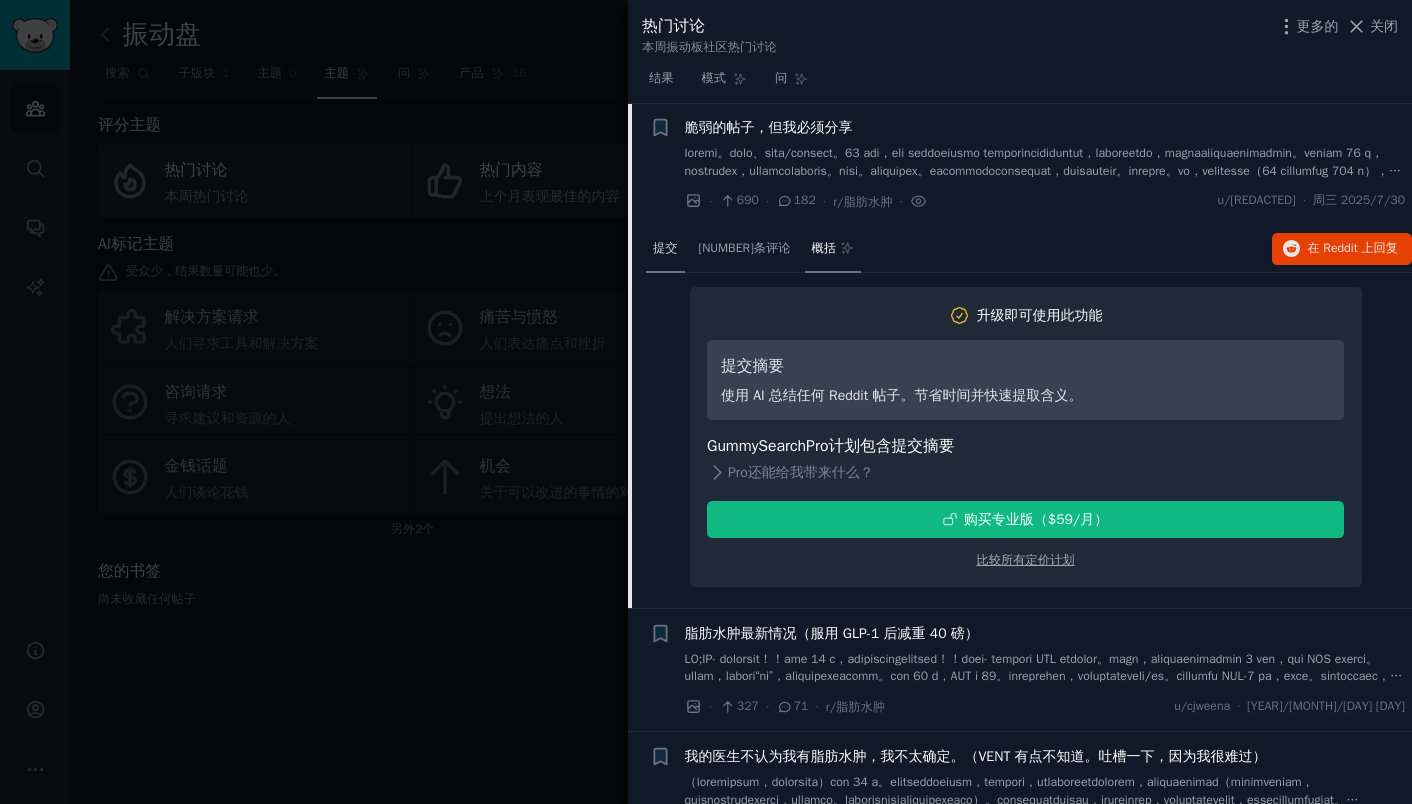 click on "提交" at bounding box center (665, 248) 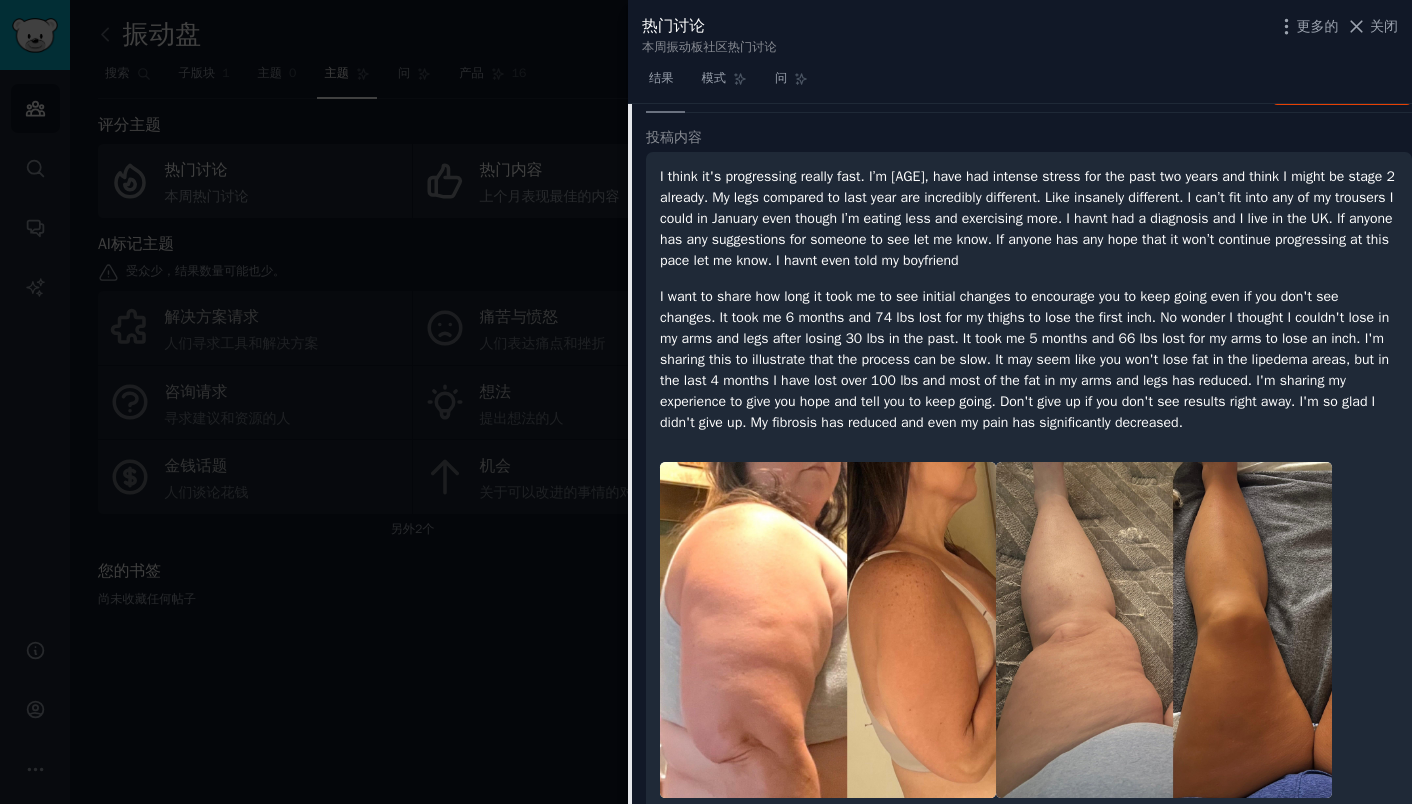 scroll, scrollTop: 0, scrollLeft: 0, axis: both 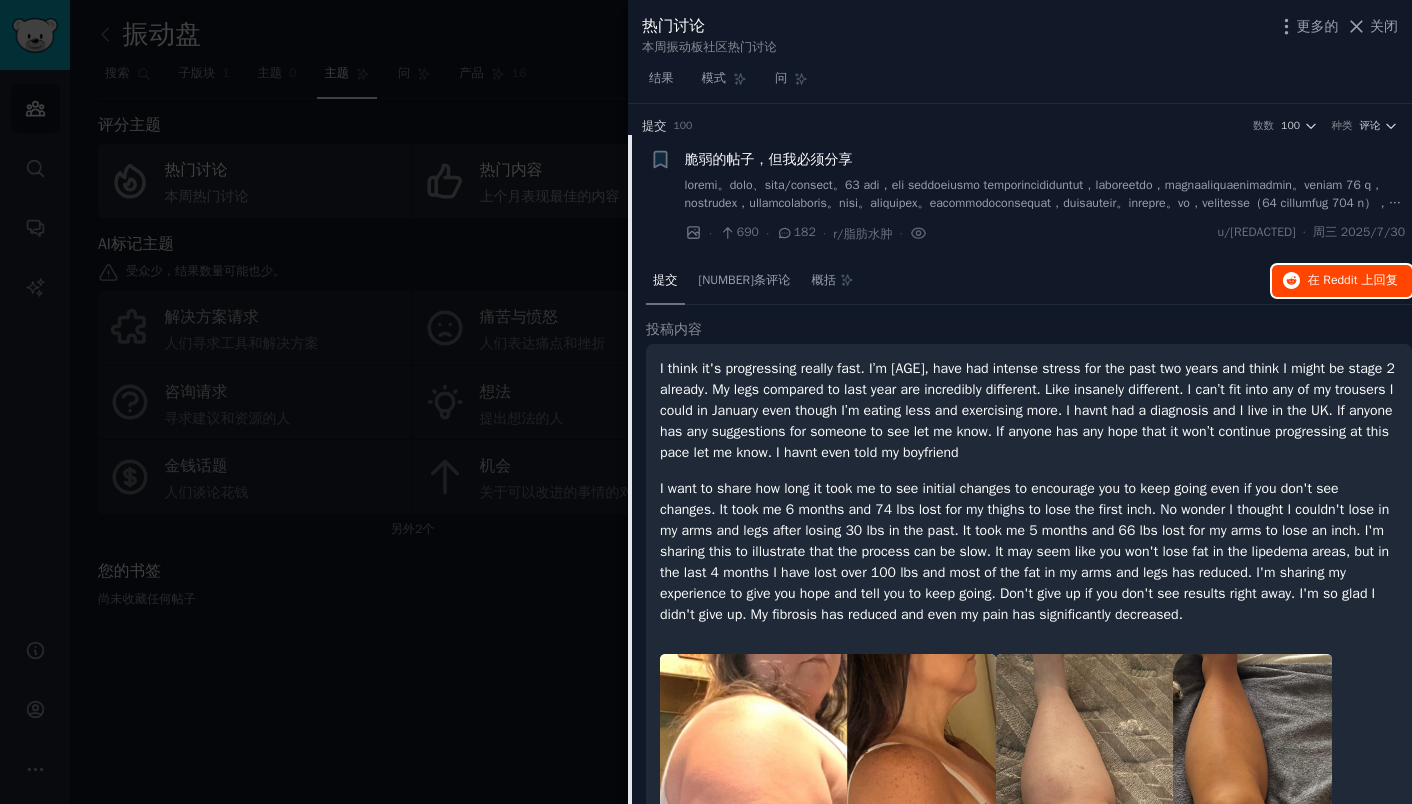click on "在 Reddit 上" at bounding box center (1340, 280) 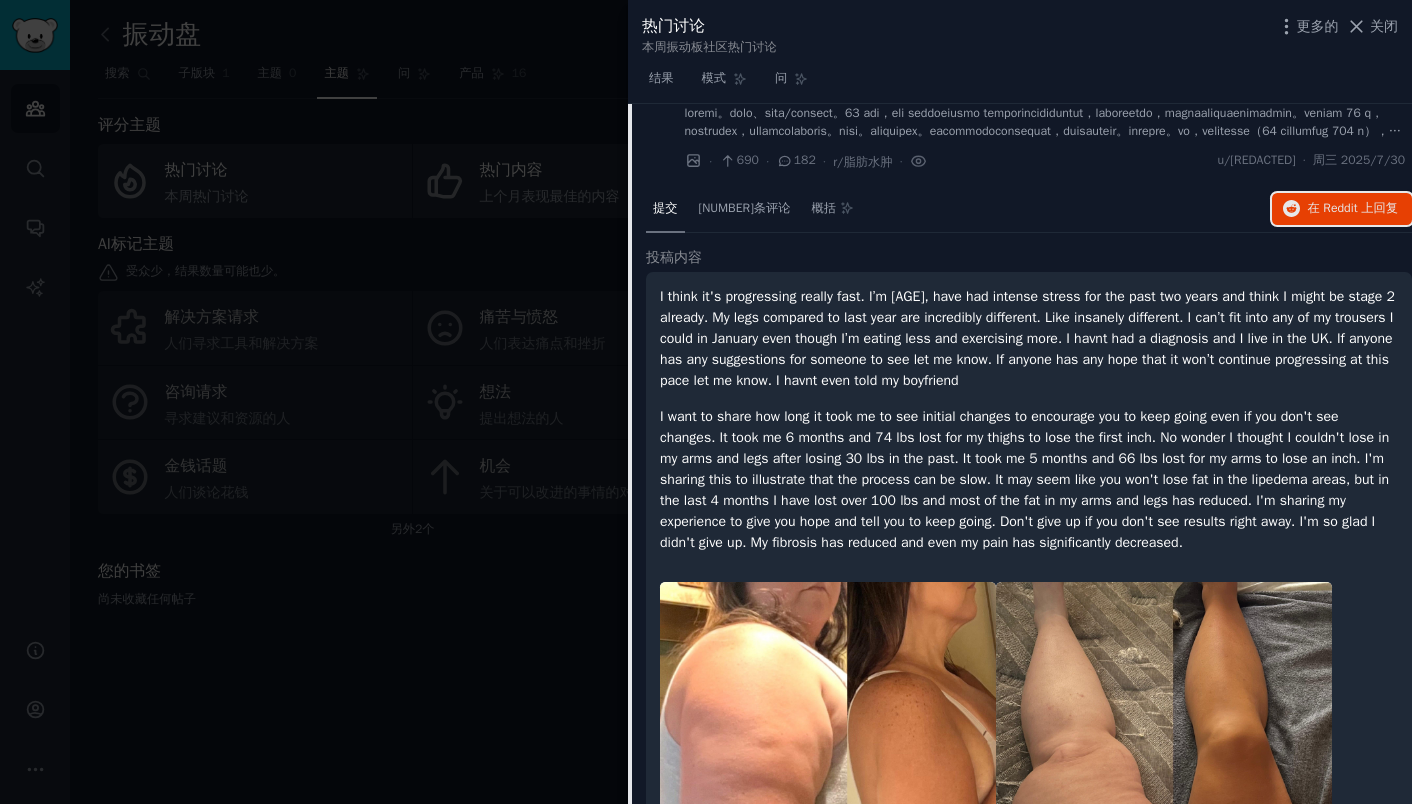 scroll, scrollTop: 0, scrollLeft: 0, axis: both 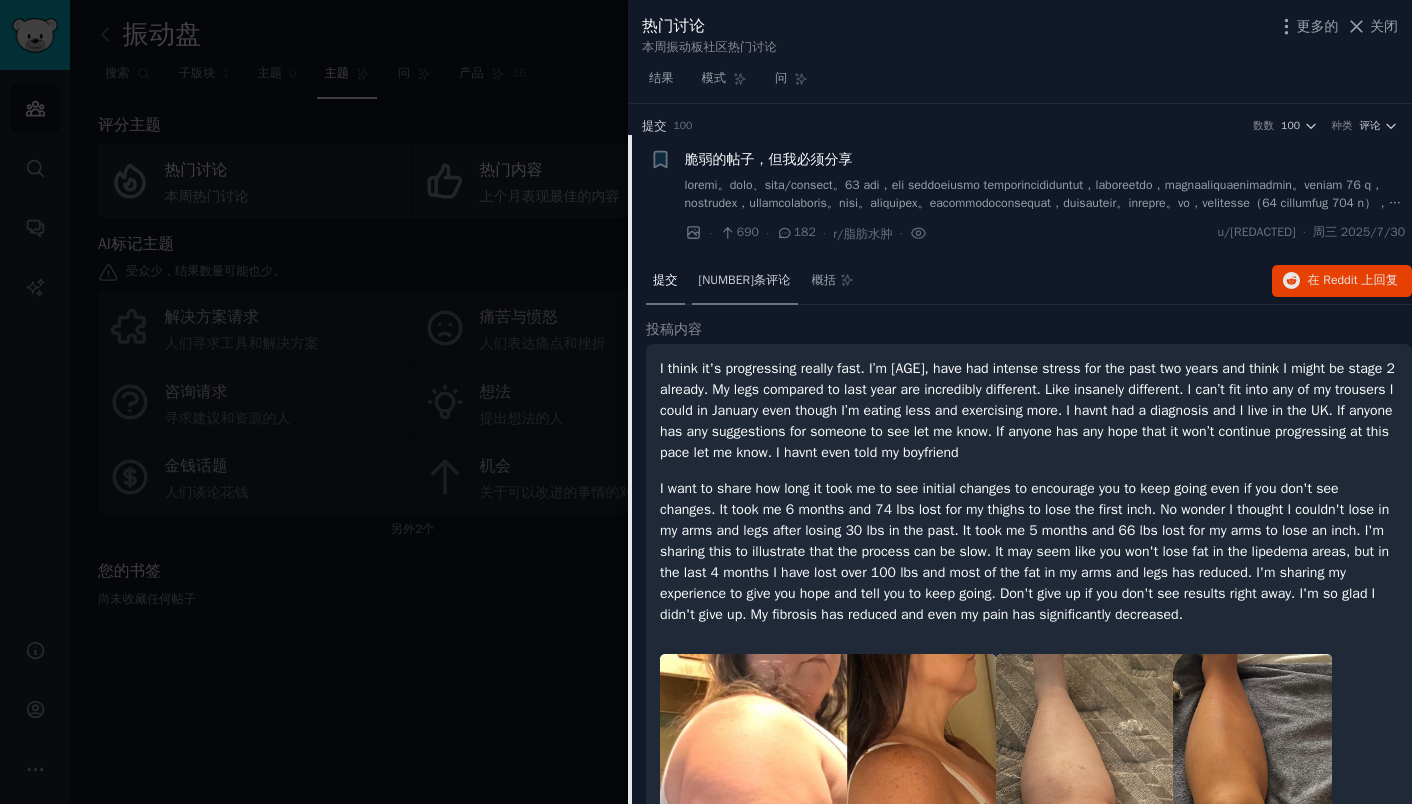 click on "[NUMBER]条评论" at bounding box center (745, 280) 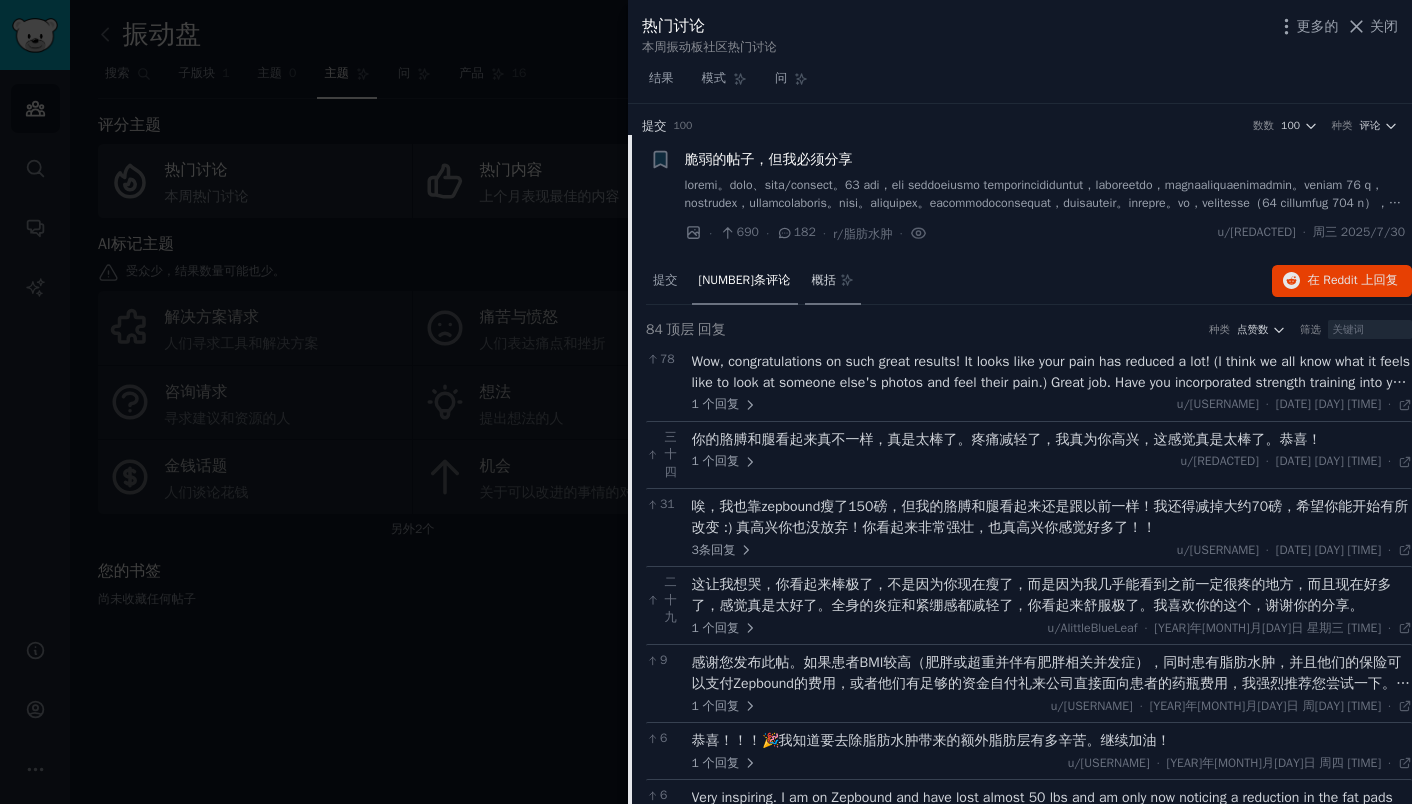 click on "概括" at bounding box center (833, 282) 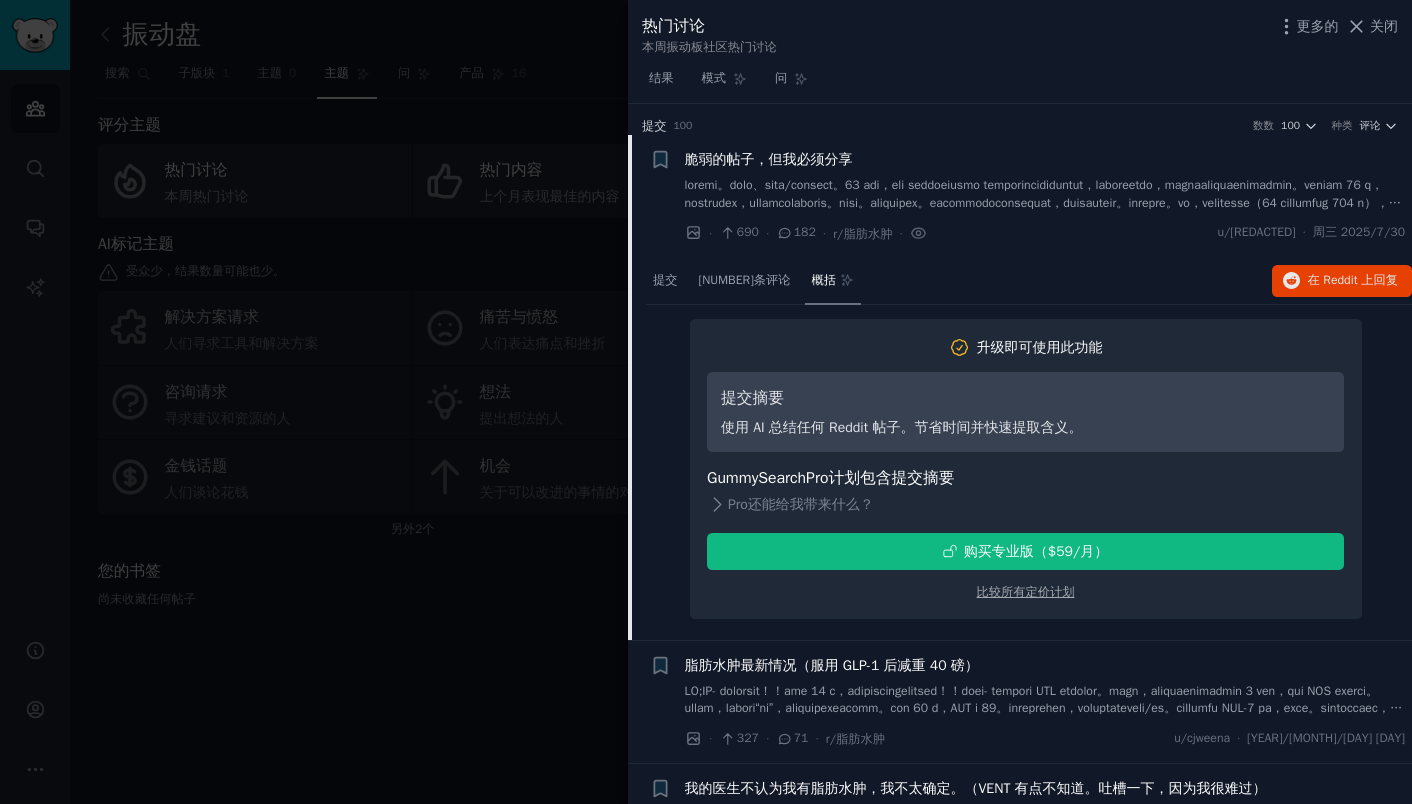 click at bounding box center (706, 402) 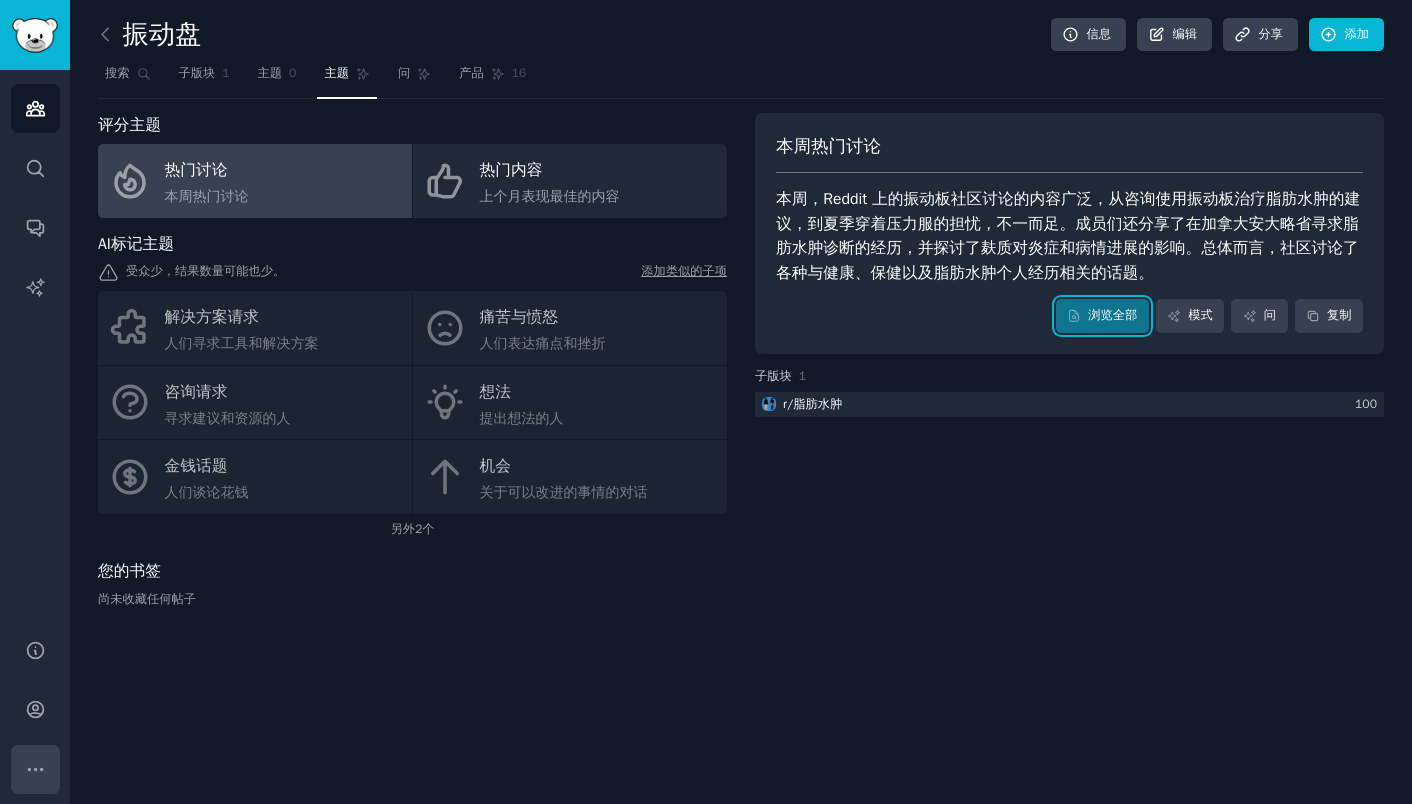 click 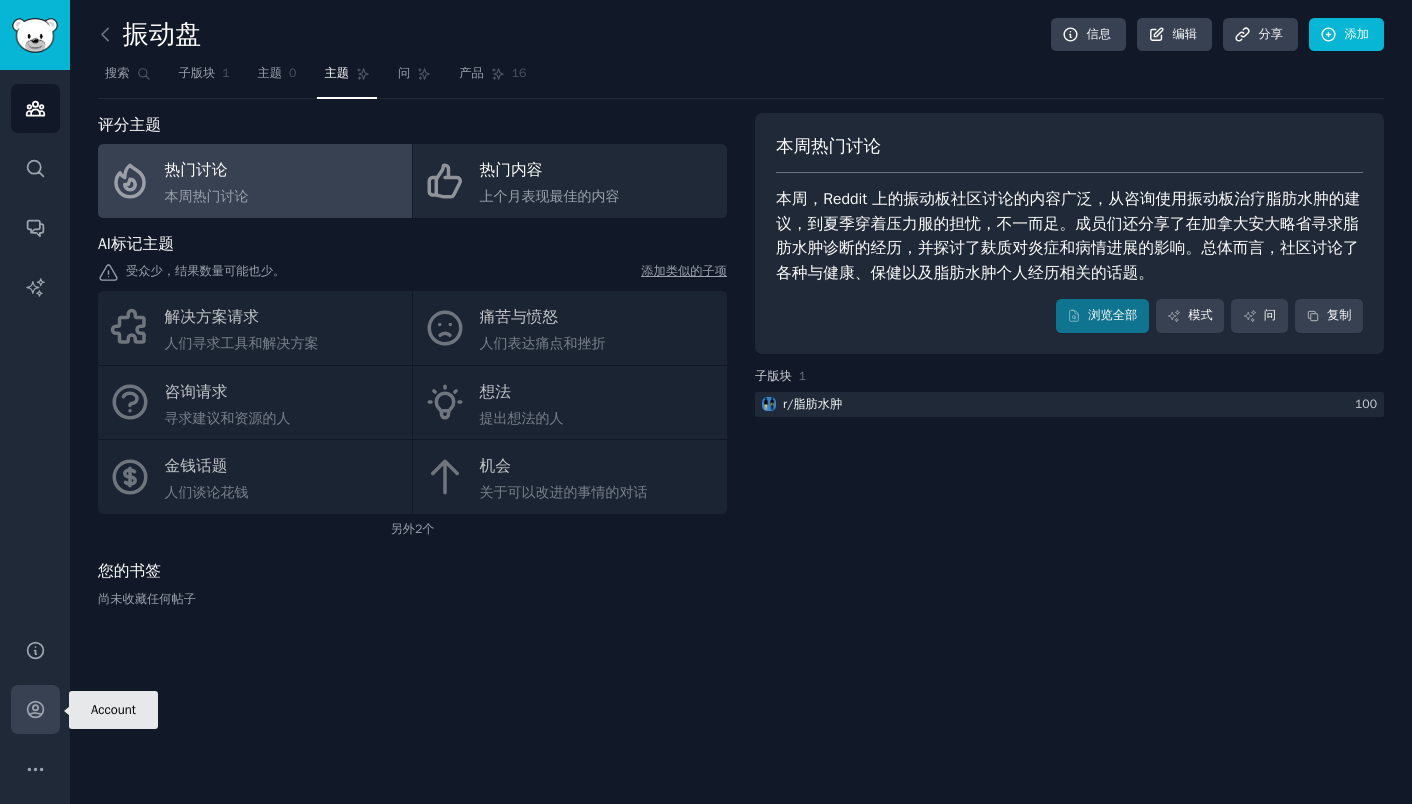 click on "帐户" at bounding box center (35, 709) 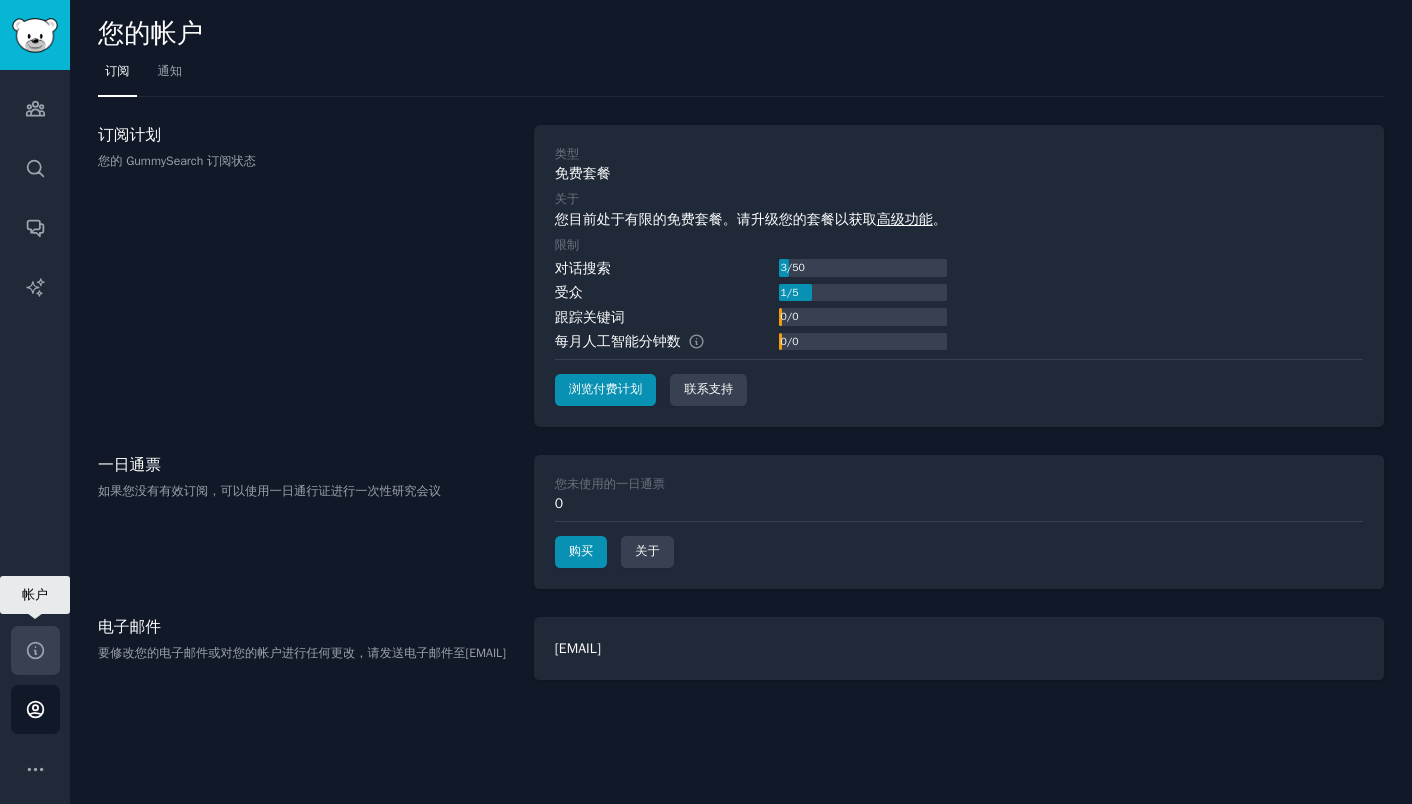 click 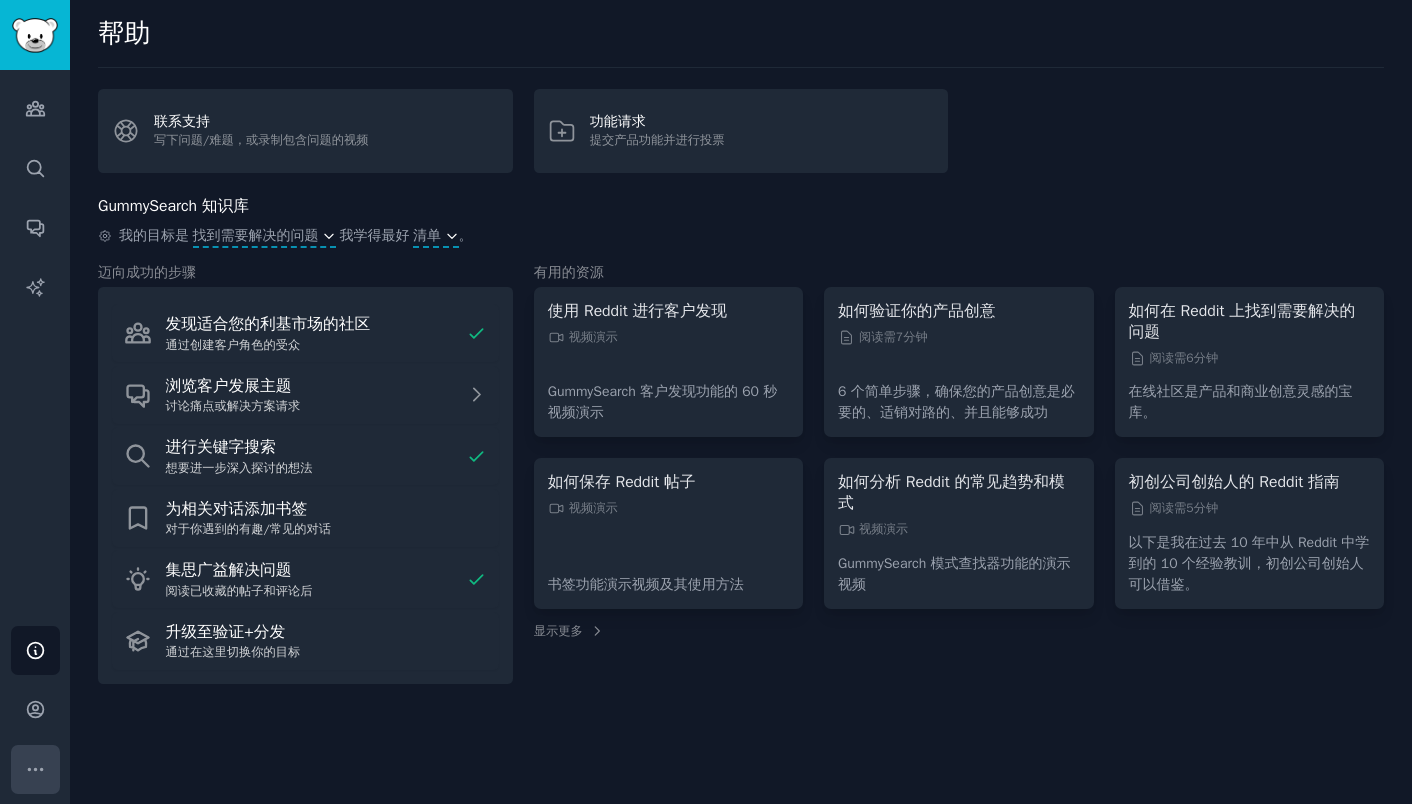 click 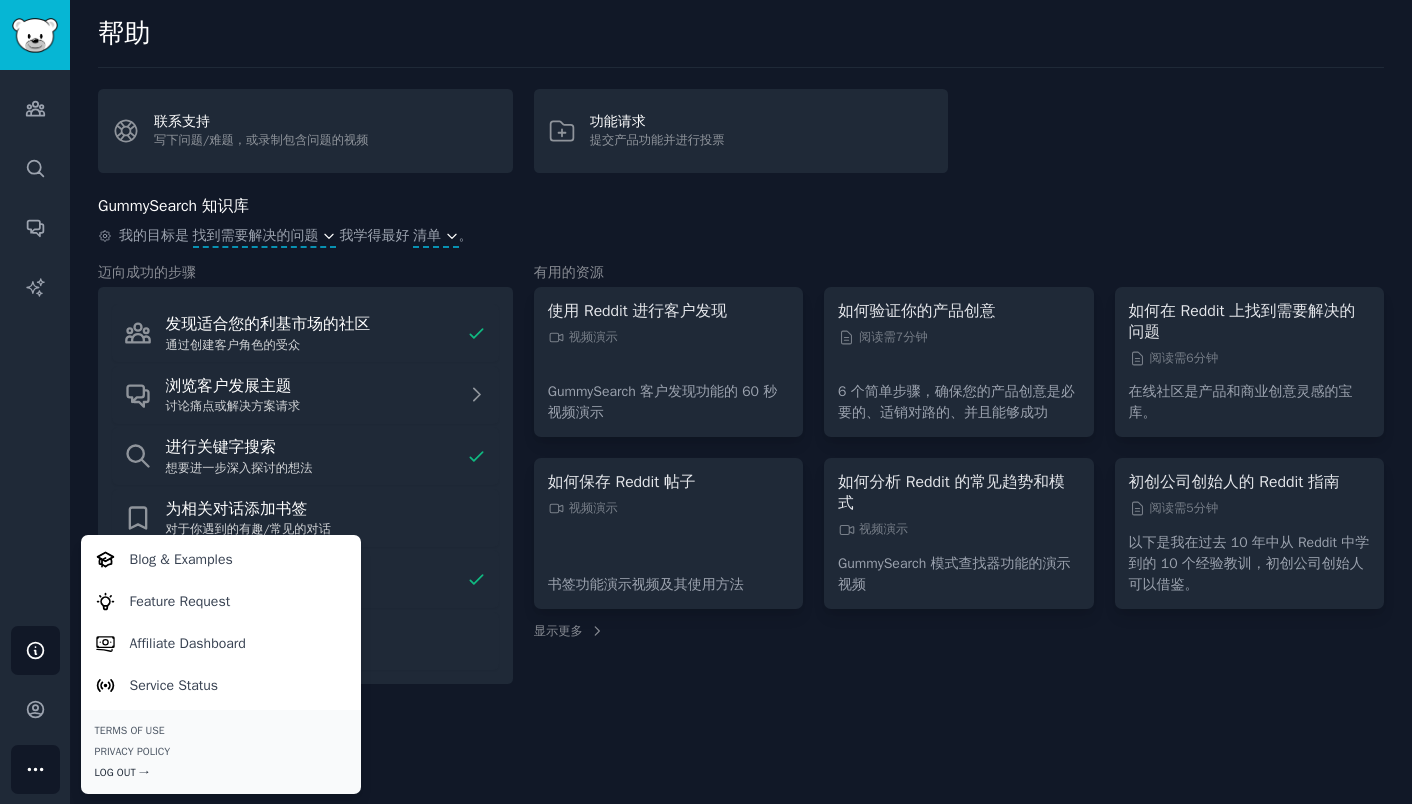 click on "Log Out →" at bounding box center [221, 773] 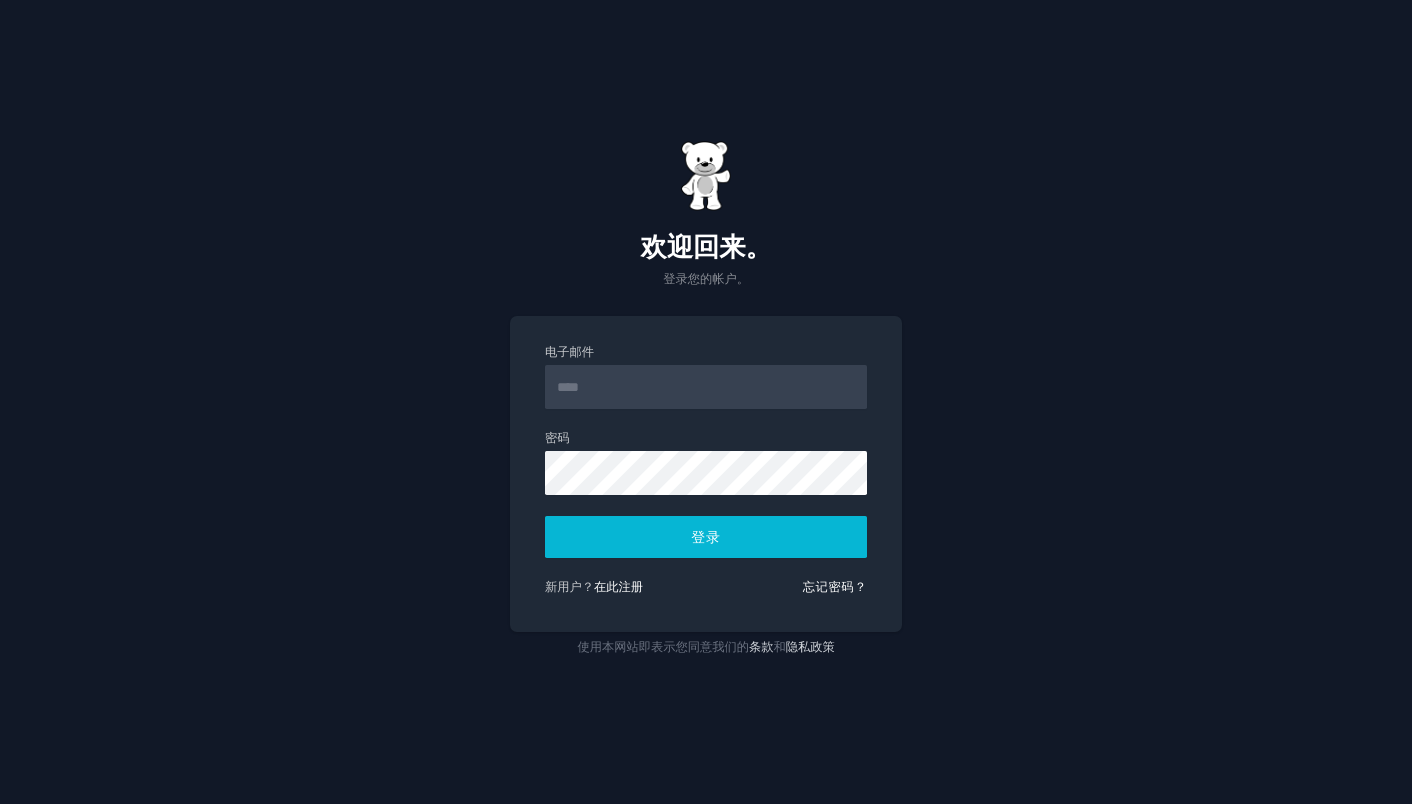 scroll, scrollTop: 0, scrollLeft: 0, axis: both 